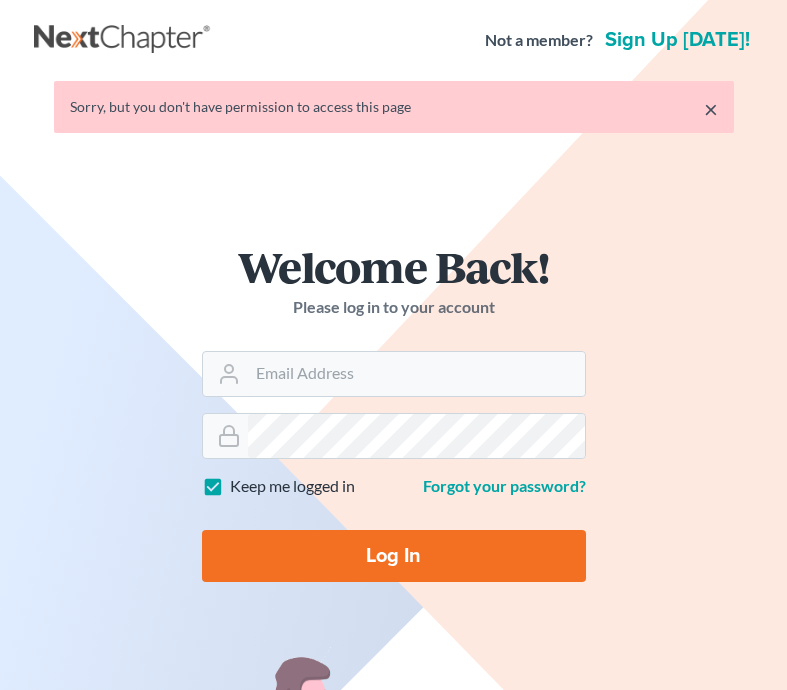 scroll, scrollTop: 0, scrollLeft: 0, axis: both 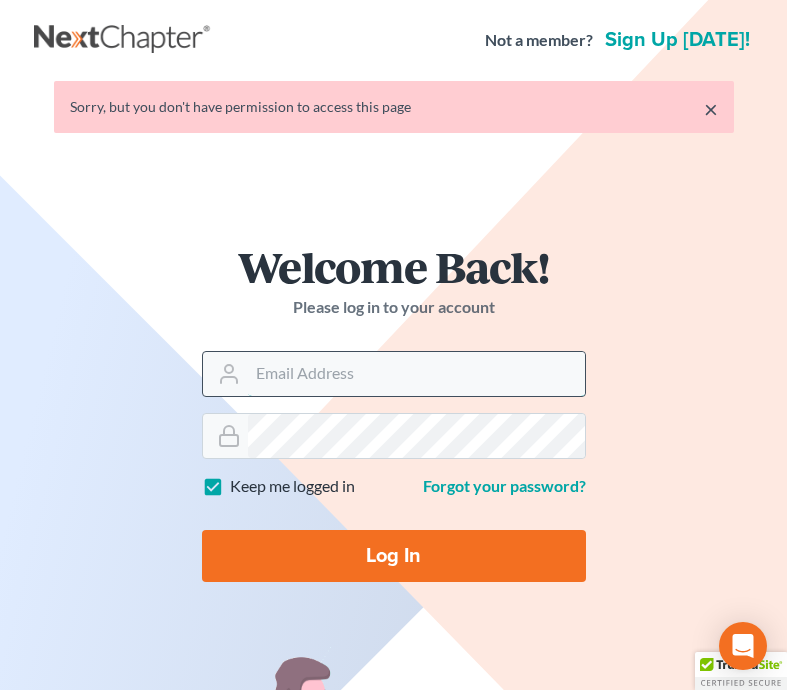 click on "Email Address" at bounding box center (416, 374) 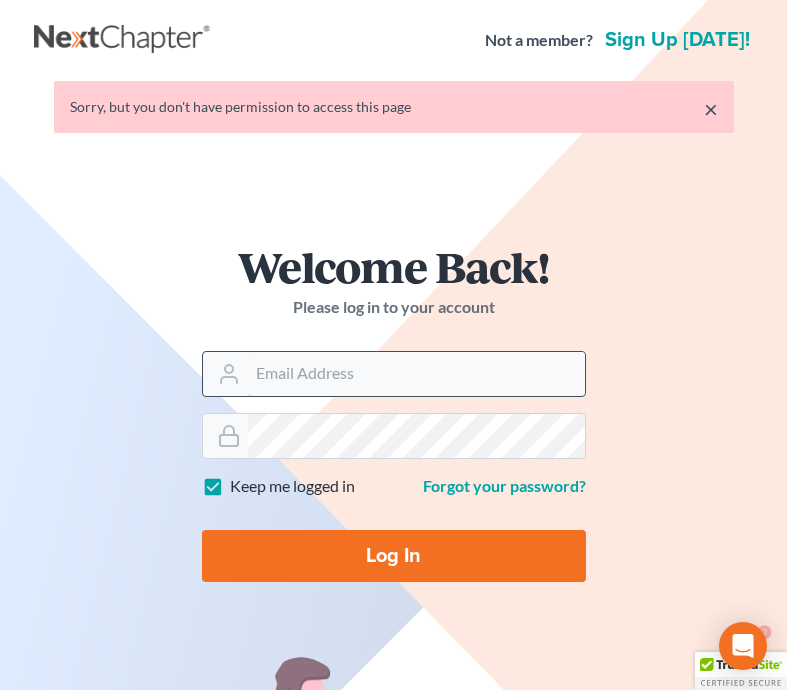 scroll, scrollTop: 0, scrollLeft: 0, axis: both 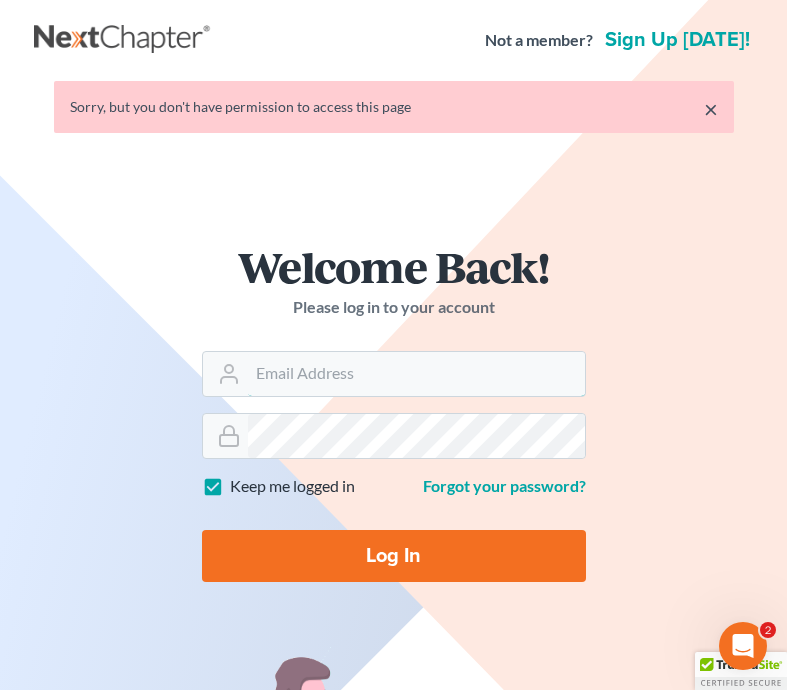 type on "[EMAIL_ADDRESS][DOMAIN_NAME]" 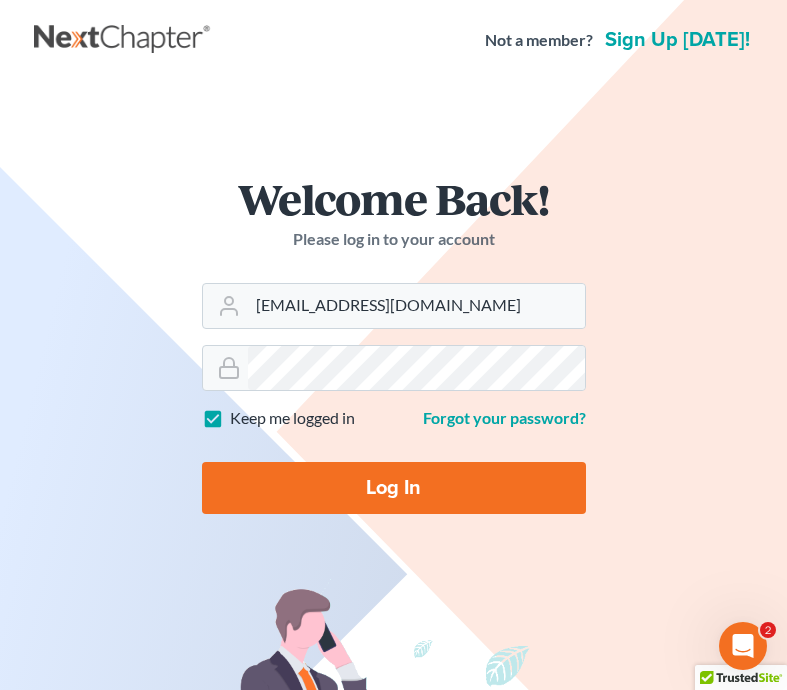 click on "Log In" at bounding box center [394, 488] 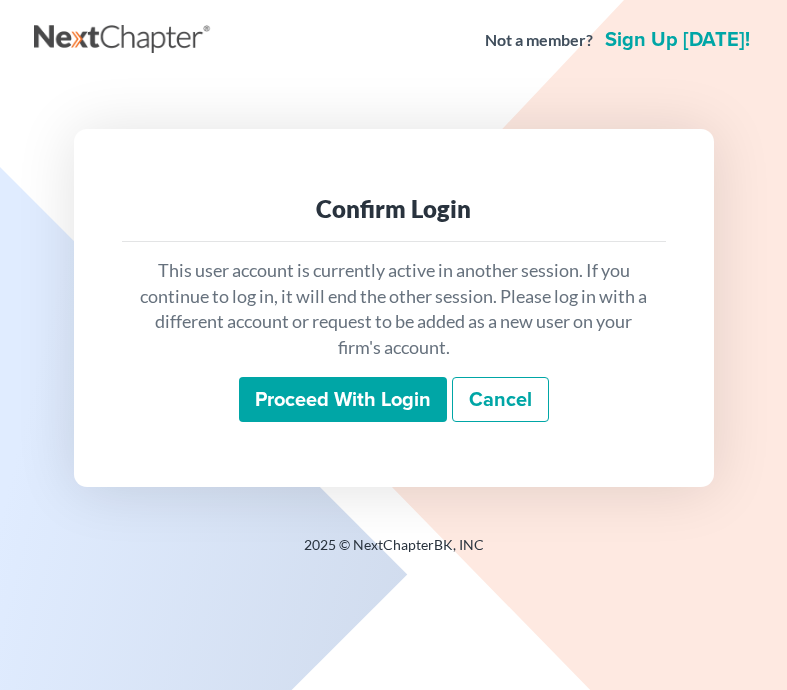 scroll, scrollTop: 0, scrollLeft: 0, axis: both 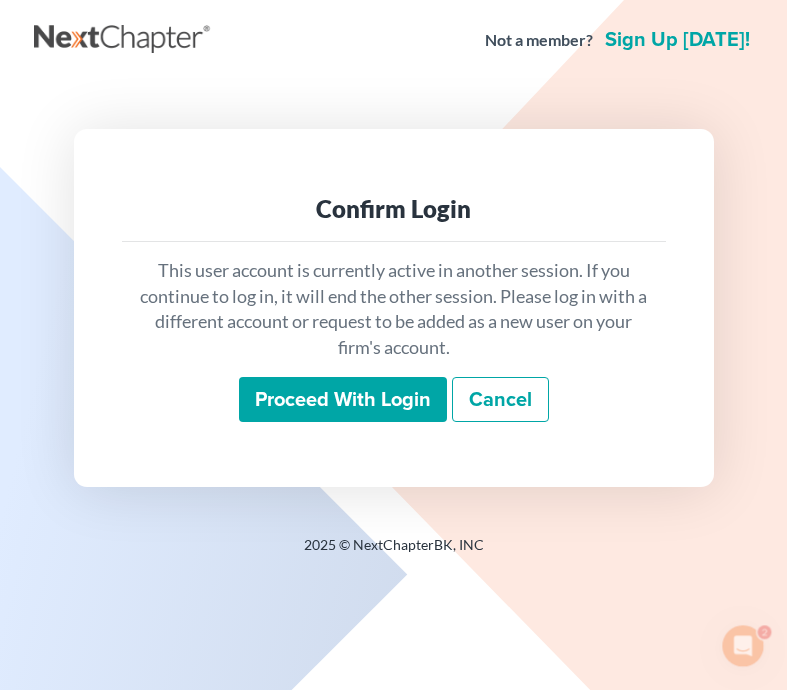 click on "Proceed with login" at bounding box center [343, 400] 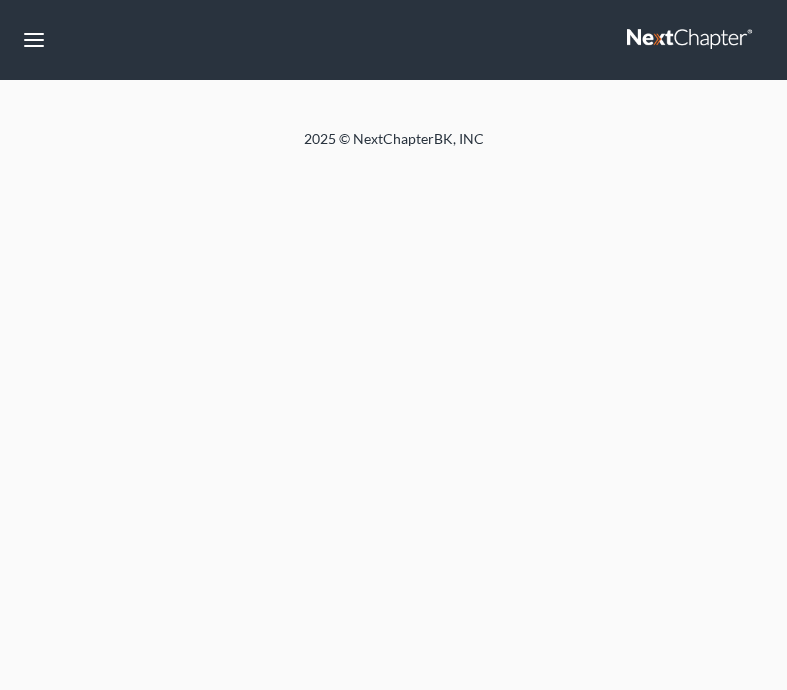 scroll, scrollTop: 0, scrollLeft: 0, axis: both 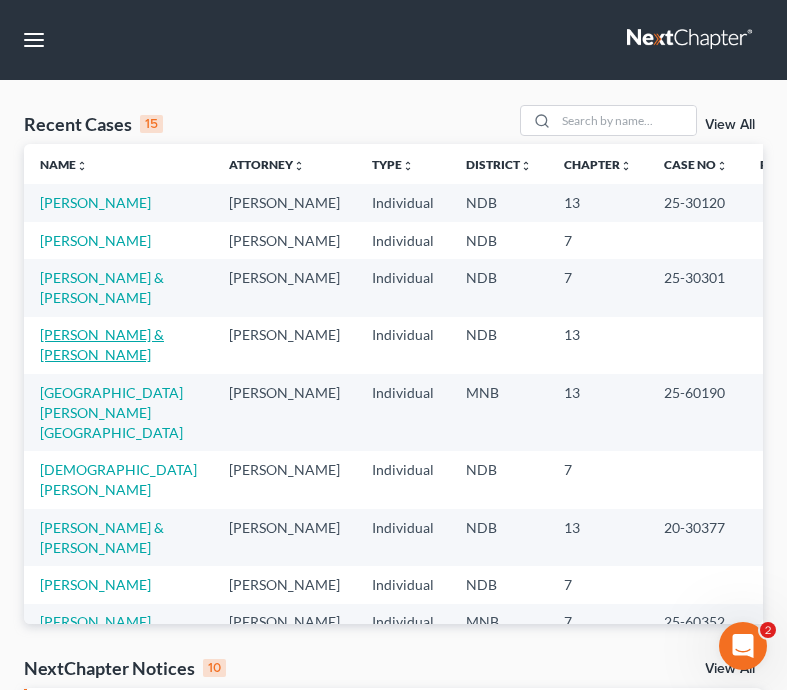 click on "[PERSON_NAME] & [PERSON_NAME]" at bounding box center (102, 344) 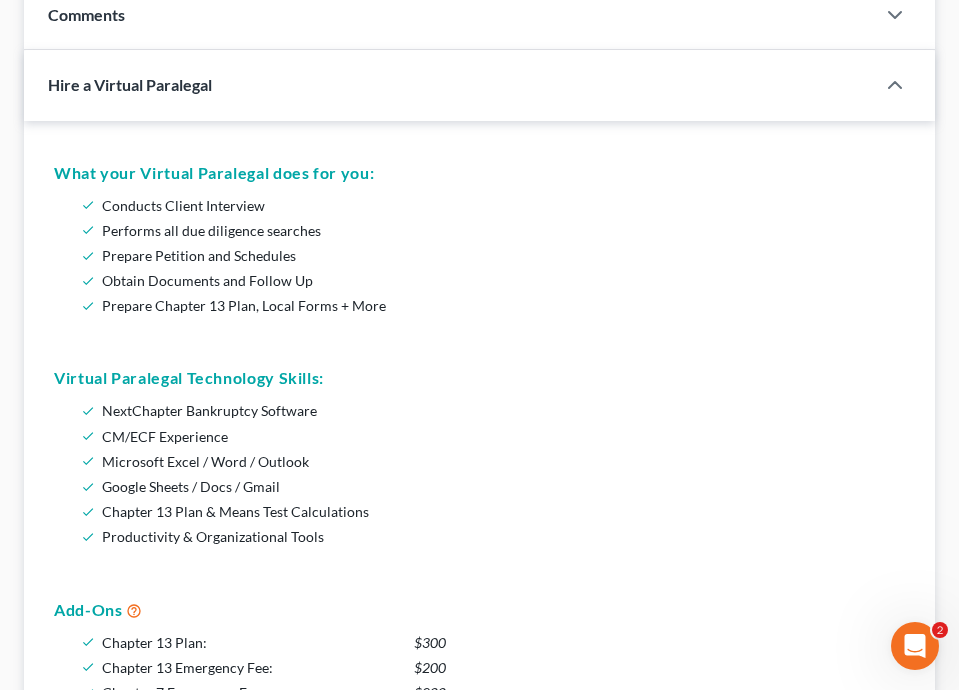 scroll, scrollTop: 107, scrollLeft: 0, axis: vertical 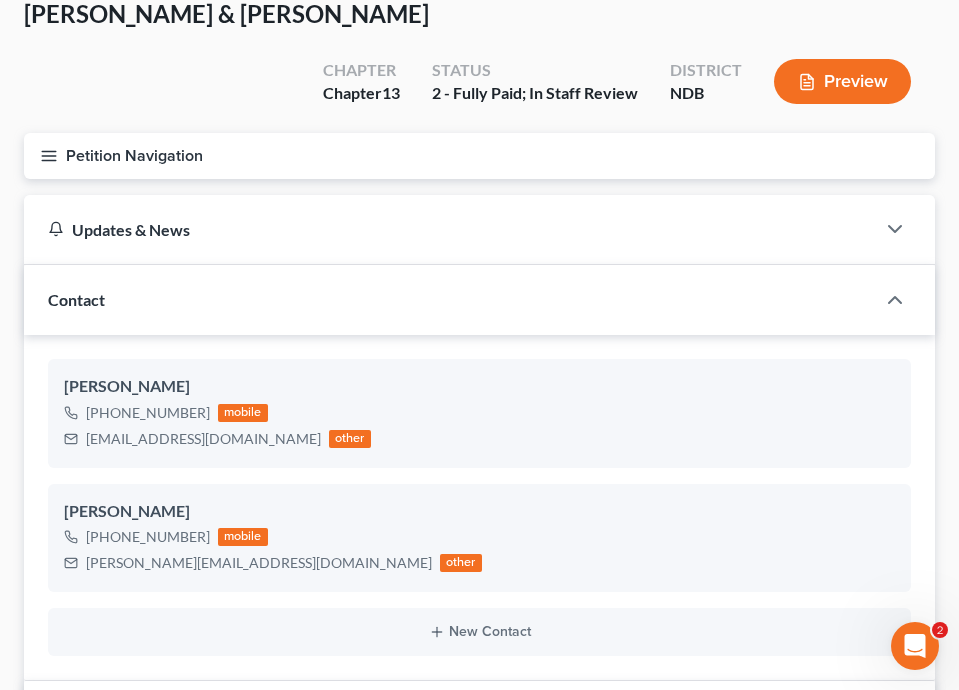 click 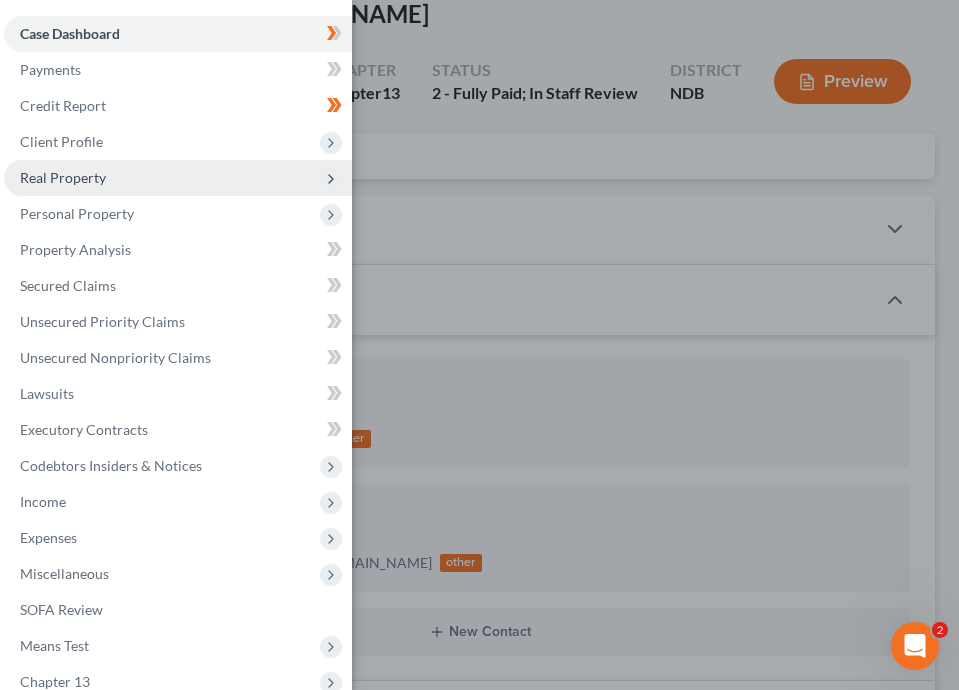 click on "Real Property" at bounding box center (178, 178) 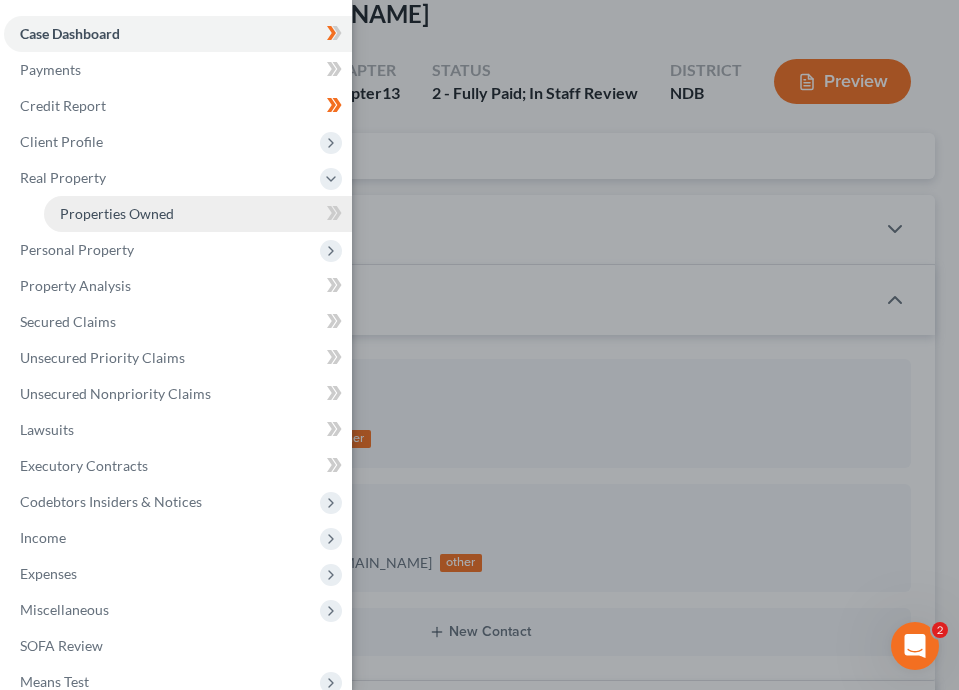 click on "Properties Owned" at bounding box center (117, 213) 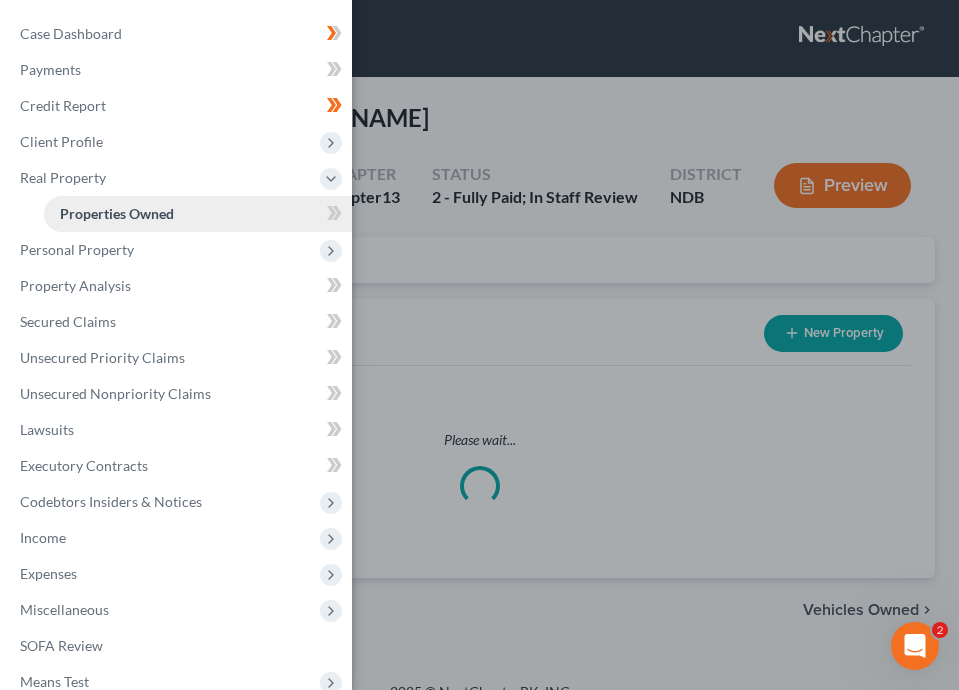 scroll, scrollTop: 0, scrollLeft: 0, axis: both 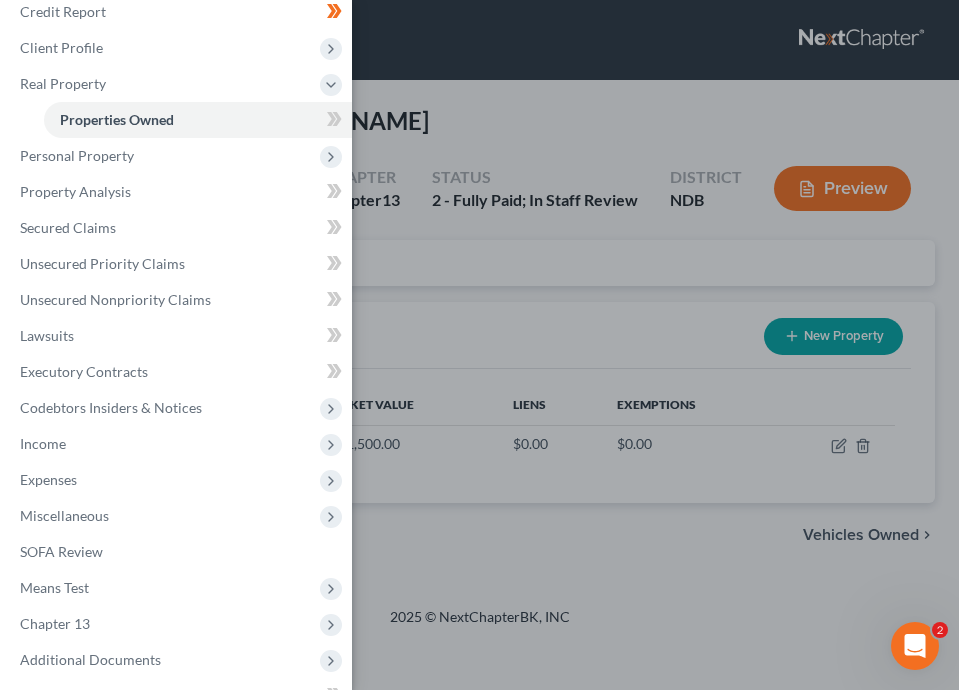 click 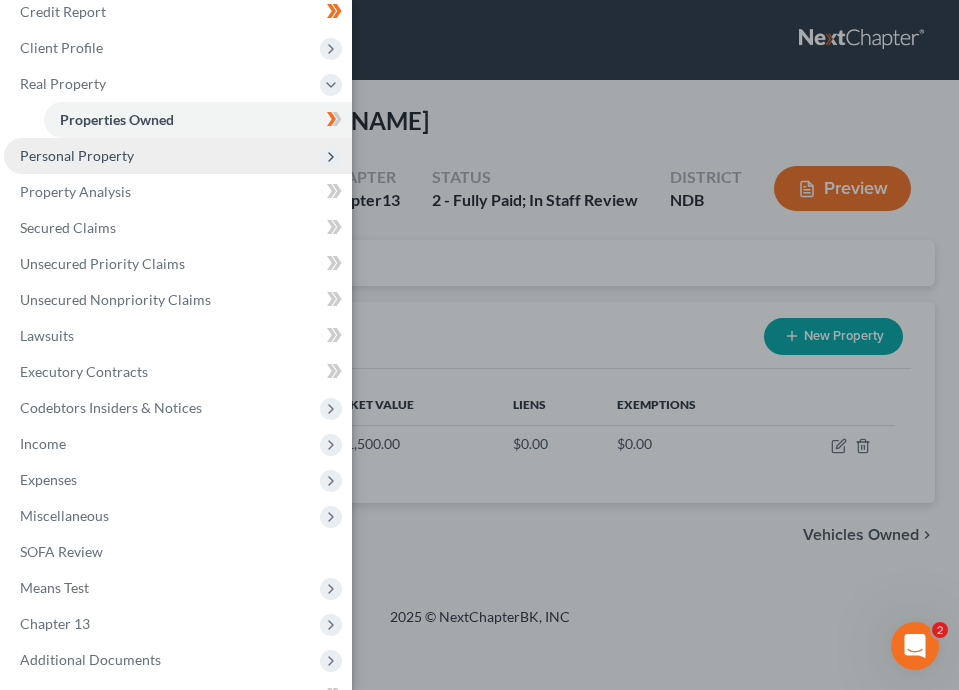 click on "Personal Property" at bounding box center (77, 155) 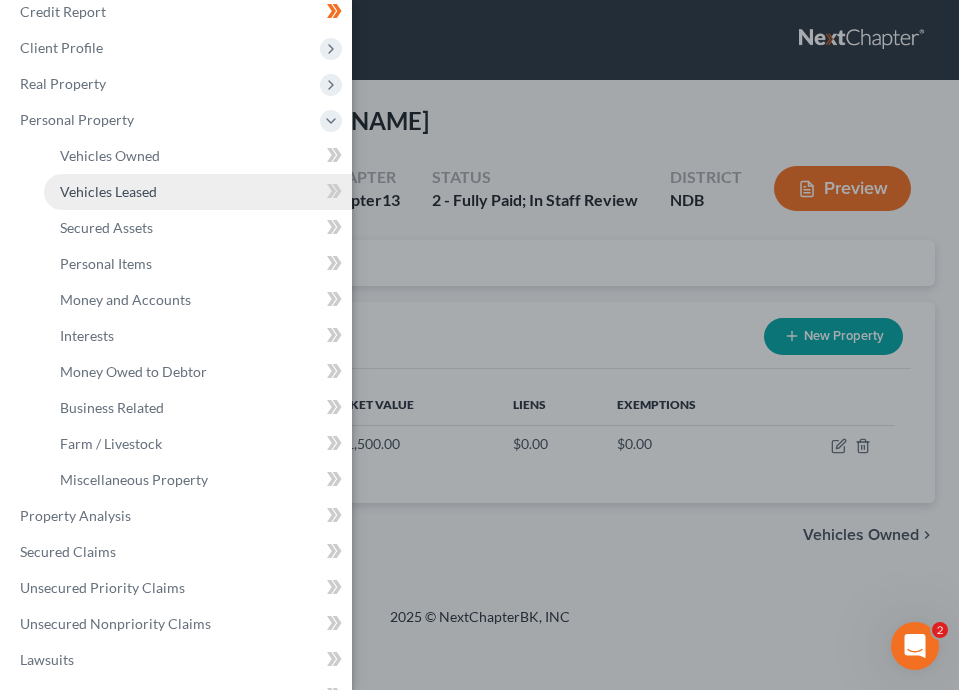 click on "Vehicles Leased" at bounding box center [198, 192] 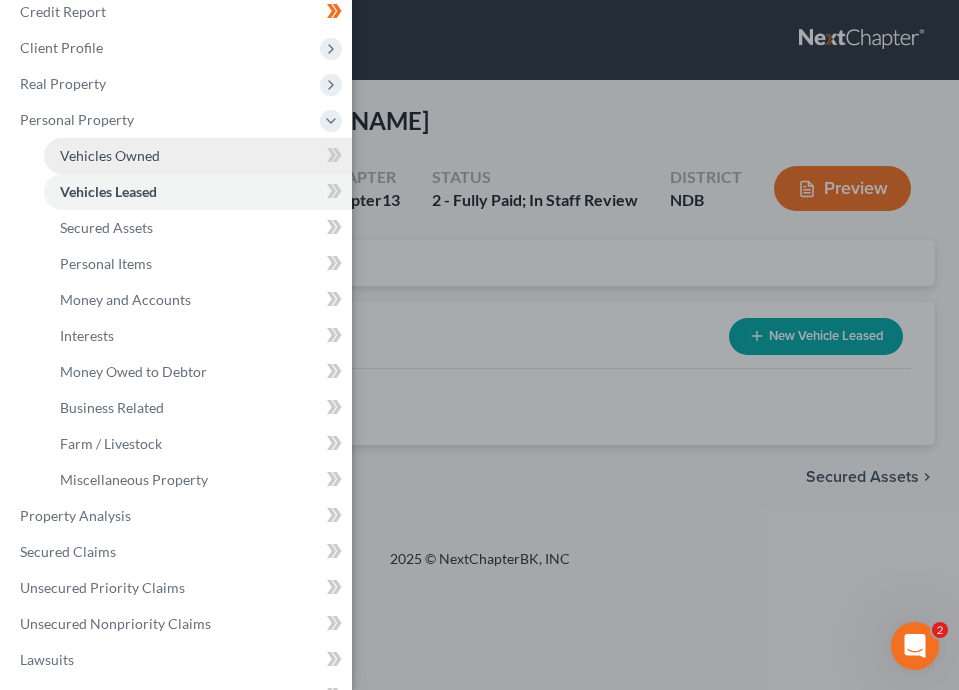 click on "Vehicles Owned" at bounding box center [198, 156] 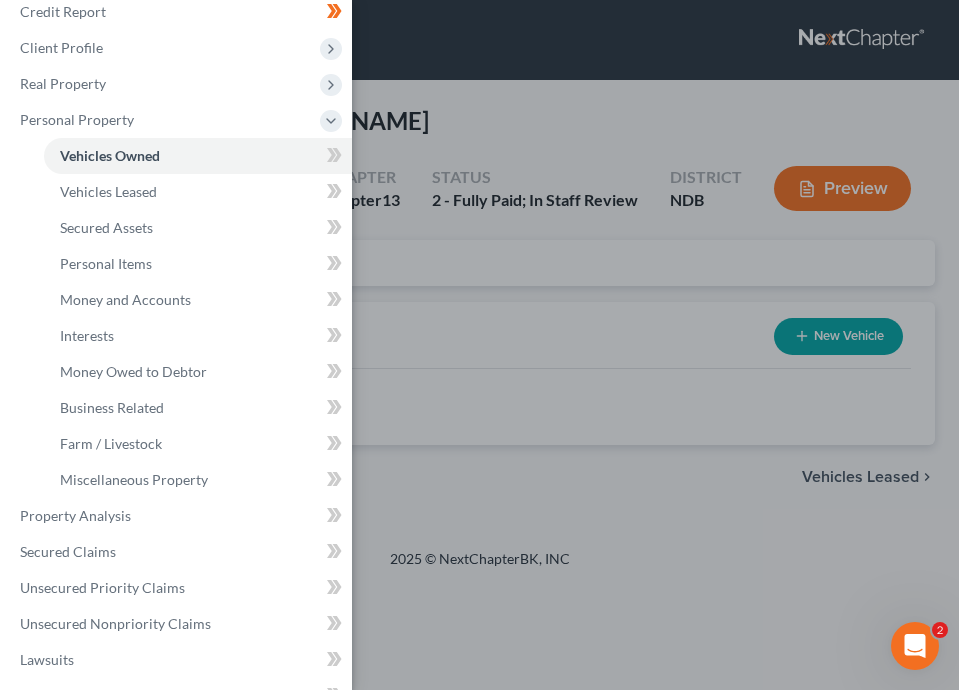 click on "Case Dashboard
Payments
Invoices
Payments
Payments
Credit Report
Client Profile" at bounding box center (479, 345) 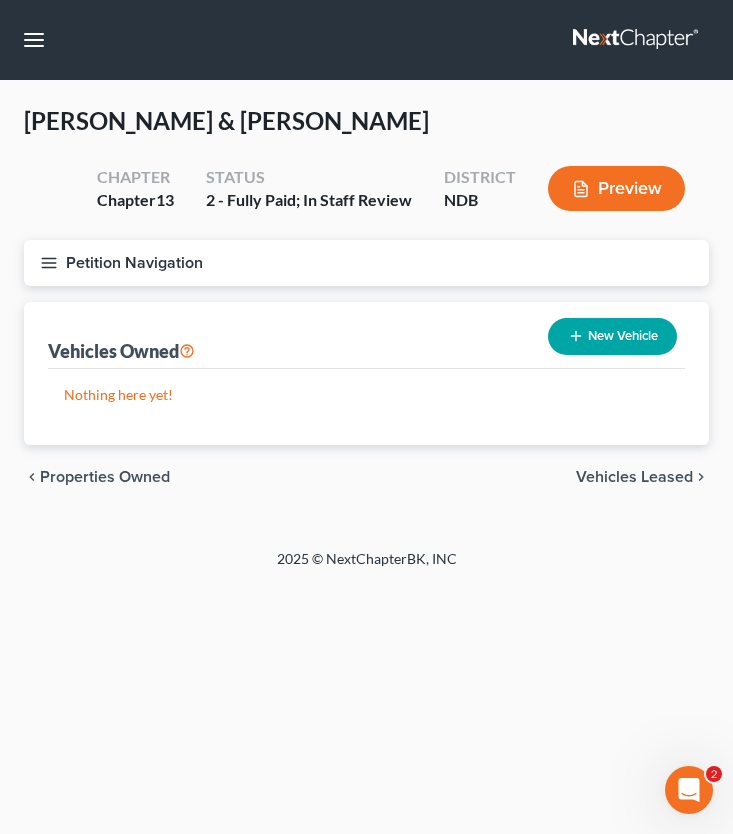 click on "New Vehicle" at bounding box center [612, 336] 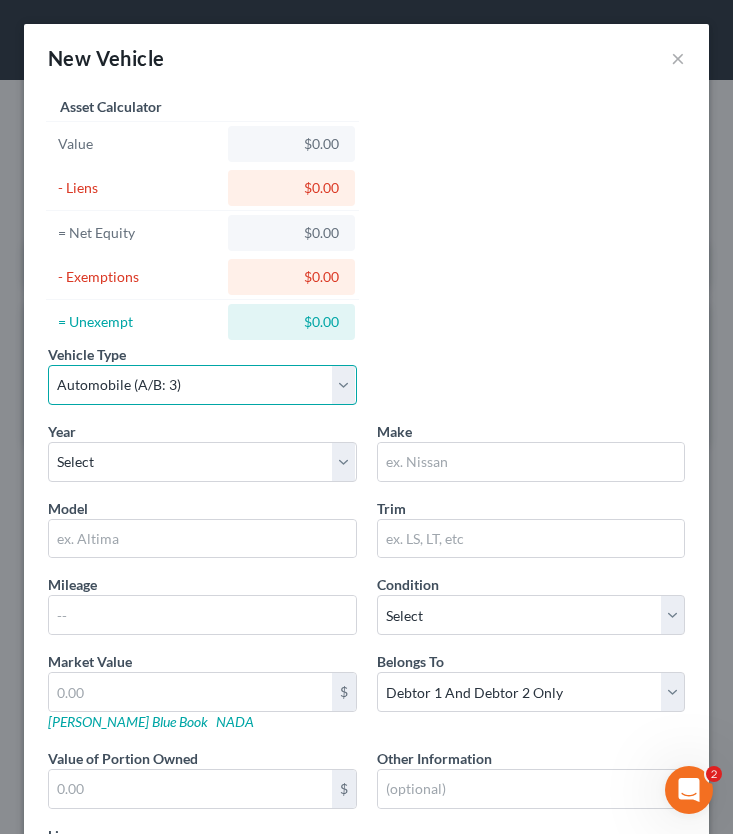 click on "Select Automobile (A/B: 3) Truck (A/B: 3) Trailer (A/B: 4) Watercraft (A/B: 4) Aircraft (A/B: 4) Motor Home (A/B: 4) ATV (A/B: 4) Other Vehicle (A/B: 4)" at bounding box center [202, 385] 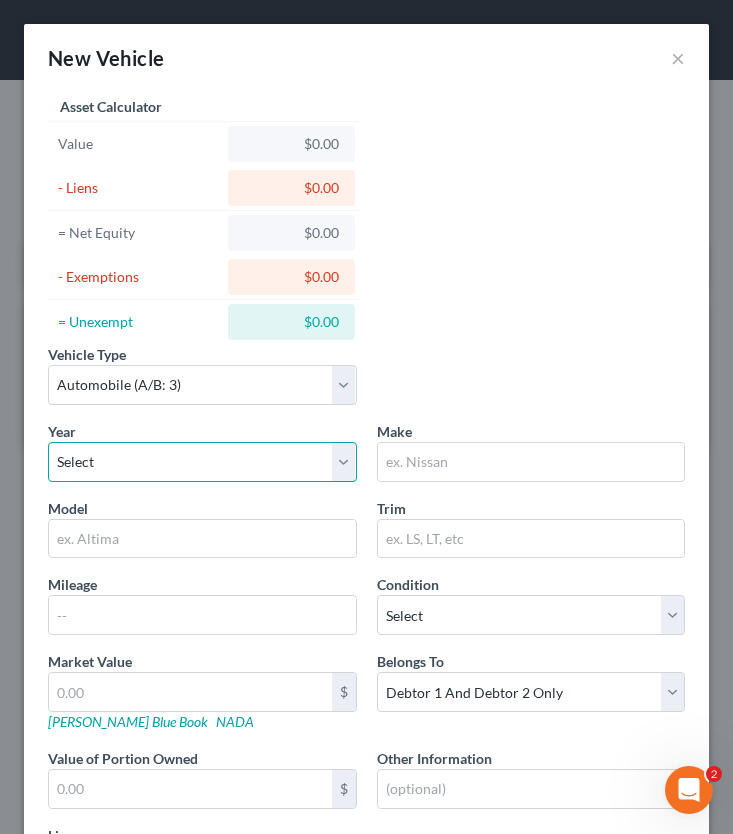 click on "Select 2026 2025 2024 2023 2022 2021 2020 2019 2018 2017 2016 2015 2014 2013 2012 2011 2010 2009 2008 2007 2006 2005 2004 2003 2002 2001 2000 1999 1998 1997 1996 1995 1994 1993 1992 1991 1990 1989 1988 1987 1986 1985 1984 1983 1982 1981 1980 1979 1978 1977 1976 1975 1974 1973 1972 1971 1970 1969 1968 1967 1966 1965 1964 1963 1962 1961 1960 1959 1958 1957 1956 1955 1954 1953 1952 1951 1950 1949 1948 1947 1946 1945 1944 1943 1942 1941 1940 1939 1938 1937 1936 1935 1934 1933 1932 1931 1930 1929 1928 1927 1926 1925 1924 1923 1922 1921 1920 1919 1918 1917 1916 1915 1914 1913 1912 1911 1910 1909 1908 1907 1906 1905 1904 1903 1902 1901" at bounding box center [202, 462] 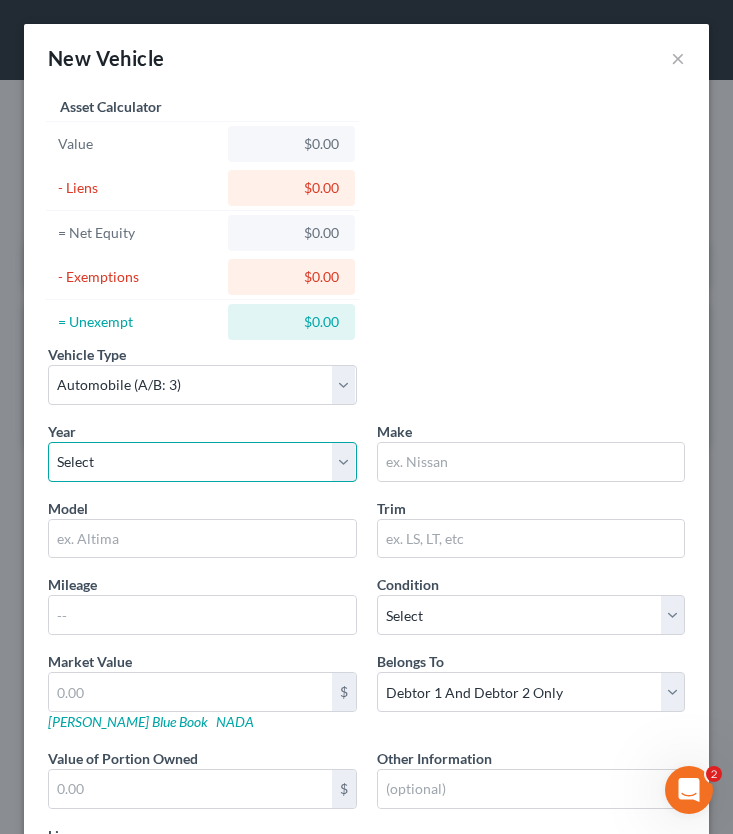 select on "9" 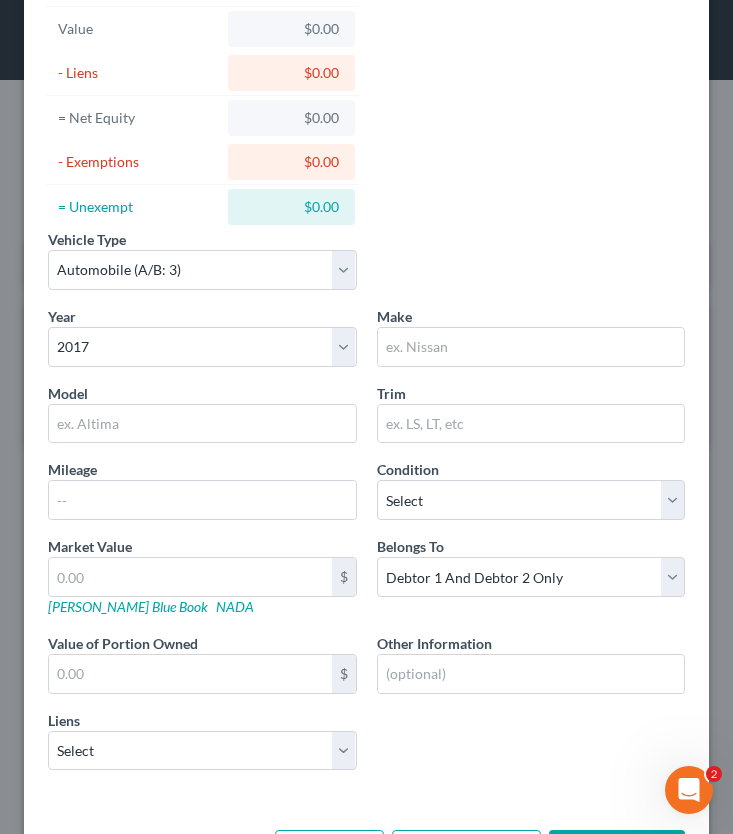 scroll, scrollTop: 116, scrollLeft: 0, axis: vertical 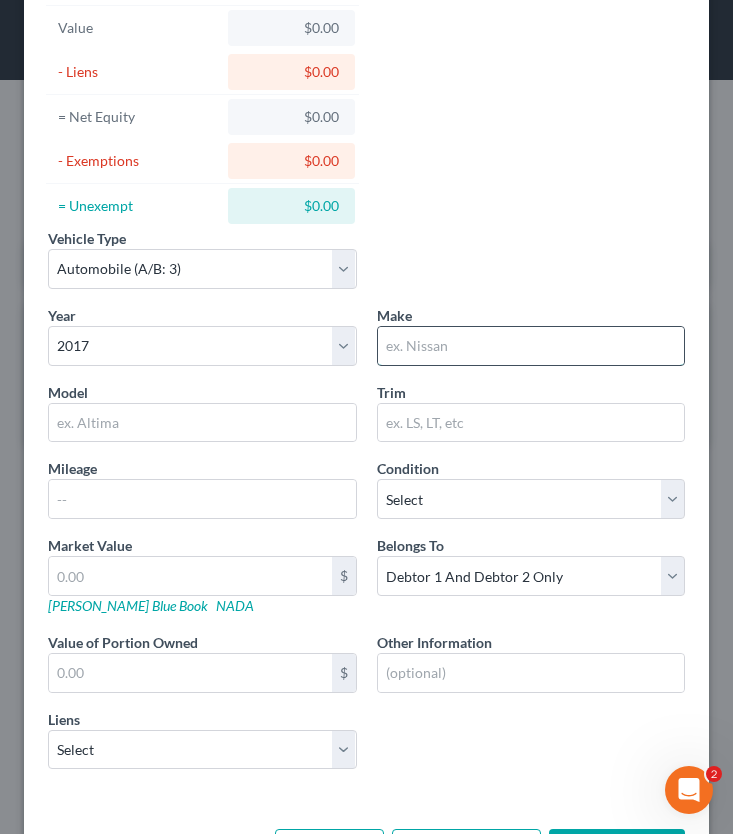 click at bounding box center (531, 346) 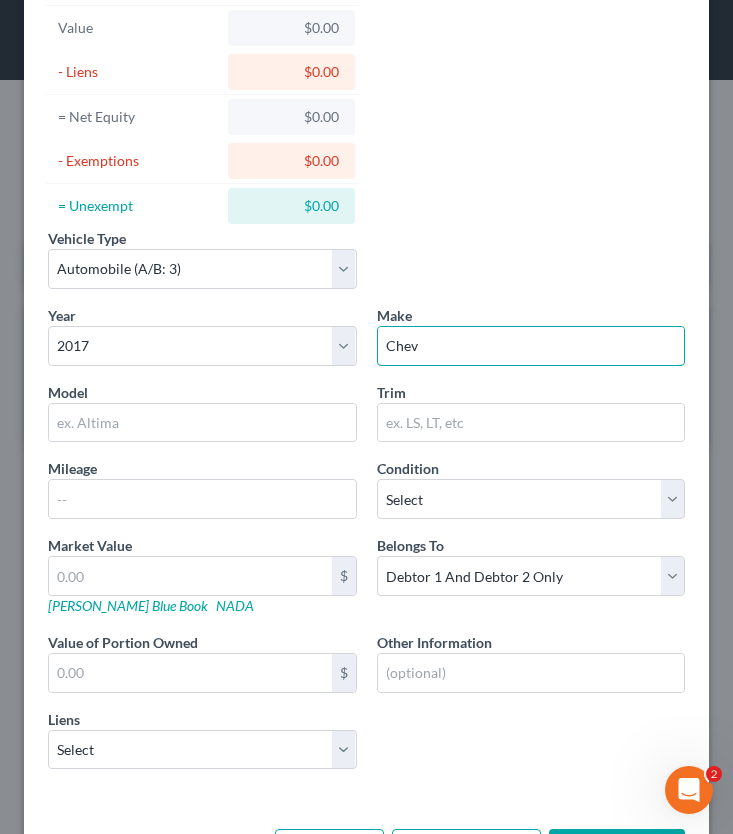 type on "Chevrolet" 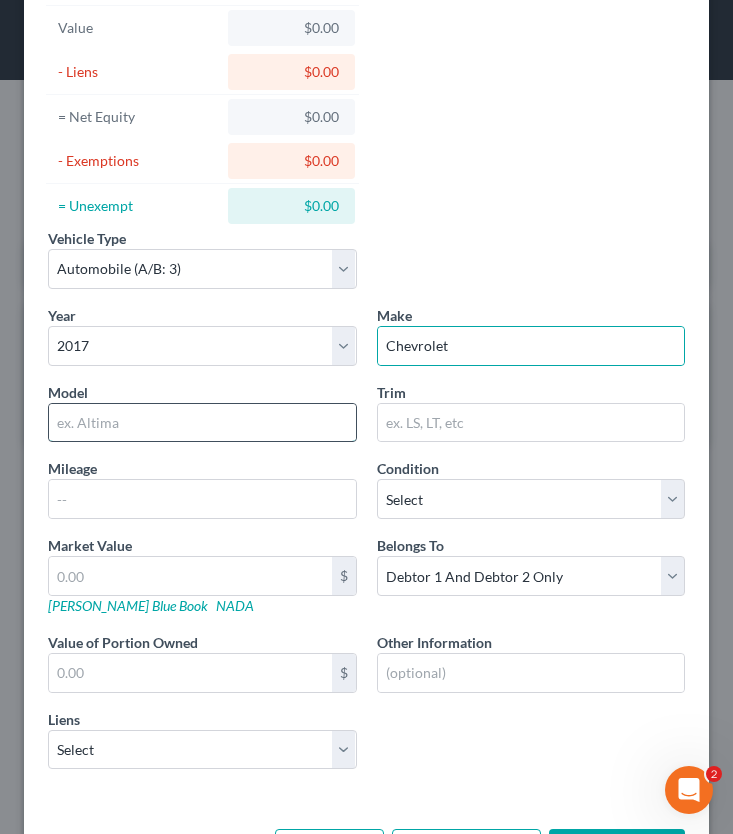 click at bounding box center (202, 423) 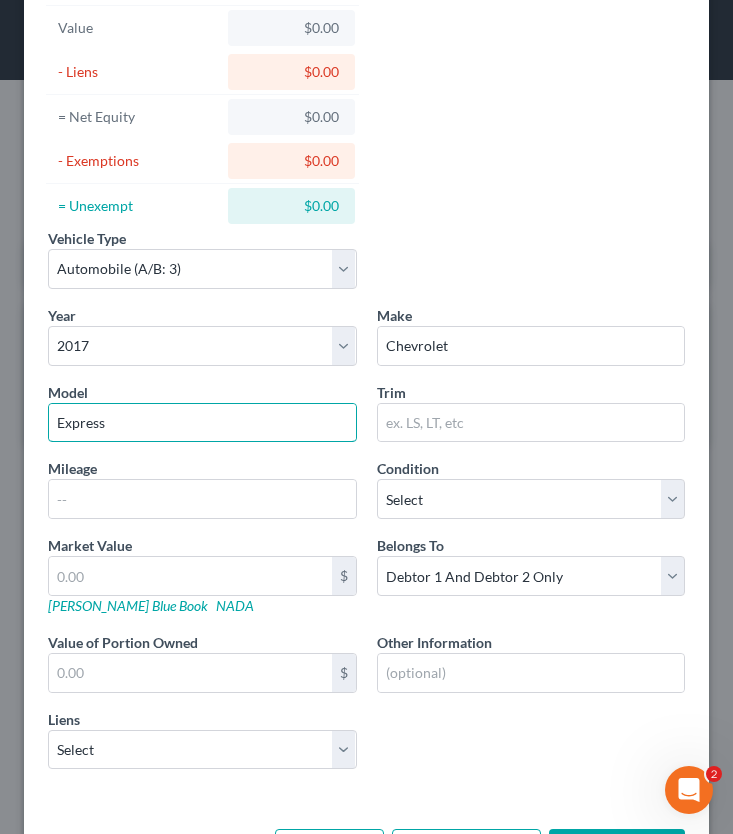 type on "Express" 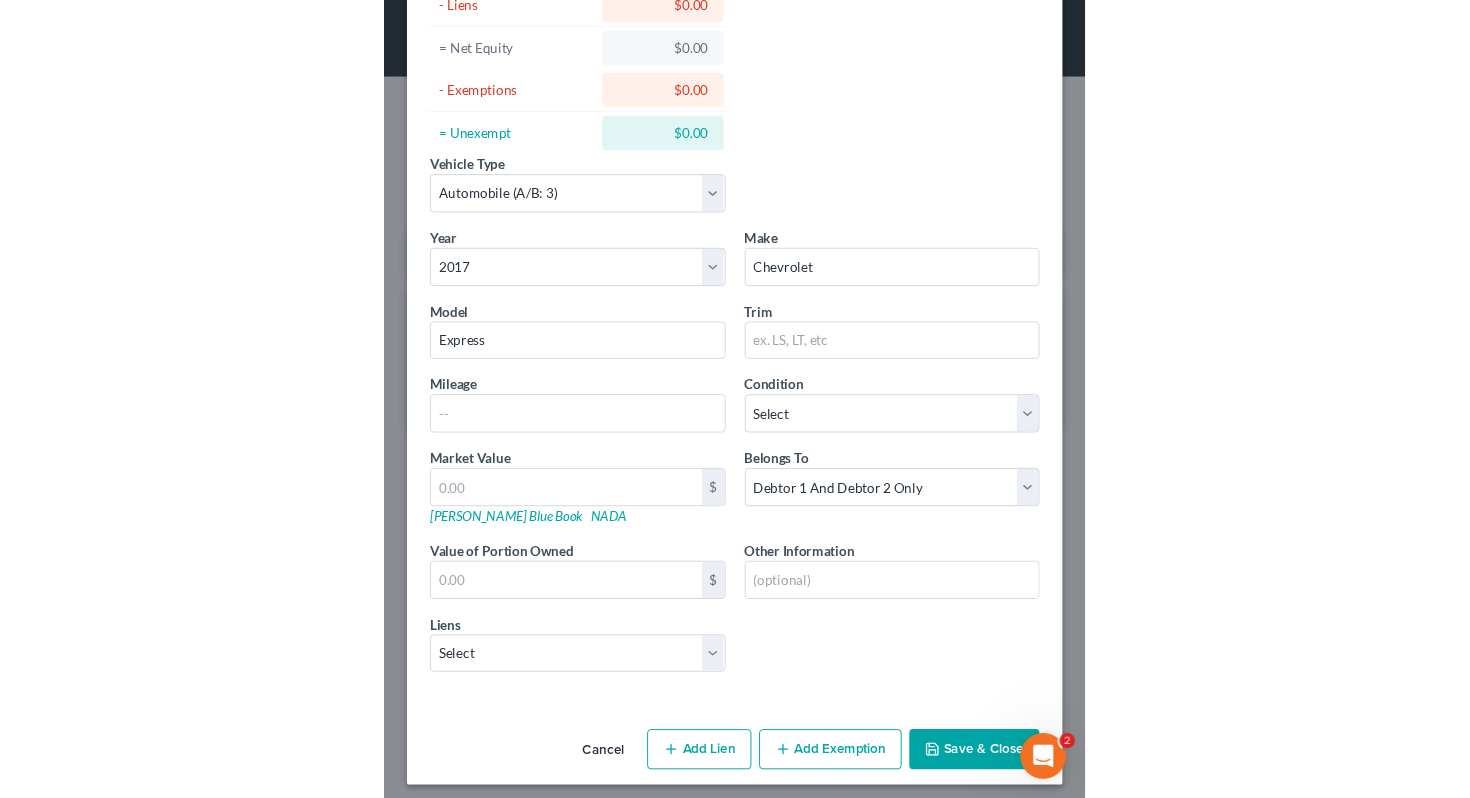 scroll, scrollTop: 193, scrollLeft: 0, axis: vertical 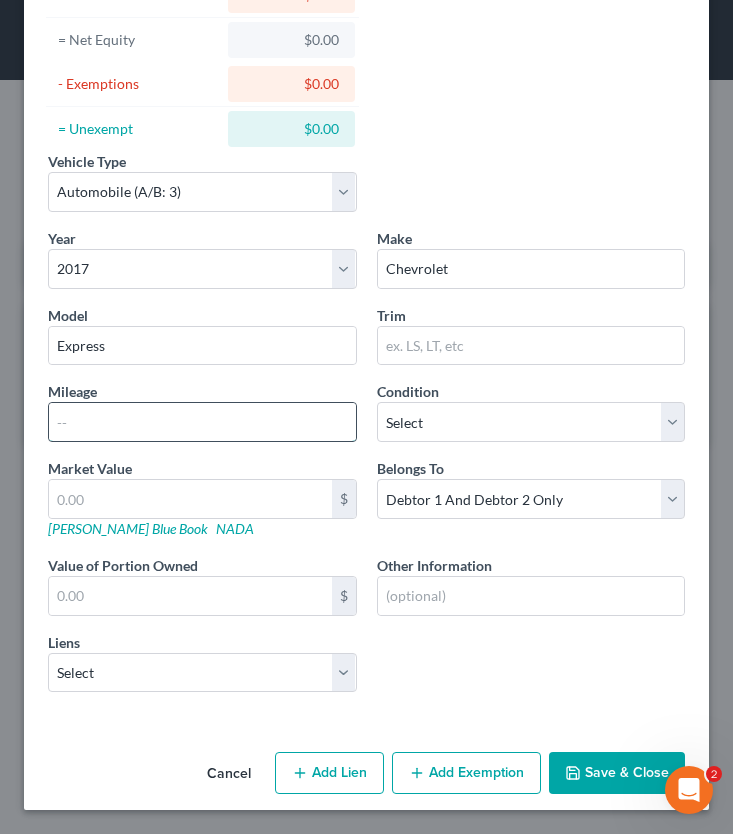 click at bounding box center (202, 422) 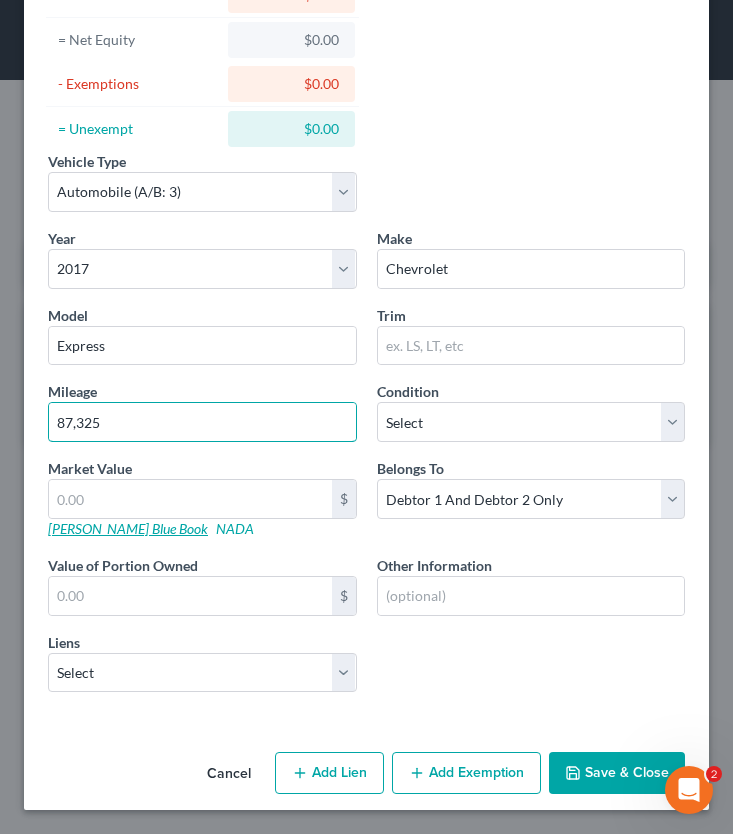 type on "87,325" 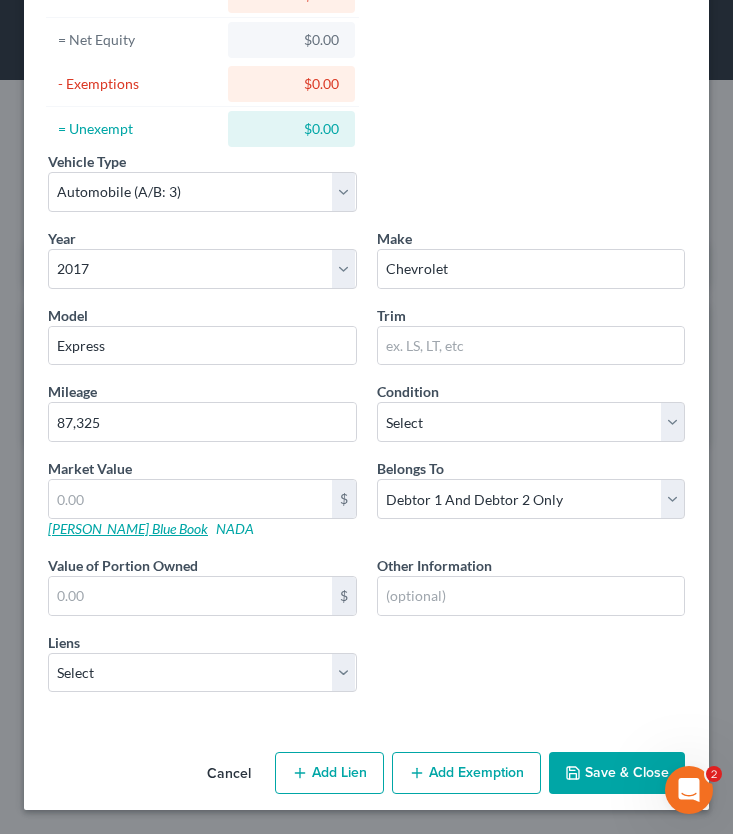 click on "[PERSON_NAME] Blue Book" at bounding box center [128, 528] 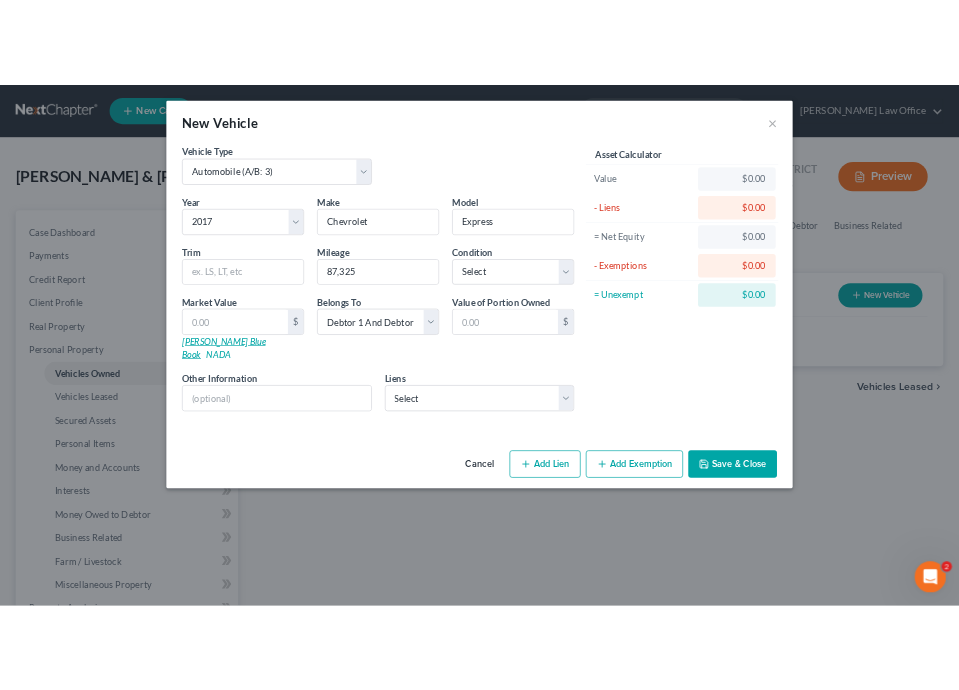 scroll, scrollTop: 0, scrollLeft: 0, axis: both 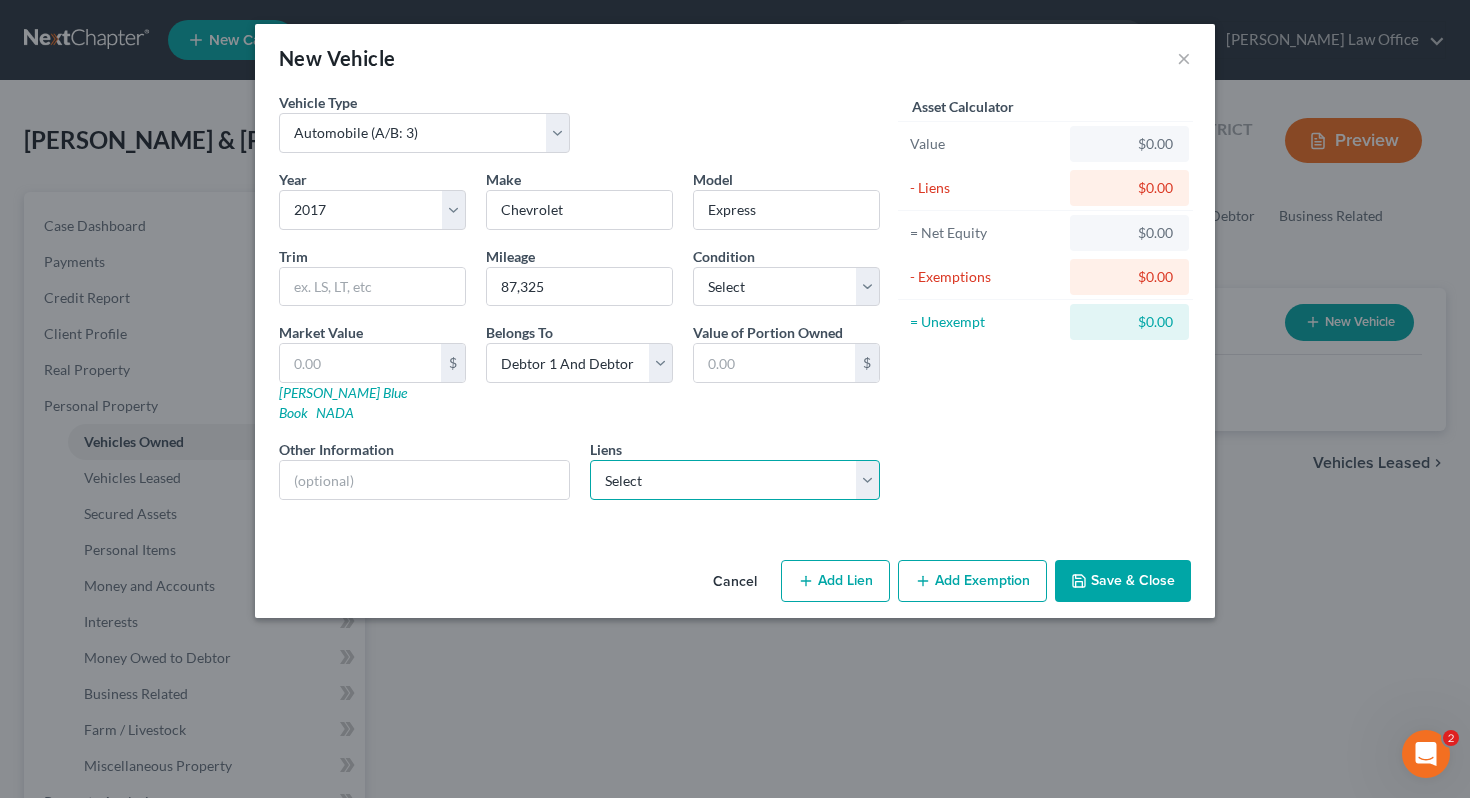 click on "Select [PERSON_NAME] Bank - $10,695.00 Aca - $10,156.00 Am Nat Bk - $0.00 Fibank - $0.00 Hnb Ind - $0.00 Us Bank - $0.00 Wfbna Auto - $0.00" at bounding box center [735, 480] 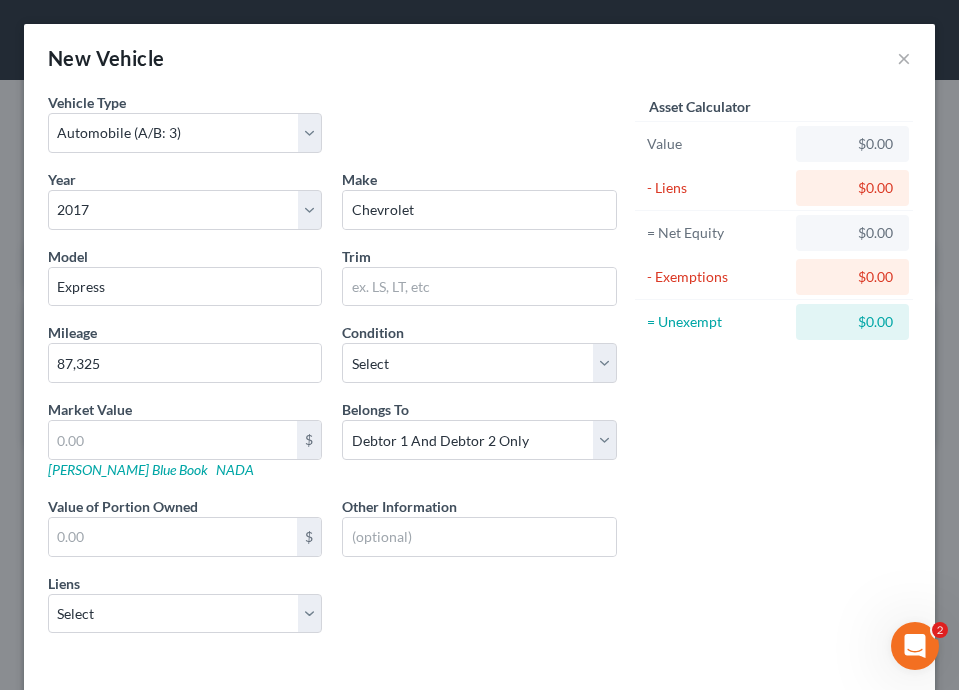 click on "Year Select 2026 2025 2024 2023 2022 2021 2020 2019 2018 2017 2016 2015 2014 2013 2012 2011 2010 2009 2008 2007 2006 2005 2004 2003 2002 2001 2000 1999 1998 1997 1996 1995 1994 1993 1992 1991 1990 1989 1988 1987 1986 1985 1984 1983 1982 1981 1980 1979 1978 1977 1976 1975 1974 1973 1972 1971 1970 1969 1968 1967 1966 1965 1964 1963 1962 1961 1960 1959 1958 1957 1956 1955 1954 1953 1952 1951 1950 1949 1948 1947 1946 1945 1944 1943 1942 1941 1940 1939 1938 1937 1936 1935 1934 1933 1932 1931 1930 1929 1928 1927 1926 1925 1924 1923 1922 1921 1920 1919 1918 1917 1916 1915 1914 1913 1912 1911 1910 1909 1908 1907 1906 1905 1904 1903 1902 1901
Make
*
Chevrolet Model Express Trim Mileage 87,325 Condition Select Excellent Very Good Good Fair Poor Market Value $ [PERSON_NAME] Blue Book NADA
Belongs To
*
Select Debtor 1 Only Debtor 2 Only Debtor 1 And Debtor 2 Only At Least One Of The Debtors And Another Community Property Value of Portion Owned $ Other Information
Liens
Select Aca - $10,156.00" at bounding box center [332, 409] 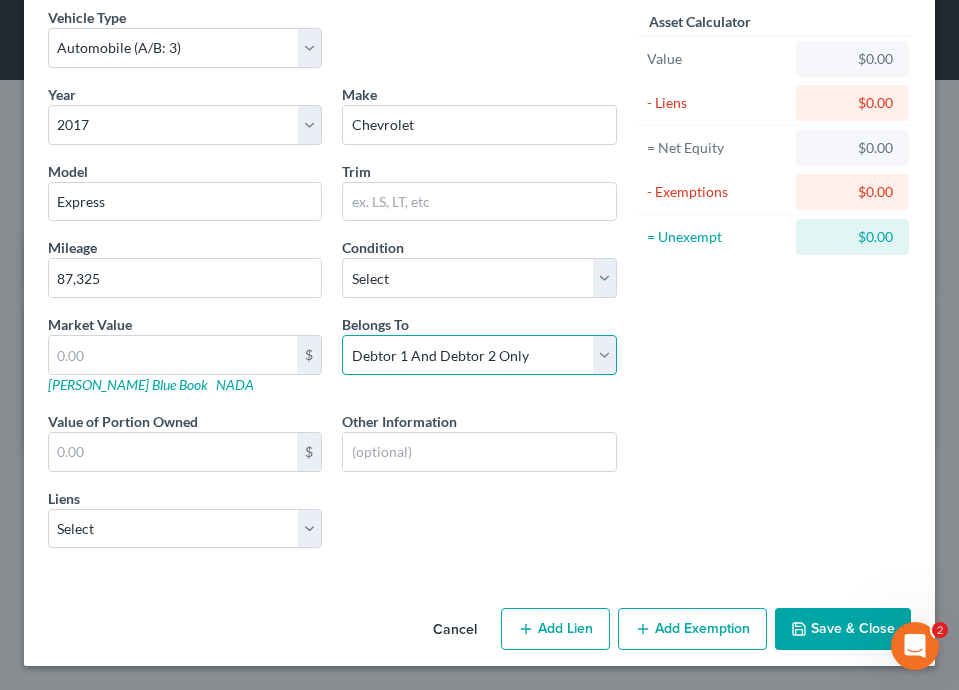 click on "Select Debtor 1 Only Debtor 2 Only Debtor 1 And Debtor 2 Only At Least One Of The Debtors And Another Community Property" at bounding box center (479, 355) 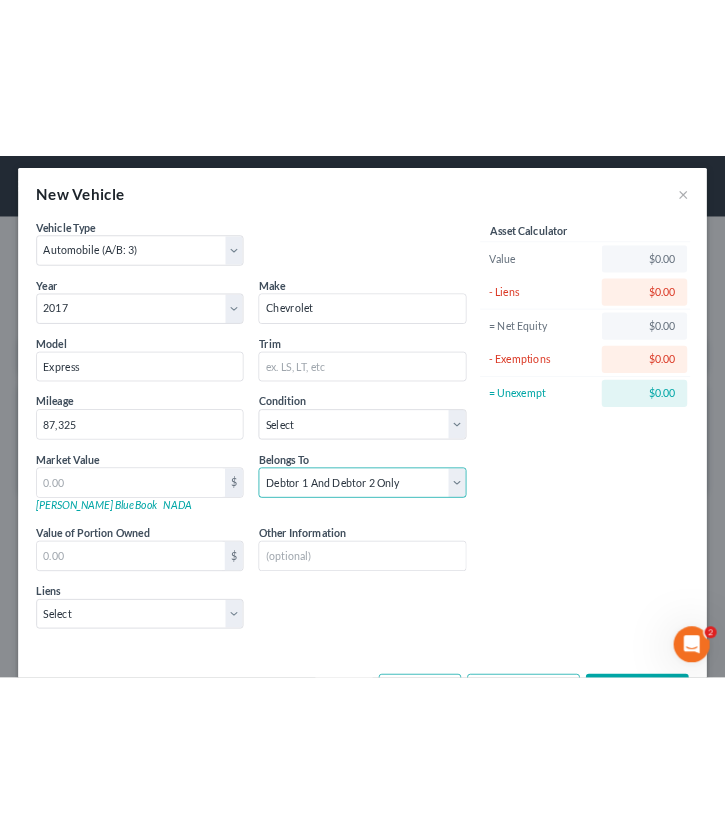 scroll, scrollTop: 1, scrollLeft: 0, axis: vertical 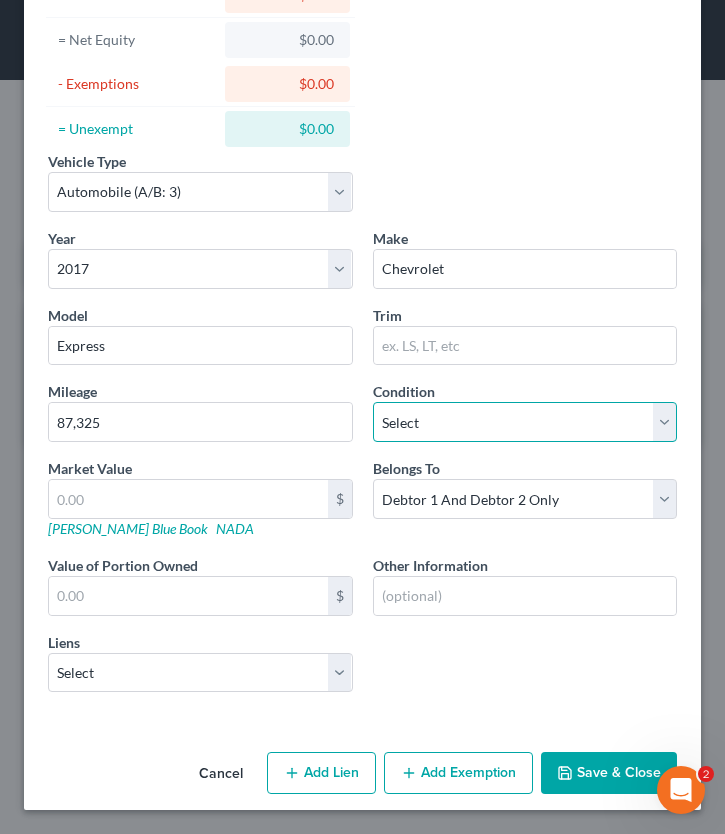 click on "Select Excellent Very Good Good Fair Poor" at bounding box center [525, 422] 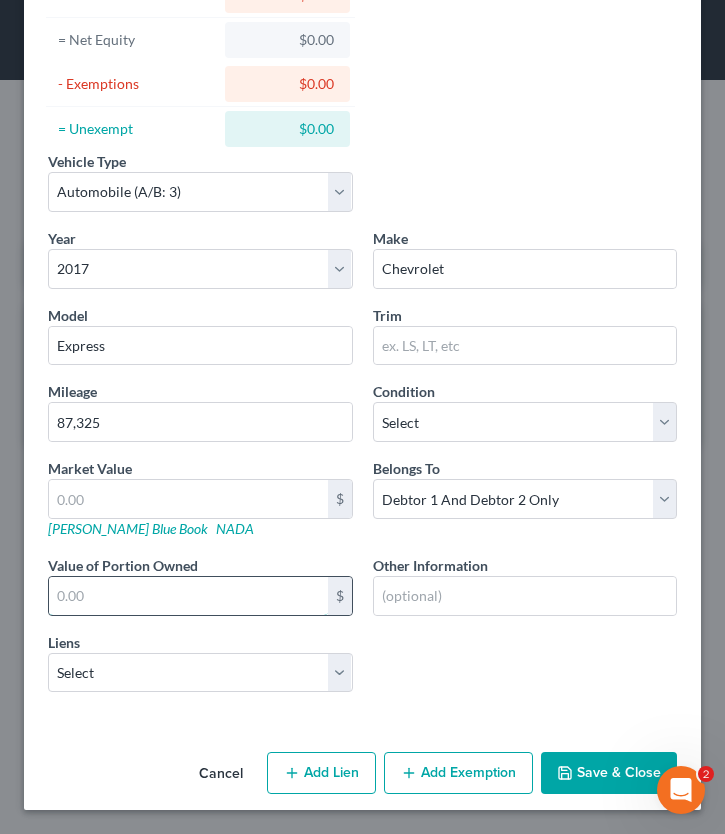 click at bounding box center [188, 596] 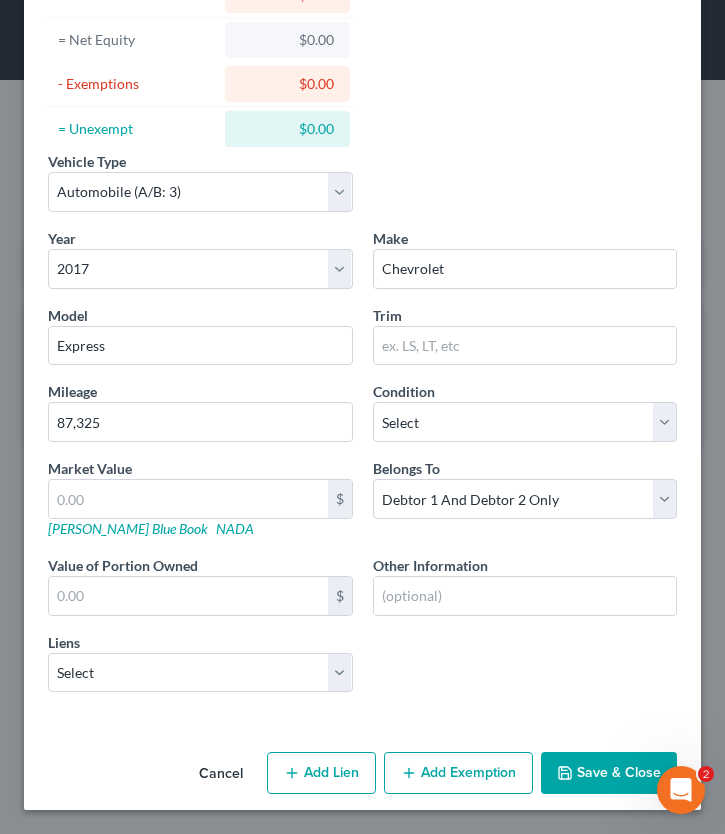 click on "Vehicle Type Select Automobile (A/B: 3) Truck (A/B: 3) Trailer (A/B: 4) Watercraft (A/B: 4) Aircraft (A/B: 4) Motor Home (A/B: 4) ATV (A/B: 4) Other Vehicle (A/B: 4) Year Select 2026 2025 2024 2023 2022 2021 2020 2019 2018 2017 2016 2015 2014 2013 2012 2011 2010 2009 2008 2007 2006 2005 2004 2003 2002 2001 2000 1999 1998 1997 1996 1995 1994 1993 1992 1991 1990 1989 1988 1987 1986 1985 1984 1983 1982 1981 1980 1979 1978 1977 1976 1975 1974 1973 1972 1971 1970 1969 1968 1967 1966 1965 1964 1963 1962 1961 1960 1959 1958 1957 1956 1955 1954 1953 1952 1951 1950 1949 1948 1947 1946 1945 1944 1943 1942 1941 1940 1939 1938 1937 1936 1935 1934 1933 1932 1931 1930 1929 1928 1927 1926 1925 1924 1923 1922 1921 1920 1919 1918 1917 1916 1915 1914 1913 1912 1911 1910 1909 1908 1907 1906 1905 1904 1903 1902 1901
Make
*
Chevrolet Model Express Trim Mileage 87,325 Condition Select Excellent Very Good Good Fair Poor Market Value $ [PERSON_NAME] Blue Book NADA
Belongs To
*
Select Debtor 1 Only Debtor 2 Only $" at bounding box center [362, 303] 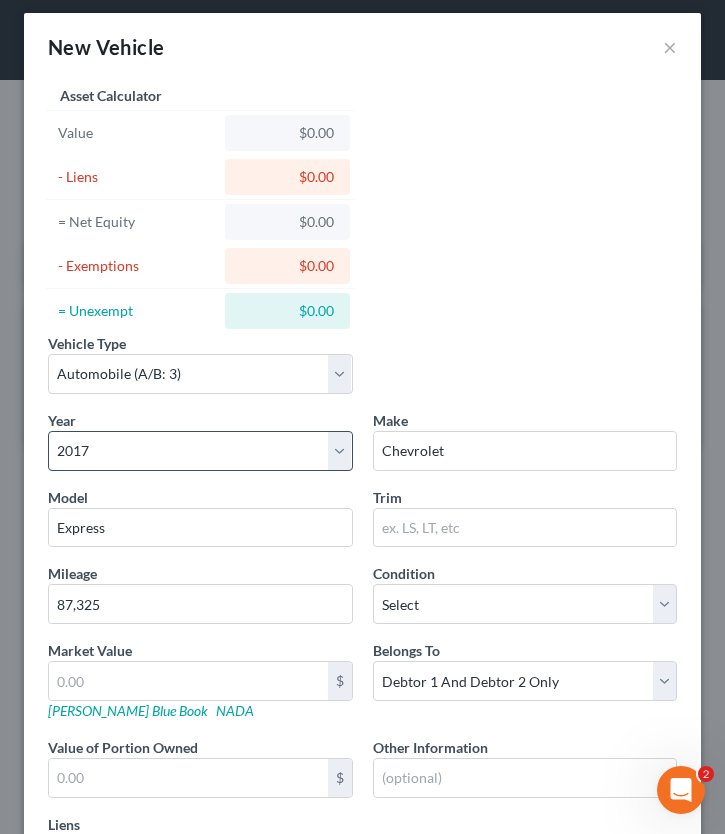 scroll, scrollTop: 18, scrollLeft: 0, axis: vertical 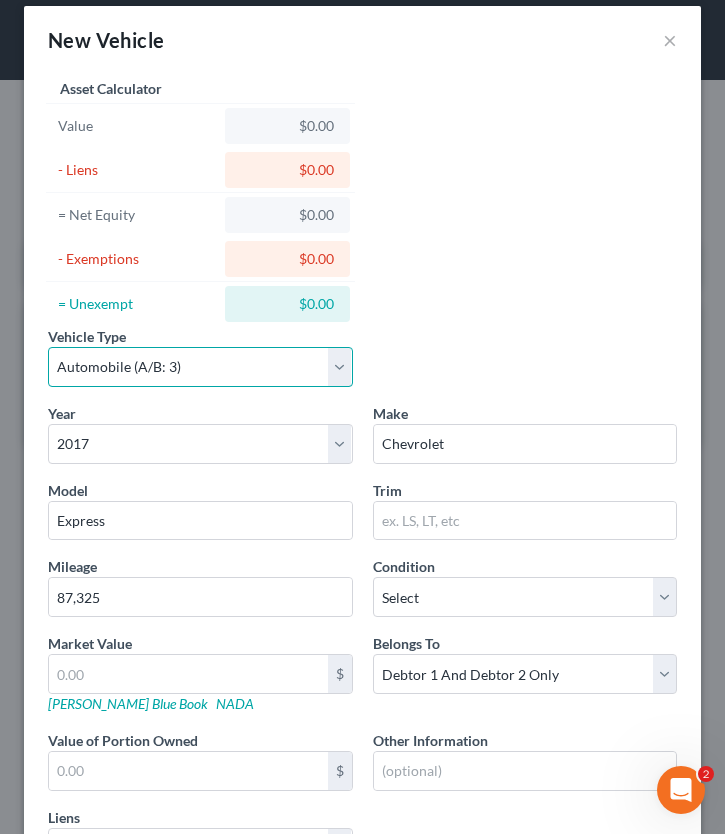 click on "Select Automobile (A/B: 3) Truck (A/B: 3) Trailer (A/B: 4) Watercraft (A/B: 4) Aircraft (A/B: 4) Motor Home (A/B: 4) ATV (A/B: 4) Other Vehicle (A/B: 4)" at bounding box center (200, 367) 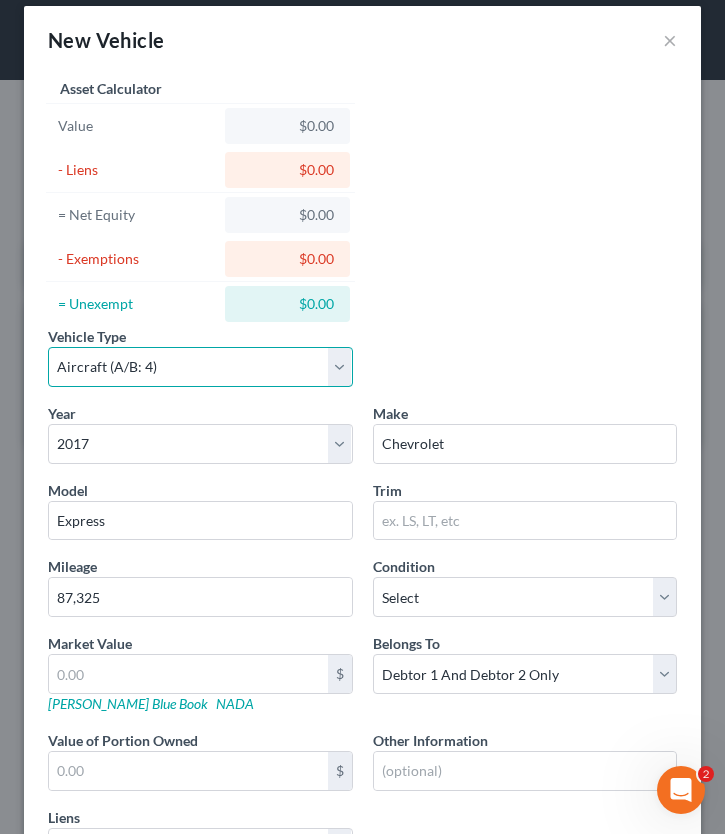 click on "Select Automobile (A/B: 3) Truck (A/B: 3) Trailer (A/B: 4) Watercraft (A/B: 4) Aircraft (A/B: 4) Motor Home (A/B: 4) ATV (A/B: 4) Other Vehicle (A/B: 4)" at bounding box center [200, 367] 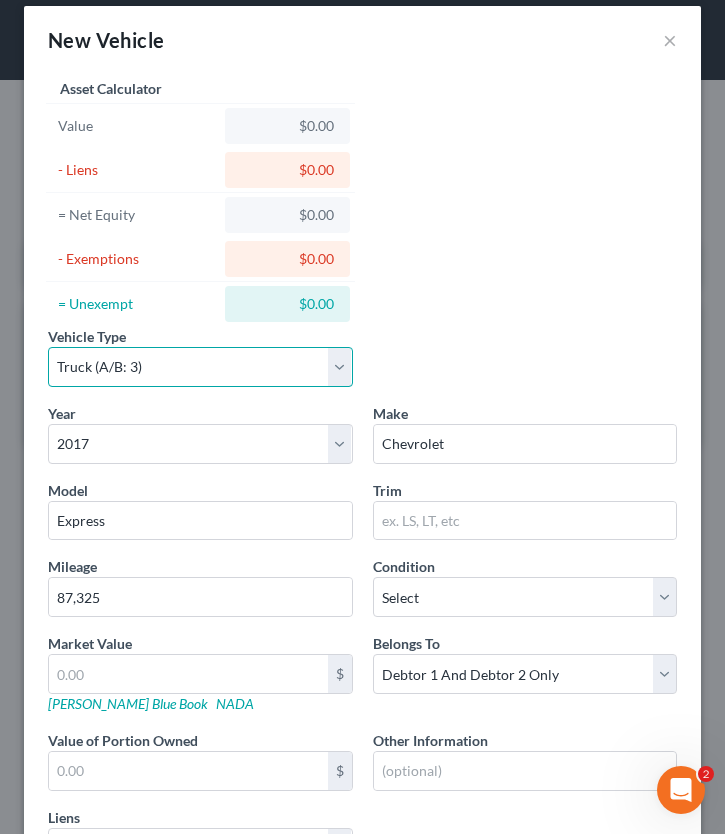 click on "Select Automobile (A/B: 3) Truck (A/B: 3) Trailer (A/B: 4) Watercraft (A/B: 4) Aircraft (A/B: 4) Motor Home (A/B: 4) ATV (A/B: 4) Other Vehicle (A/B: 4)" at bounding box center (200, 367) 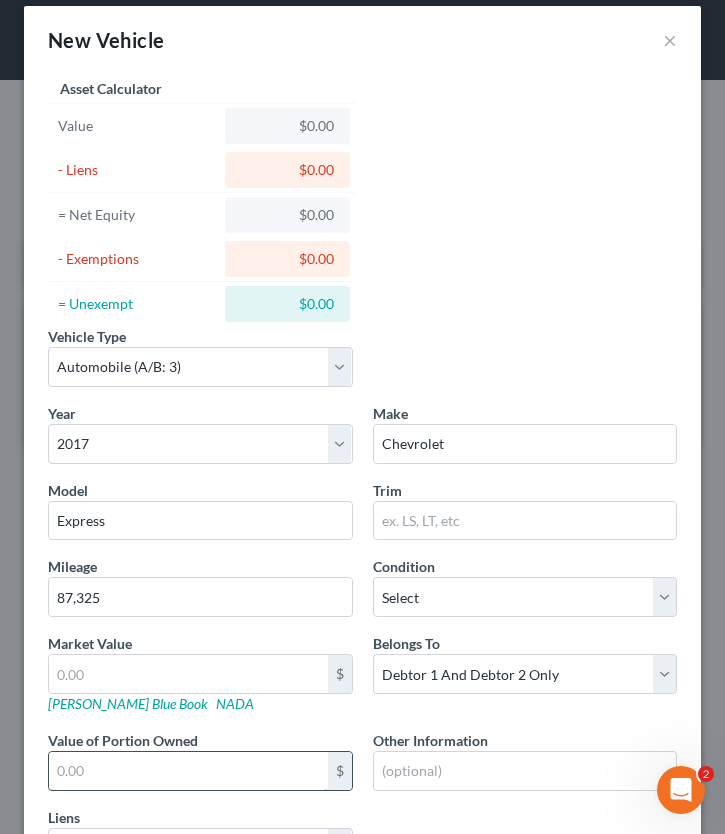 click at bounding box center (188, 771) 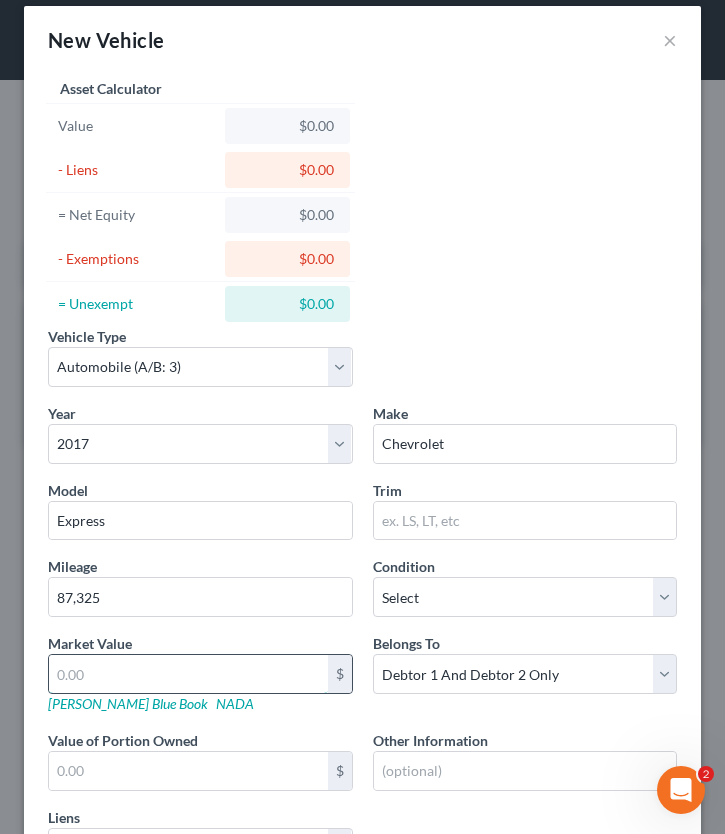 click at bounding box center [188, 674] 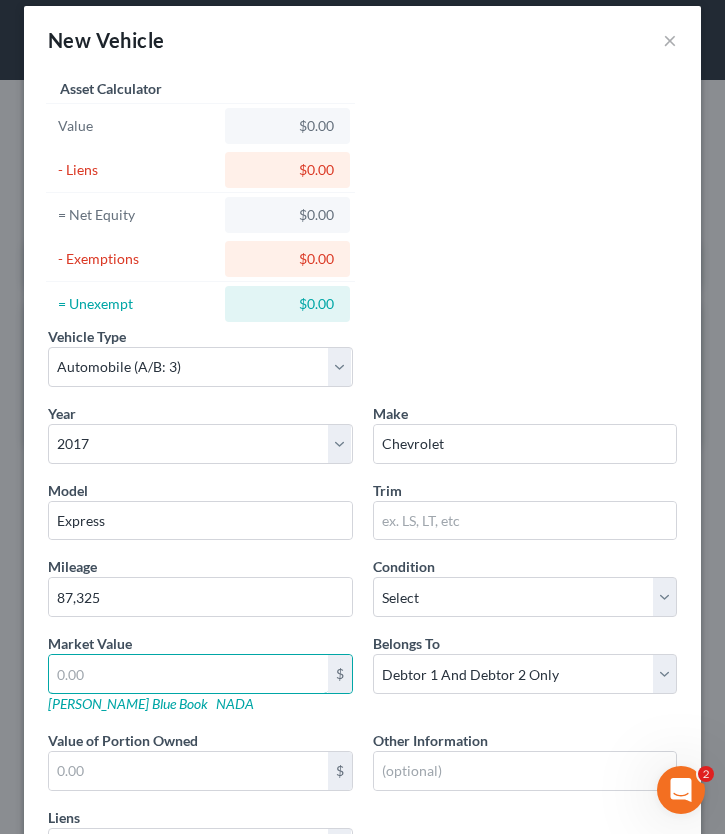 type on "1" 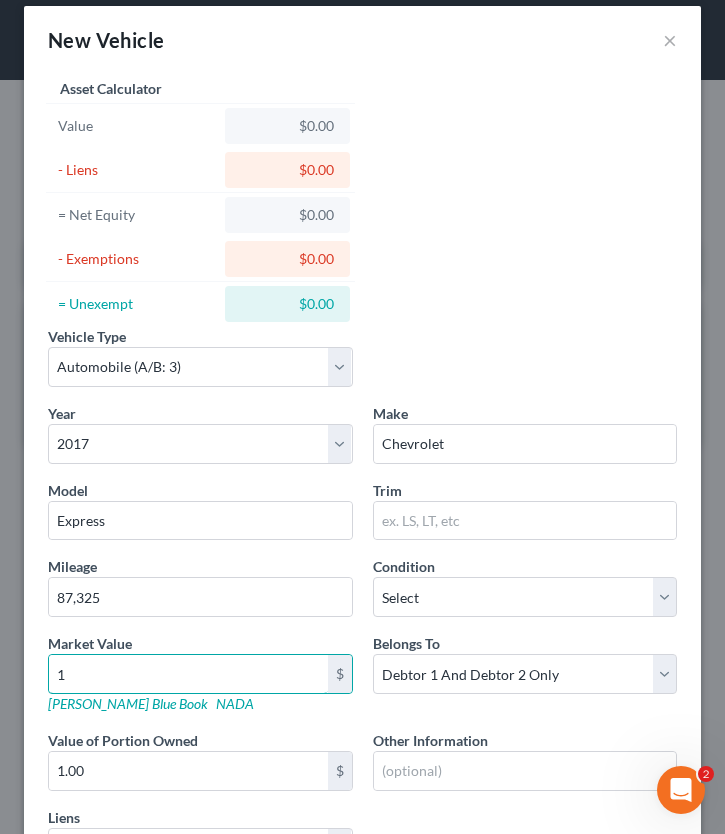 type on "19" 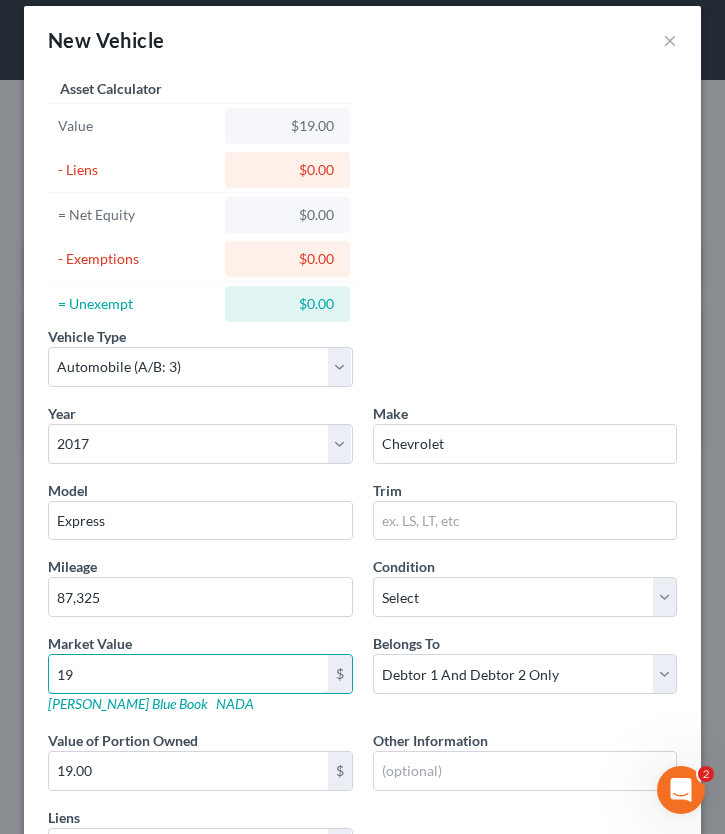 type on "195" 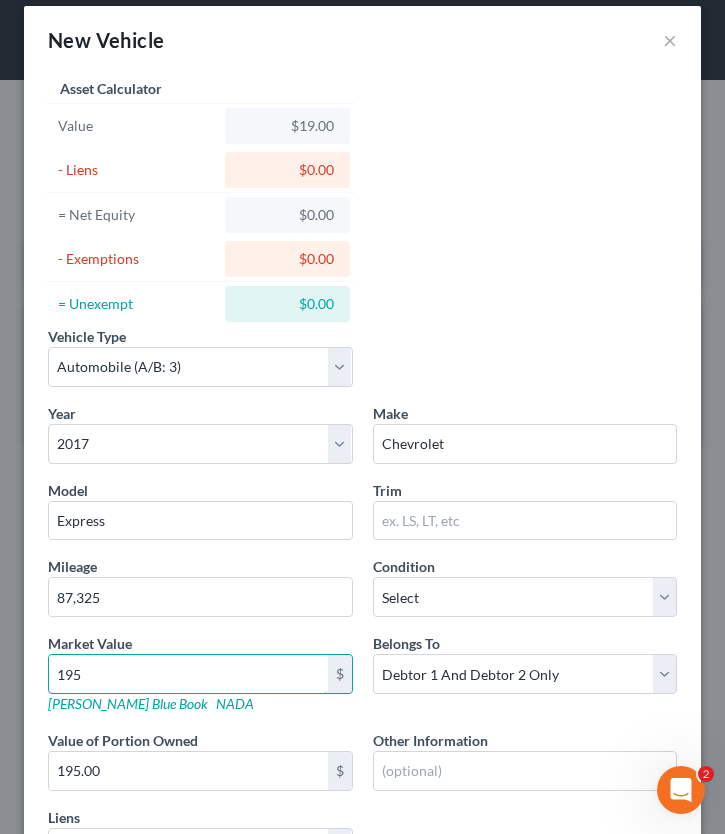 type on "1951" 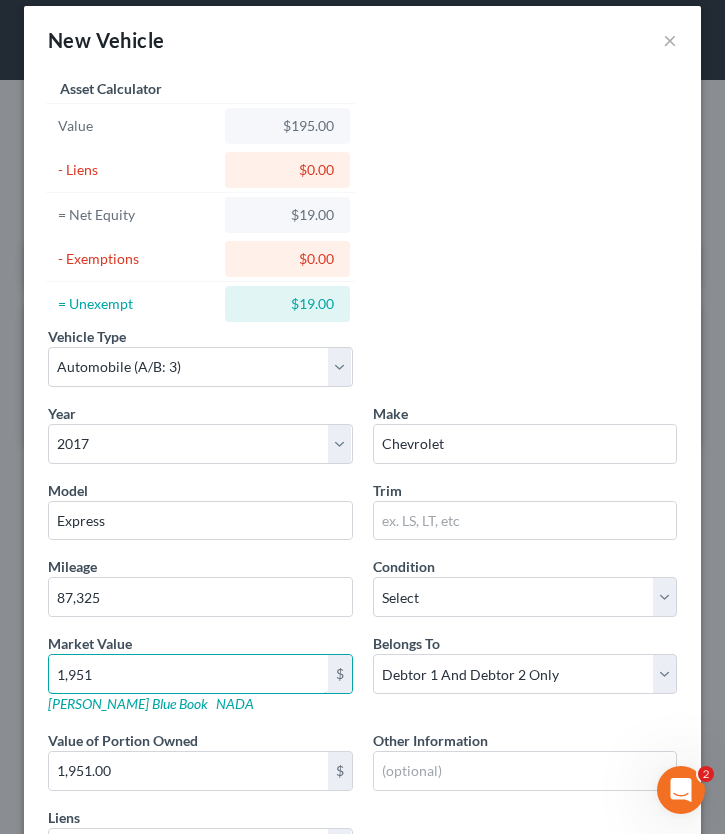 type on "1,9517" 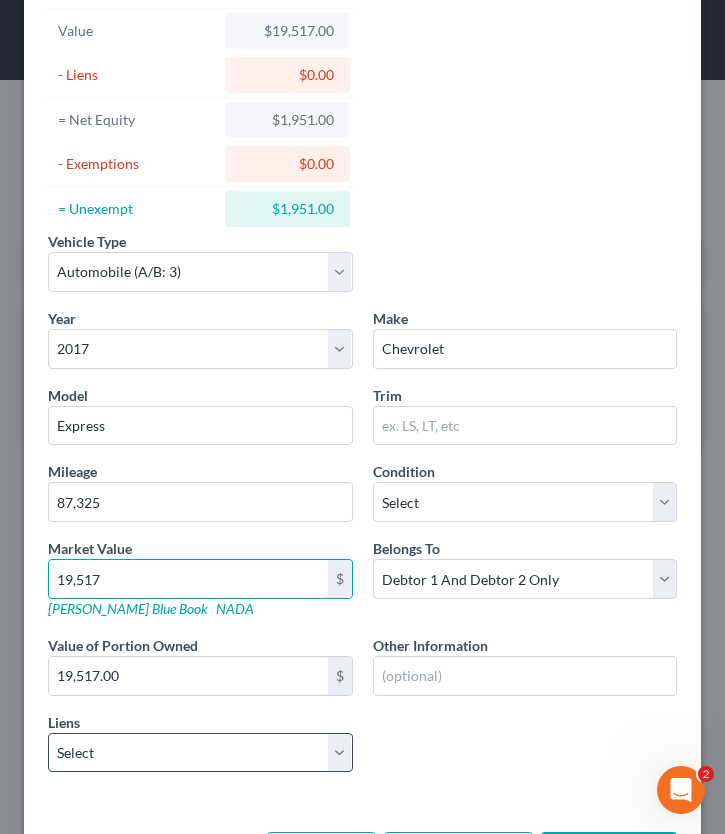 scroll, scrollTop: 193, scrollLeft: 0, axis: vertical 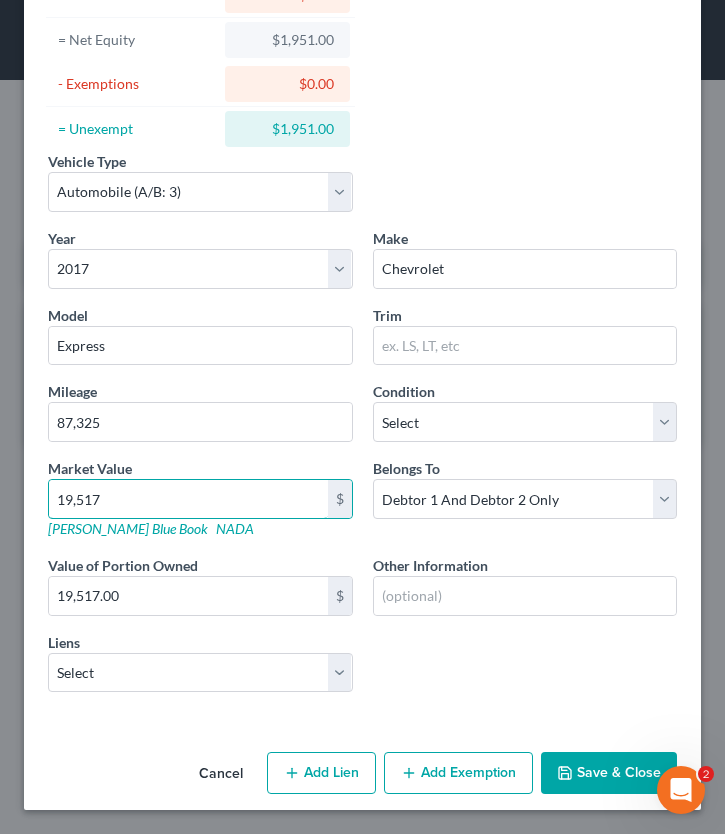 type on "19,517" 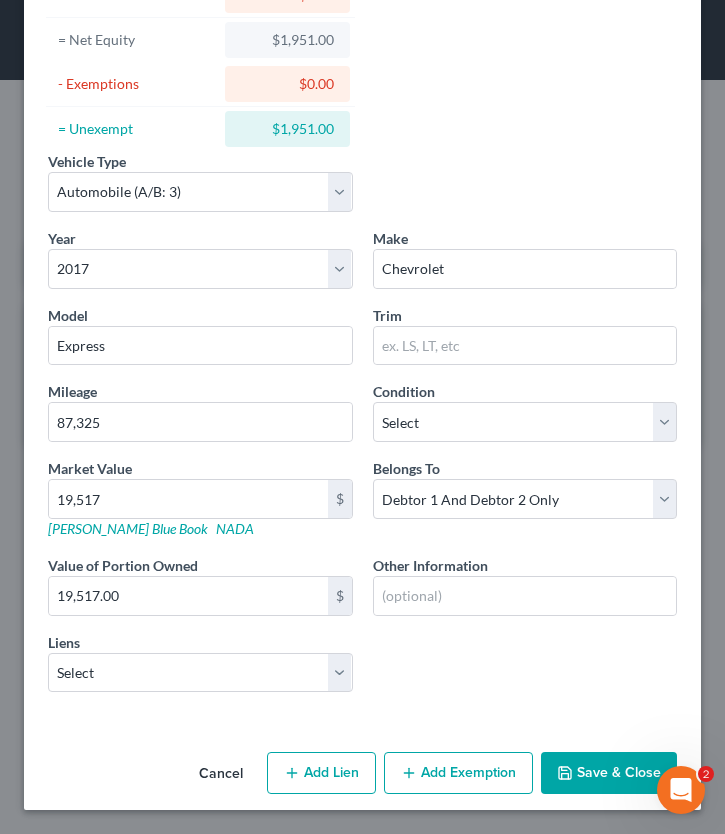 click on "Add Exemption" at bounding box center (458, 773) 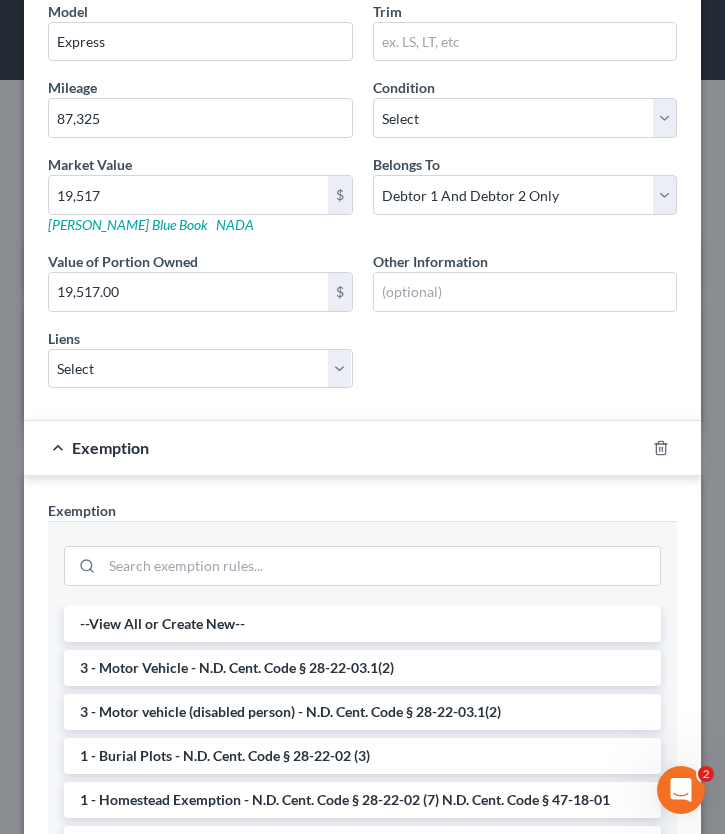 scroll, scrollTop: 535, scrollLeft: 0, axis: vertical 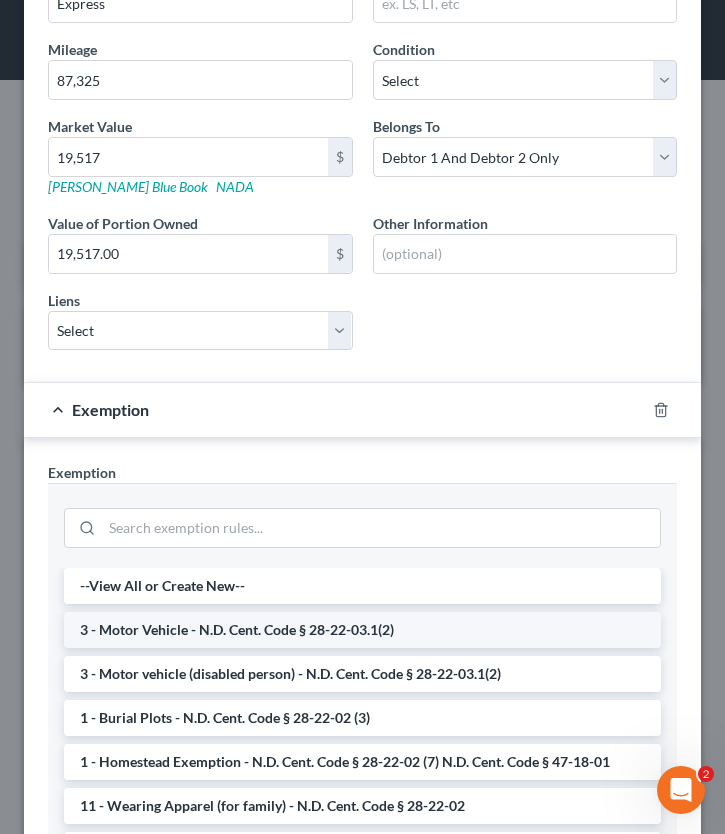 click on "3 - Motor Vehicle - N.D. Cent. Code § 28-22-03.1(2)" at bounding box center (362, 630) 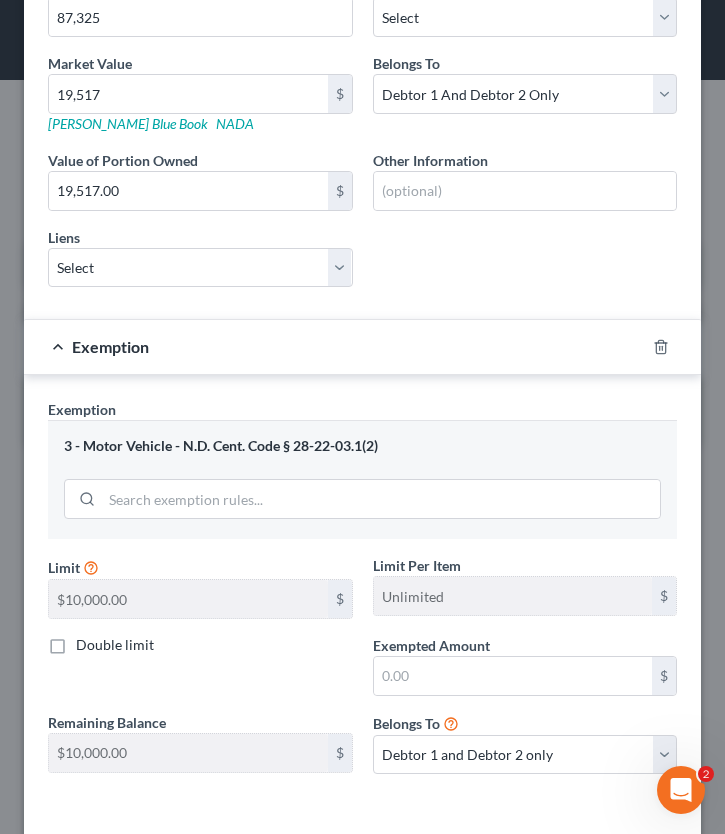 scroll, scrollTop: 681, scrollLeft: 0, axis: vertical 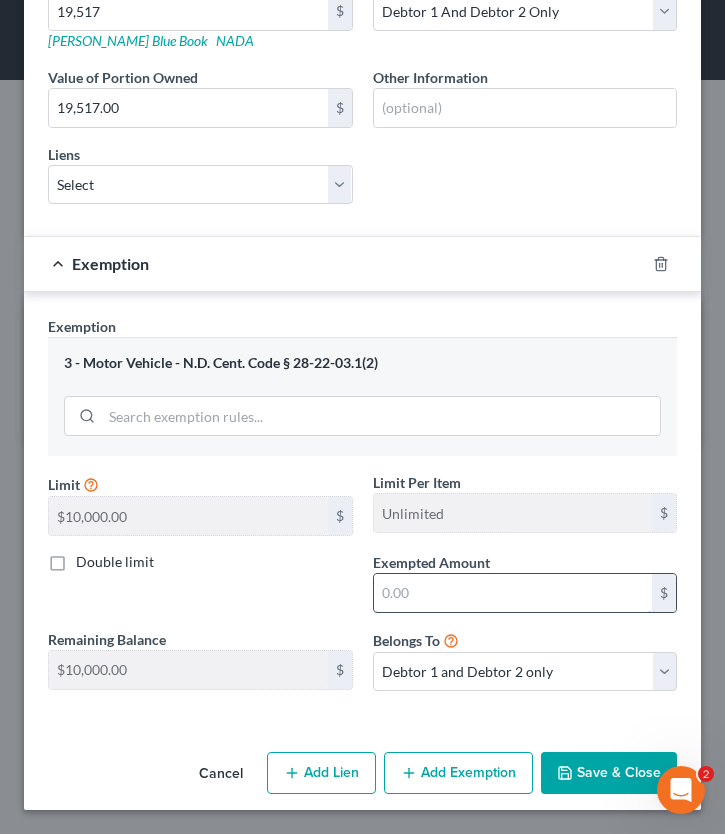 click at bounding box center (513, 593) 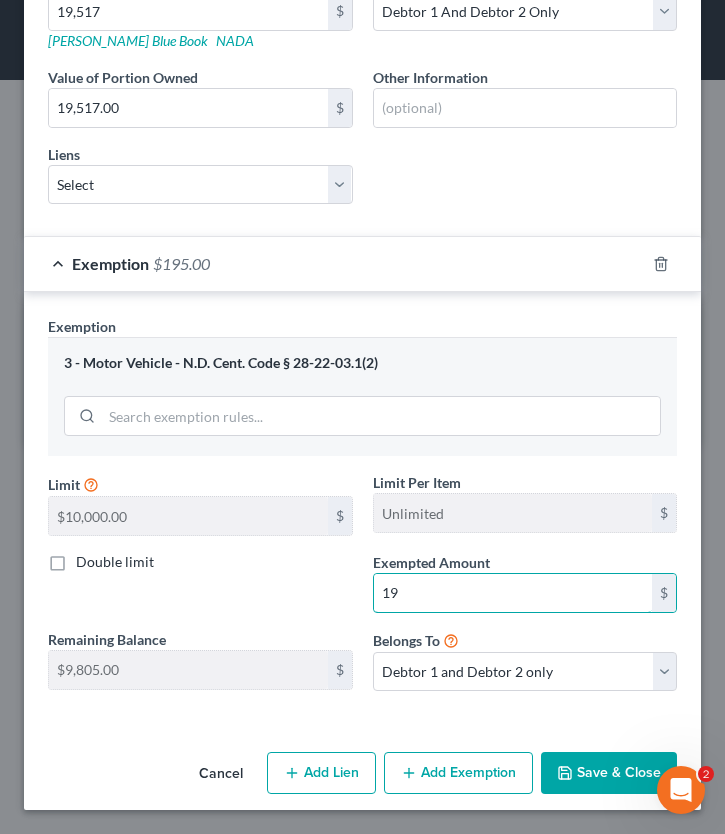 type on "1" 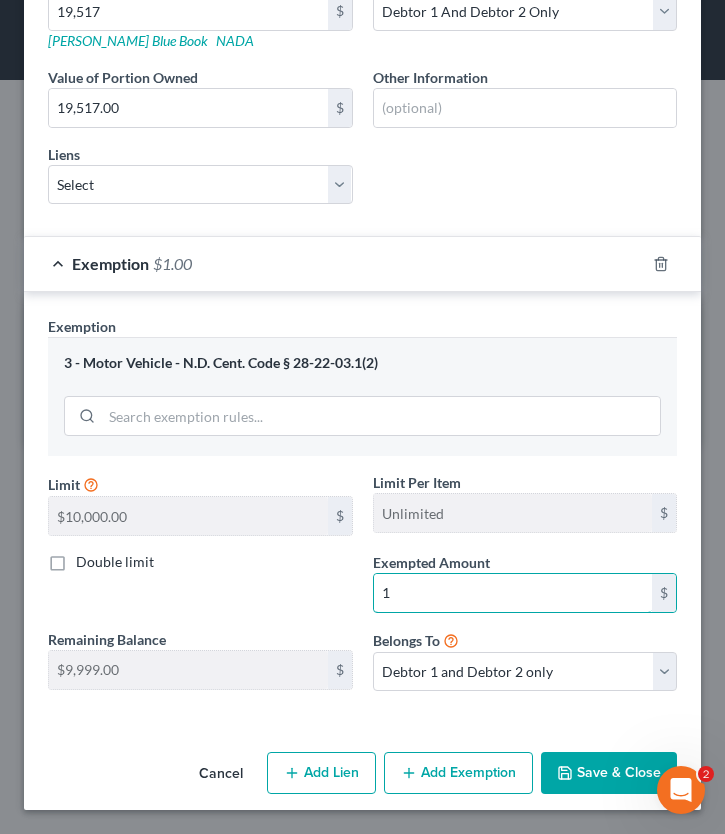 type 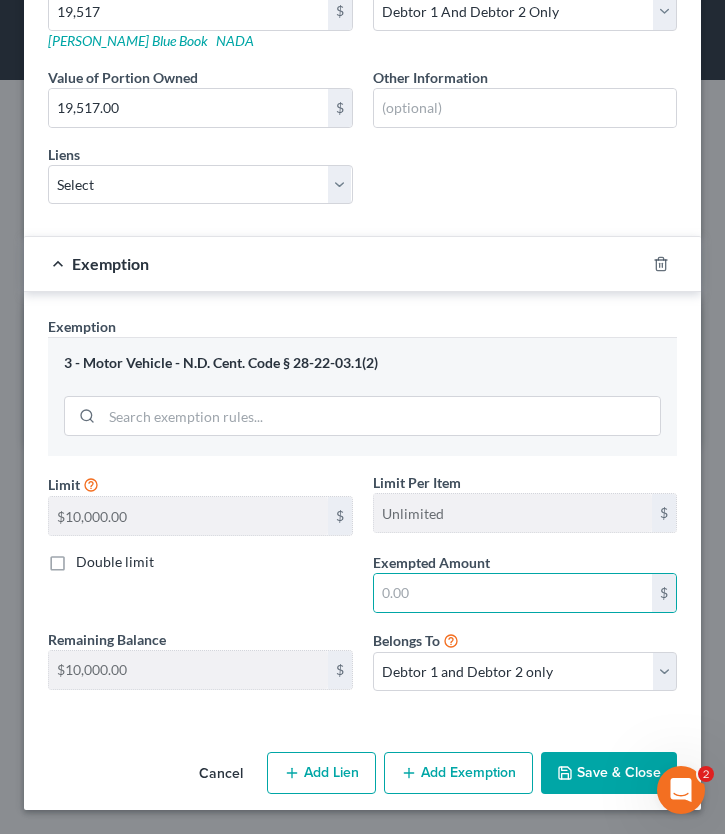 click on "3 - Motor Vehicle - N.D. Cent. Code § 28-22-03.1(2)" at bounding box center (362, 363) 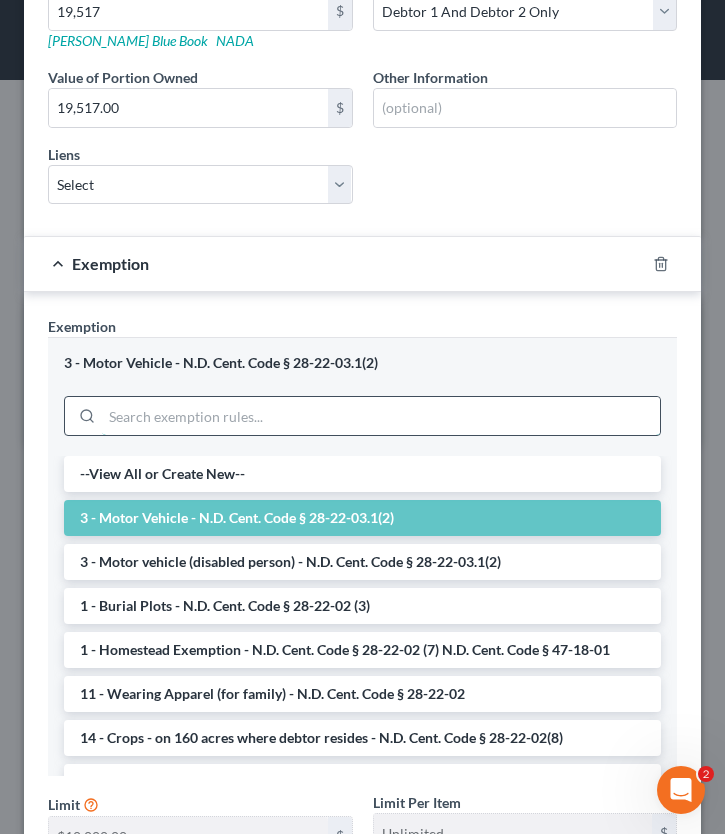 click at bounding box center [381, 416] 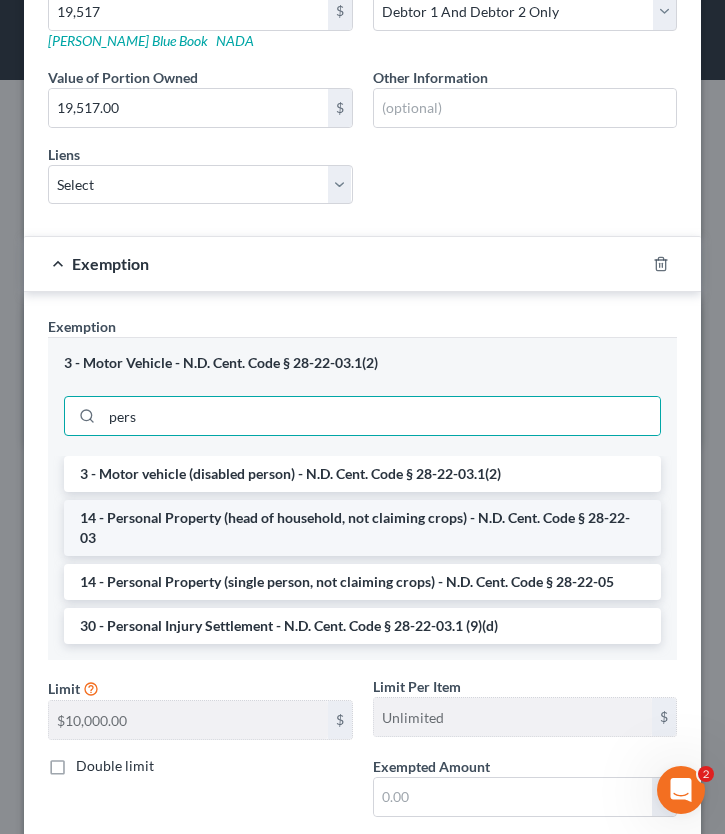 click on "14 - Personal Property (head of household, not claiming crops) - N.D. Cent. Code § 28-22-03" at bounding box center [362, 528] 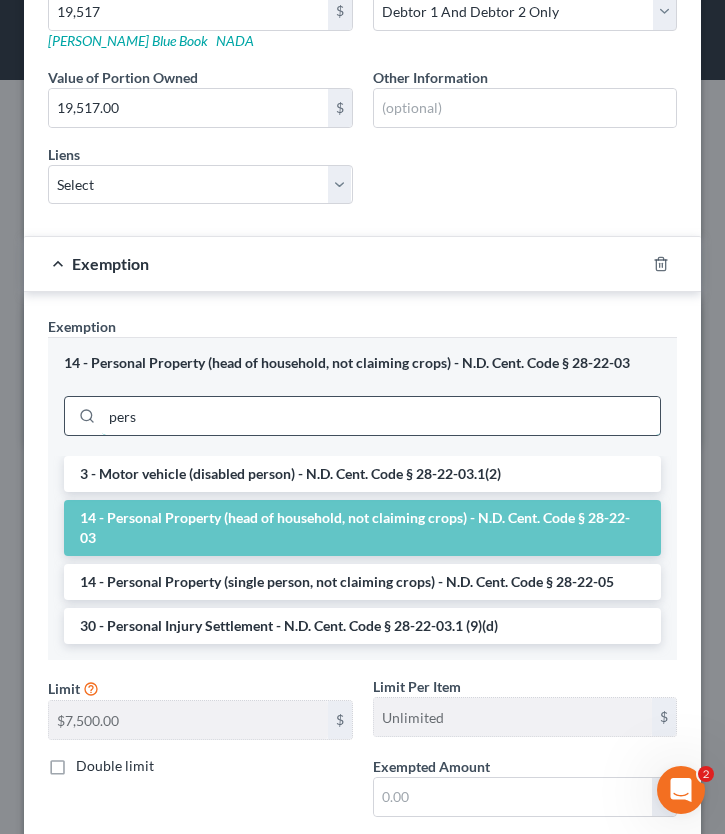 click on "pers" at bounding box center [381, 416] 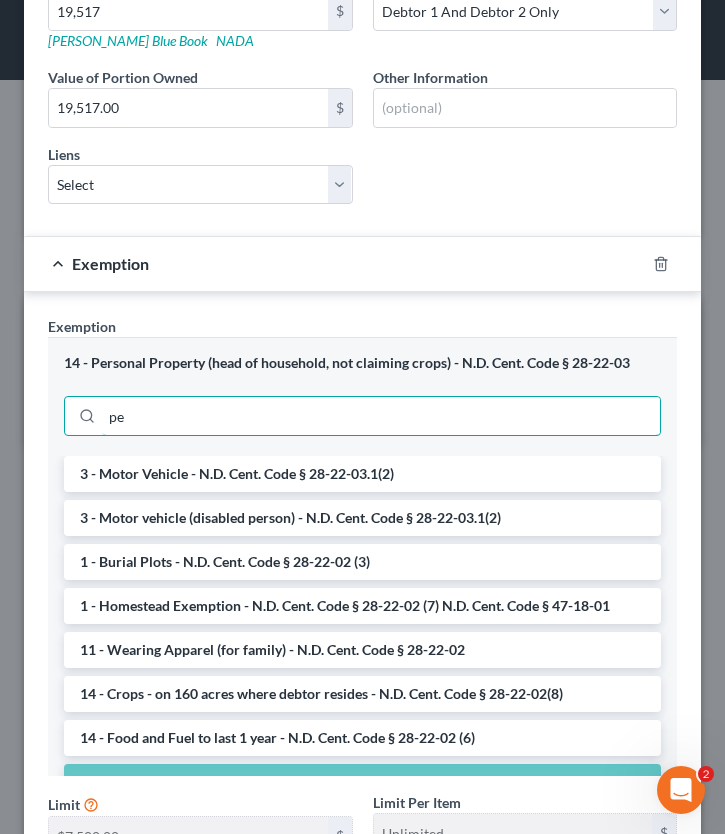 type on "p" 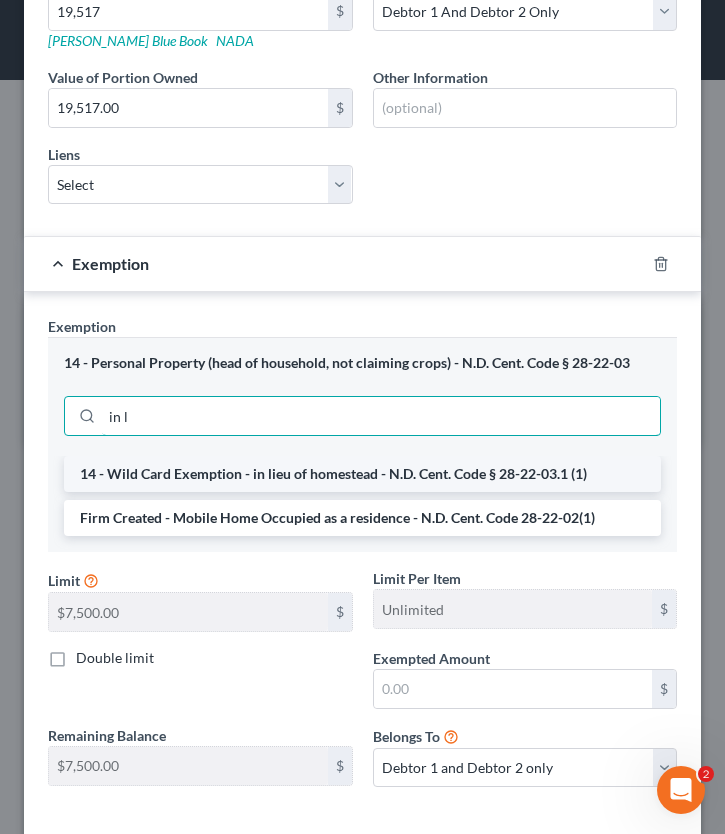 type on "in l" 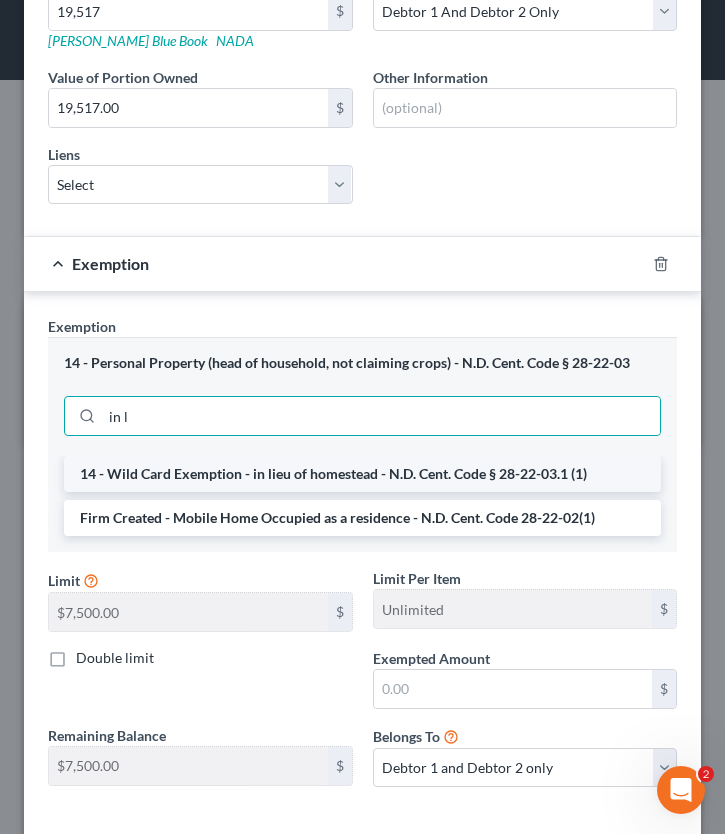 click on "14 - Wild Card Exemption - in lieu of homestead  - N.D. Cent. Code § 28-22-03.1 (1)" at bounding box center (362, 474) 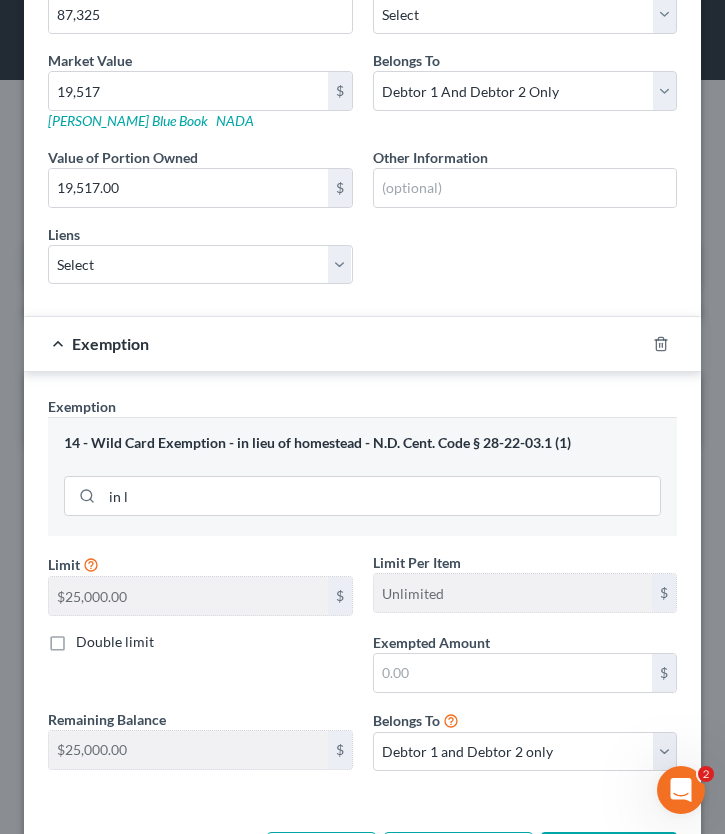 scroll, scrollTop: 681, scrollLeft: 0, axis: vertical 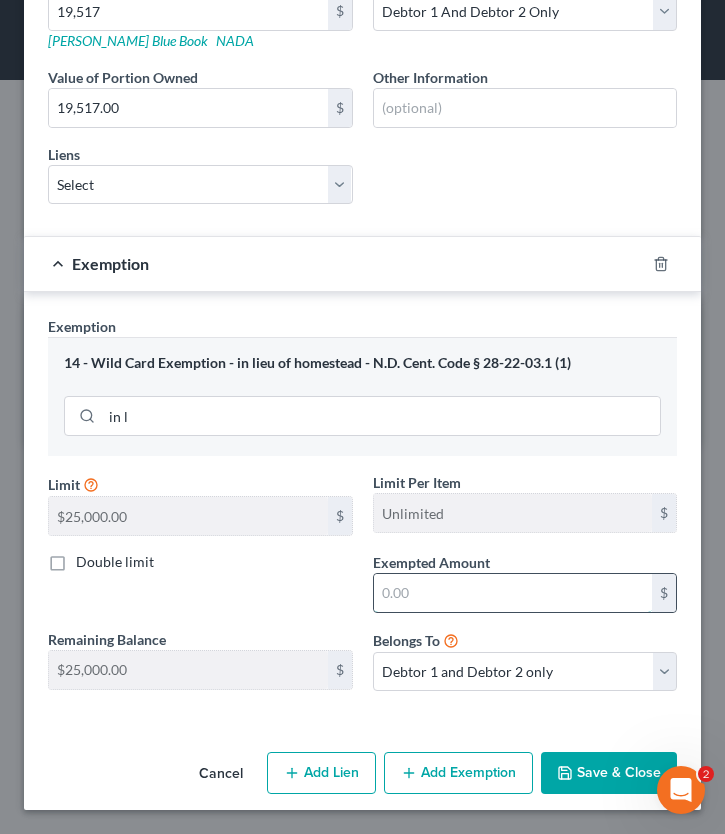 click at bounding box center [513, 593] 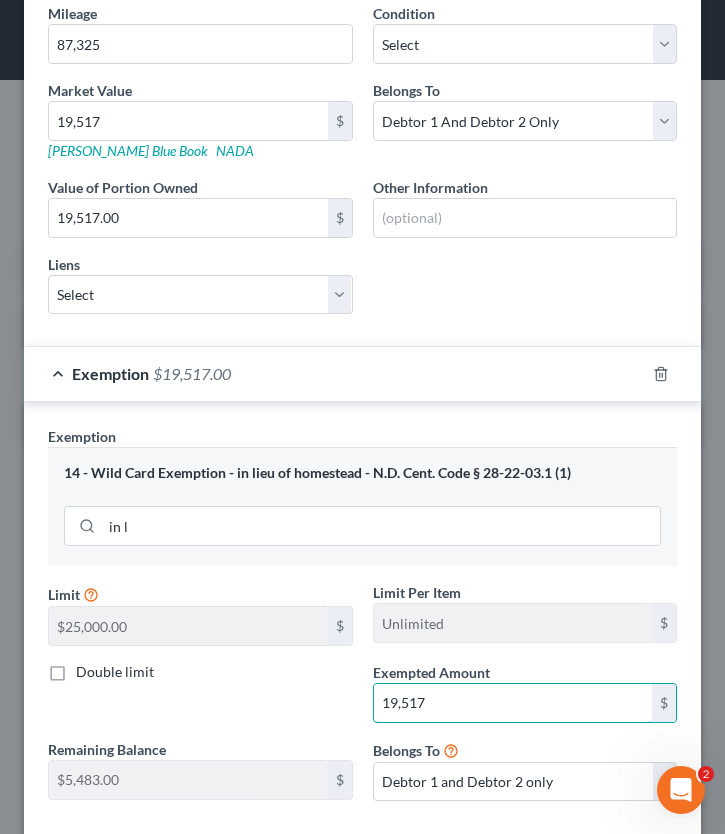 scroll, scrollTop: 681, scrollLeft: 0, axis: vertical 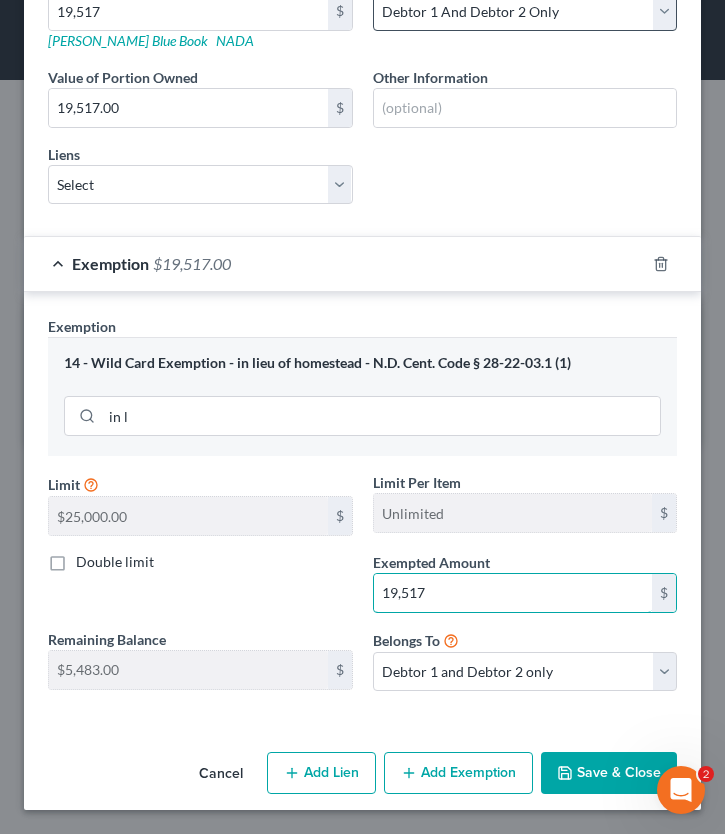 type on "19,517" 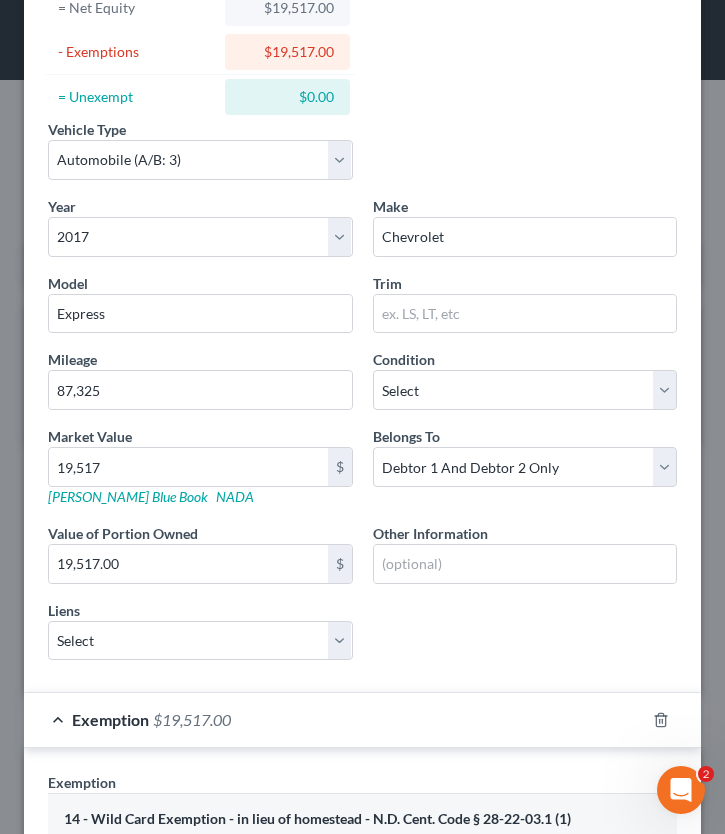 scroll, scrollTop: 227, scrollLeft: 0, axis: vertical 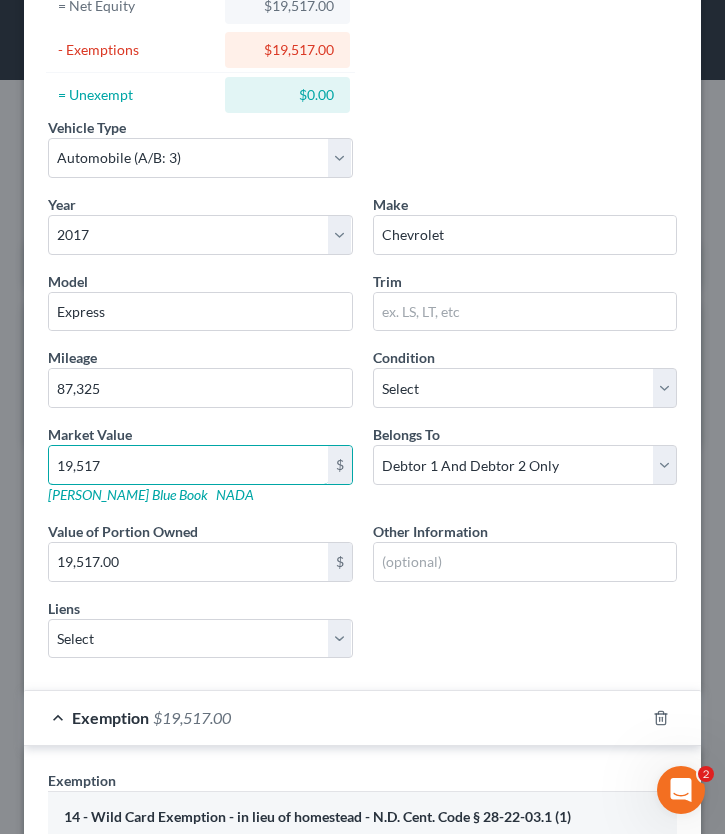 drag, startPoint x: 106, startPoint y: 468, endPoint x: 22, endPoint y: 462, distance: 84.21401 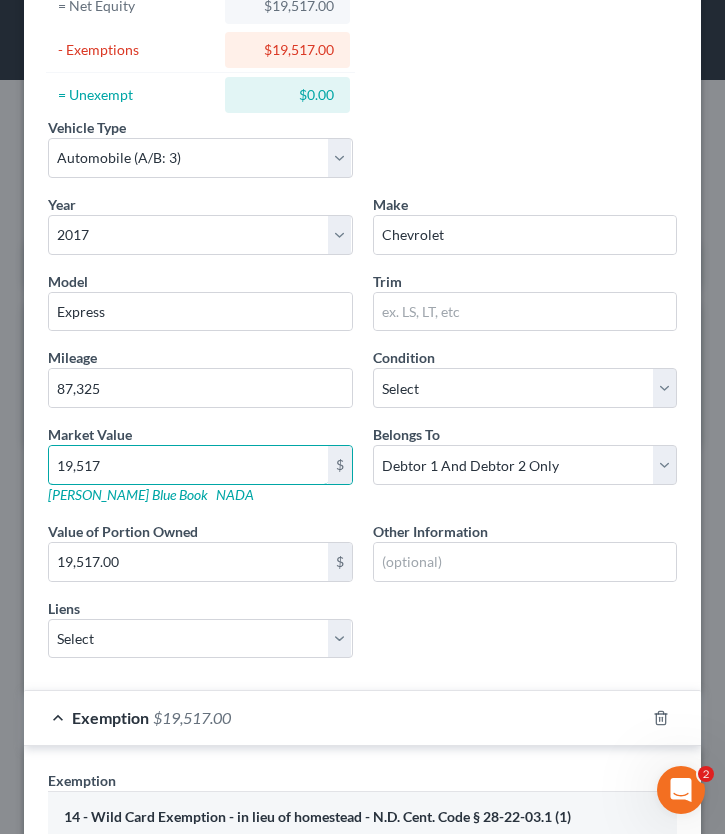 drag, startPoint x: 129, startPoint y: 469, endPoint x: 26, endPoint y: 468, distance: 103.00485 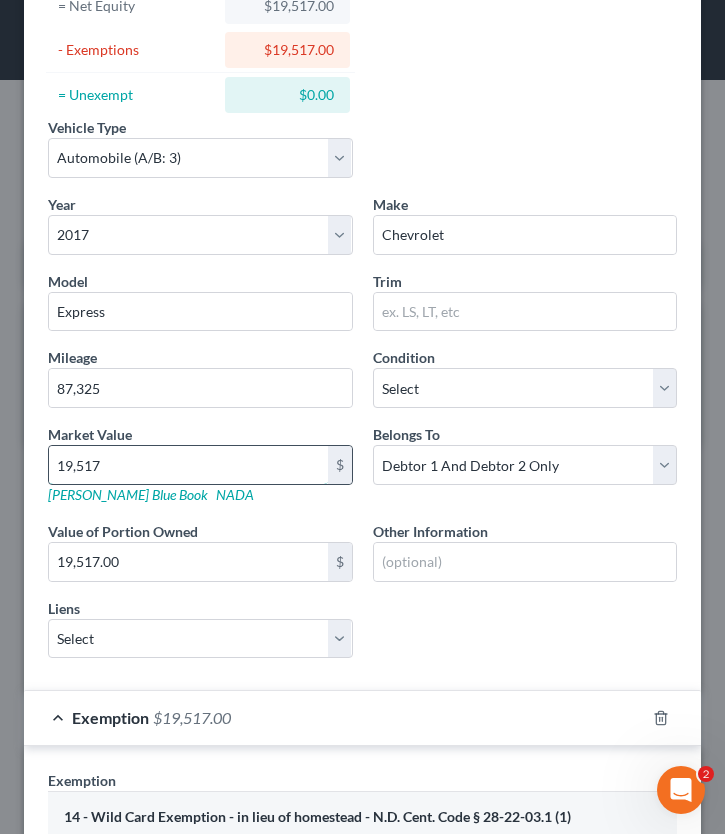 type on "1" 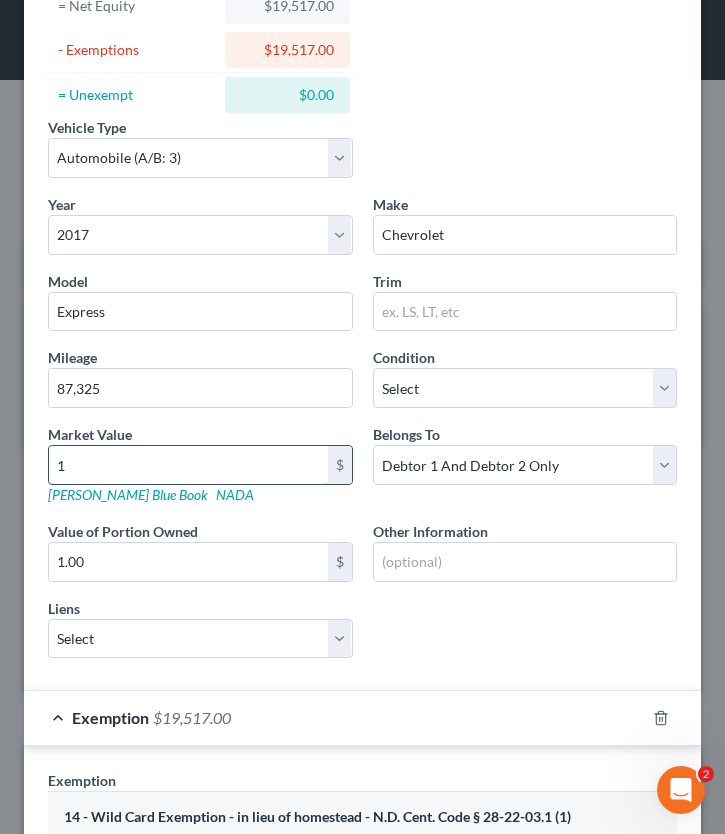 type on "17" 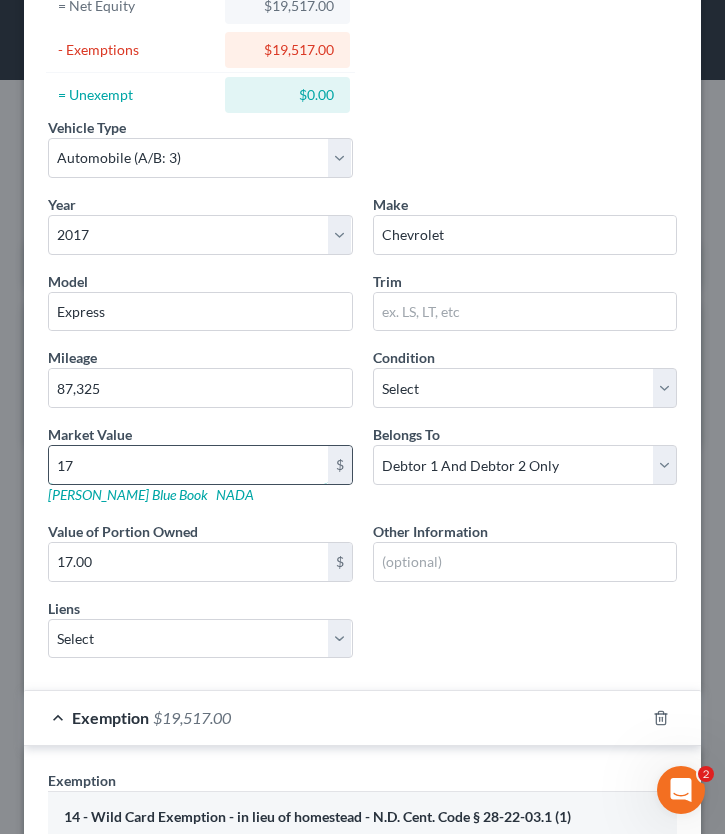 type on "177" 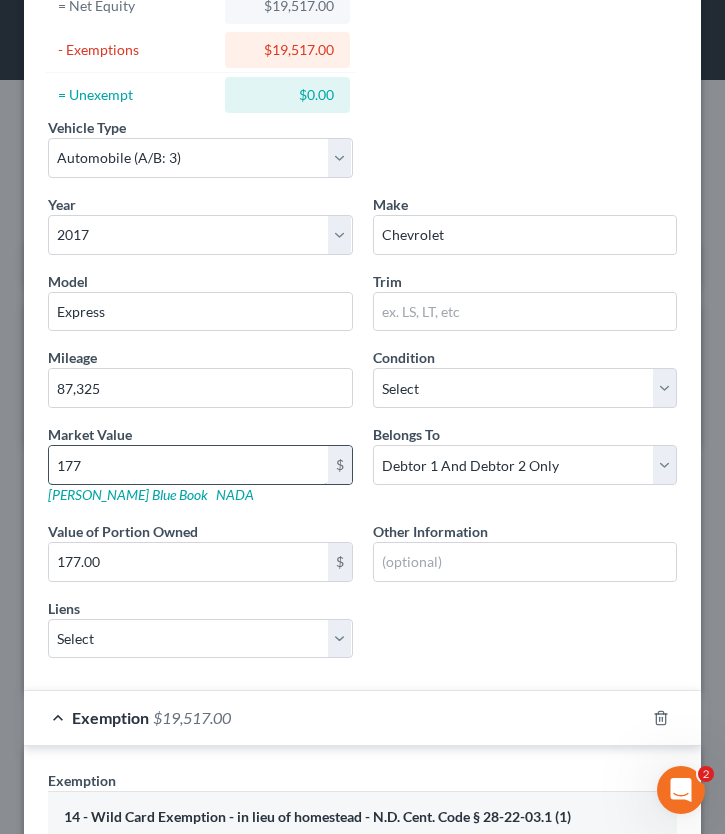 type on "1771" 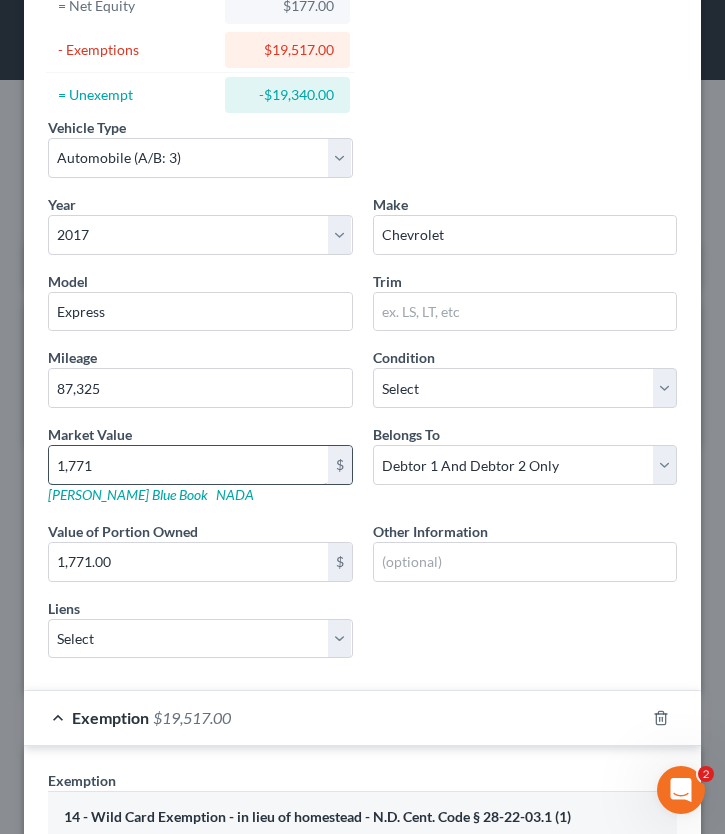 type on "1,7712" 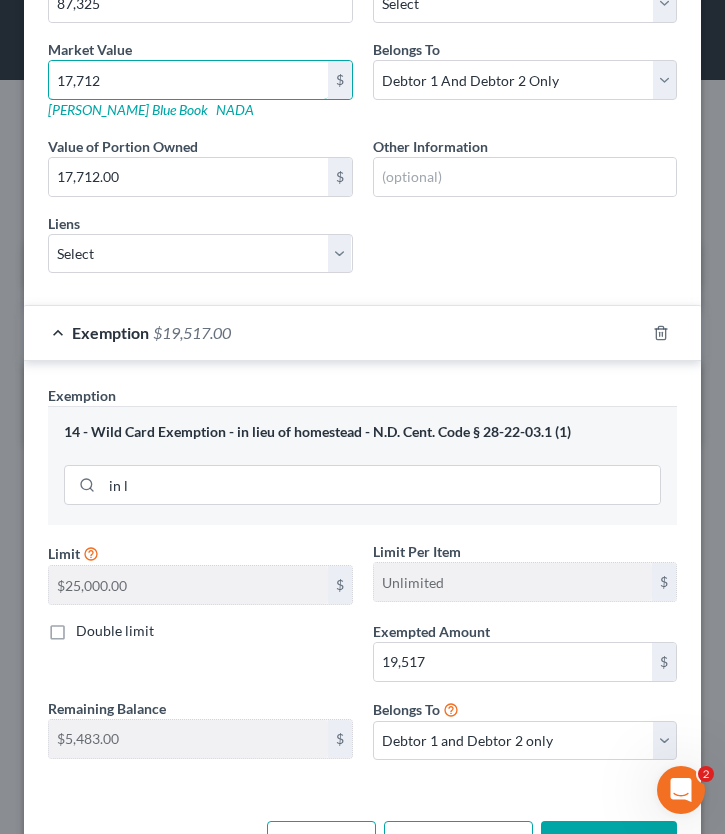 scroll, scrollTop: 681, scrollLeft: 0, axis: vertical 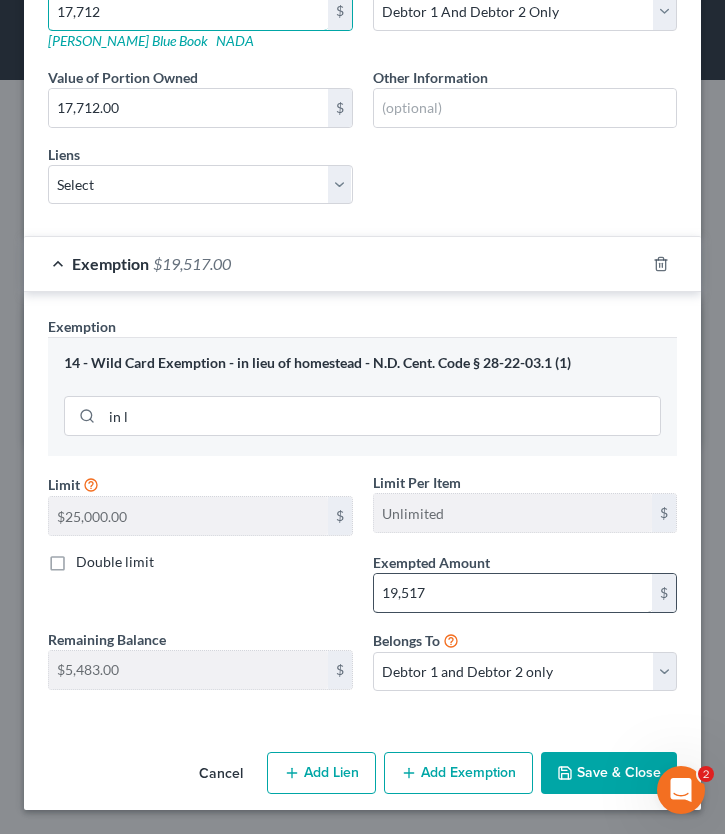 type on "17,712" 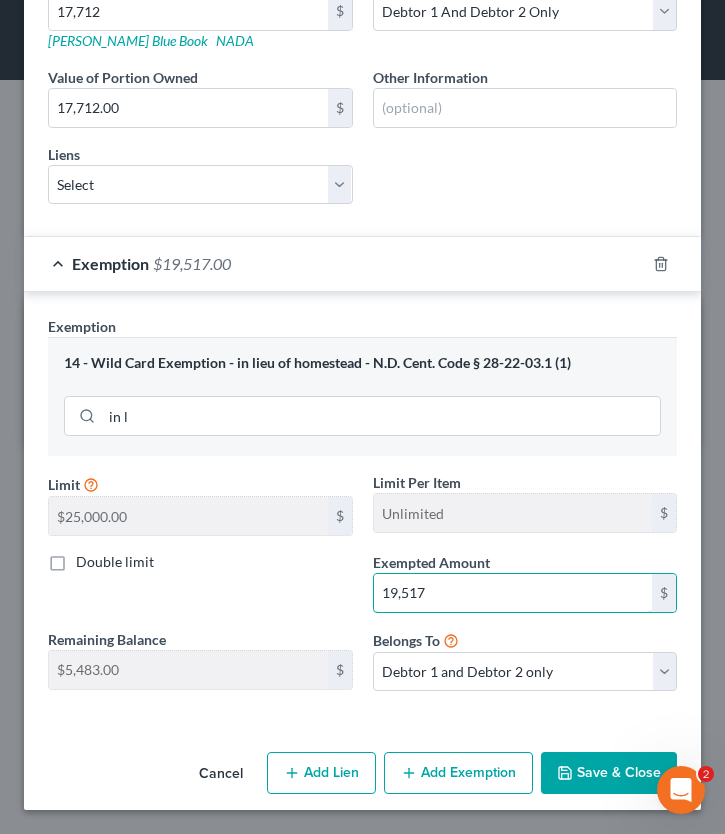 drag, startPoint x: 448, startPoint y: 592, endPoint x: 340, endPoint y: 588, distance: 108.07405 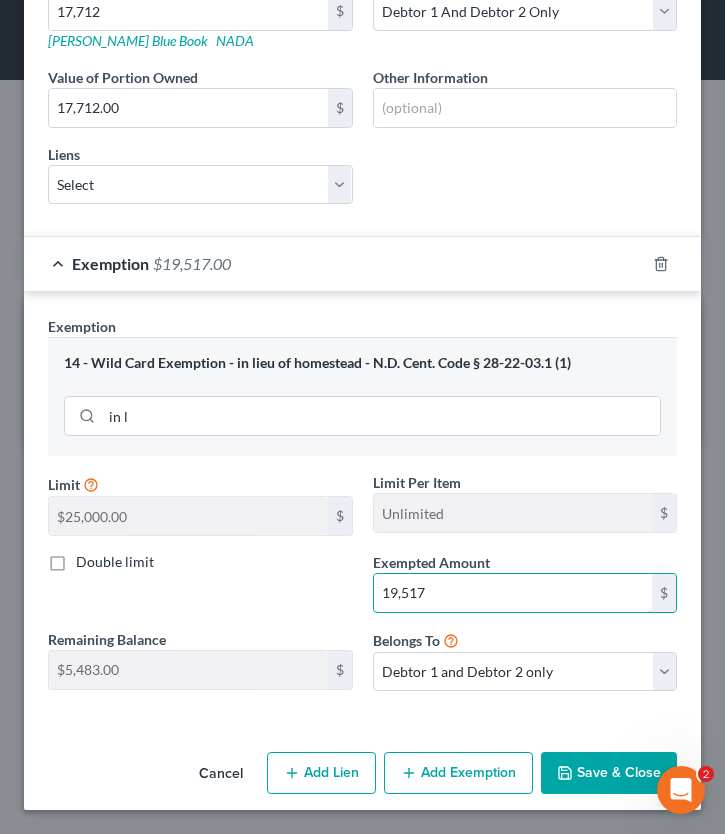 click on "Limit     $10,000.00 $ Limit Per Item Unlimited $ Double limit
Exempted Amount
*
19,517 $ Remaining Balance $25,000.00 $
Belongs To
*
Debtor 1 only Debtor 2 only Debtor 1 and Debtor 2 only" at bounding box center (362, 589) 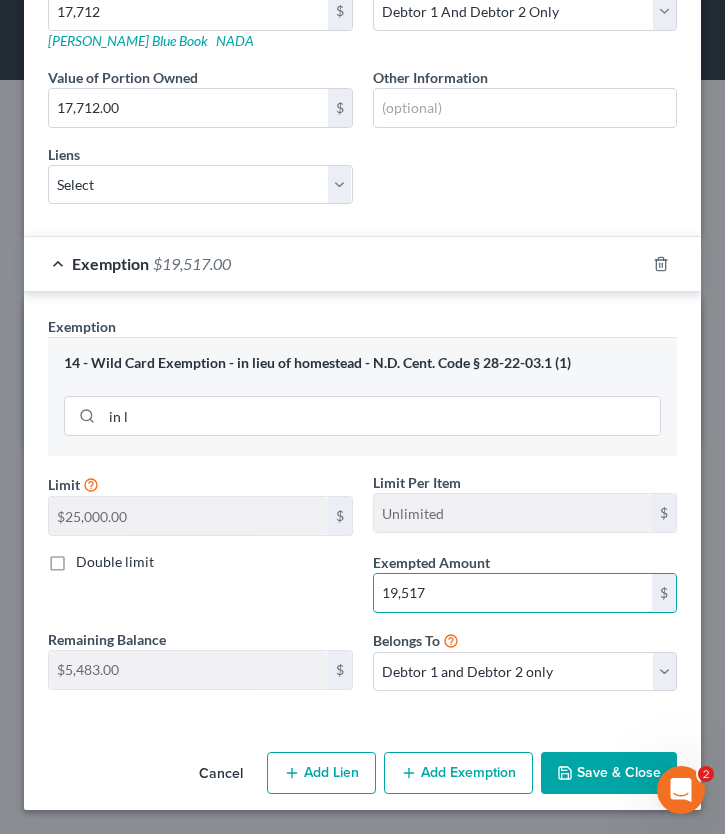 drag, startPoint x: 462, startPoint y: 582, endPoint x: 344, endPoint y: 581, distance: 118.004234 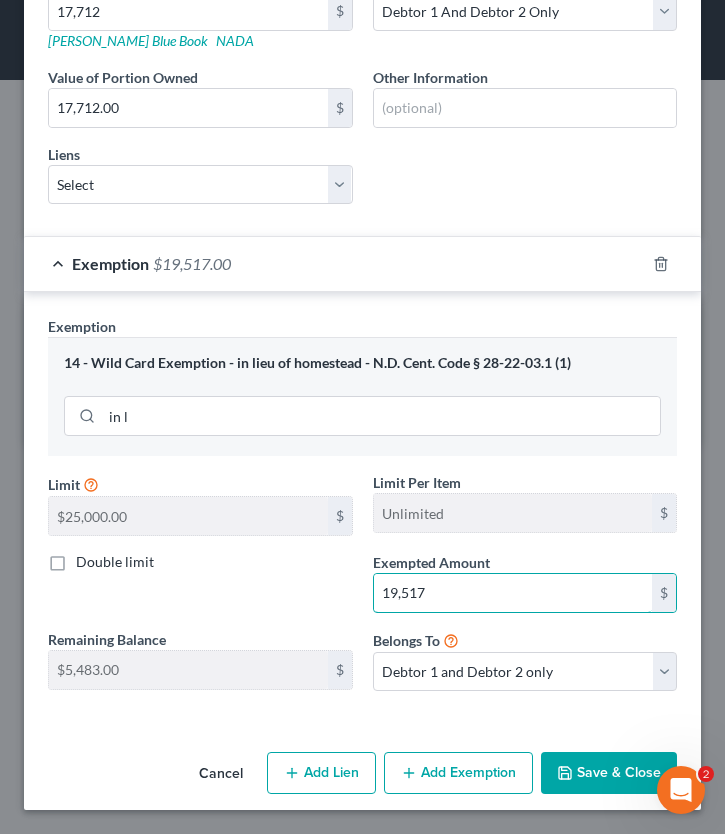 click on "Limit     $10,000.00 $ Limit Per Item Unlimited $ Double limit
Exempted Amount
*
19,517 $ Remaining Balance $25,000.00 $
Belongs To
*
Debtor 1 only Debtor 2 only Debtor 1 and Debtor 2 only" at bounding box center [362, 589] 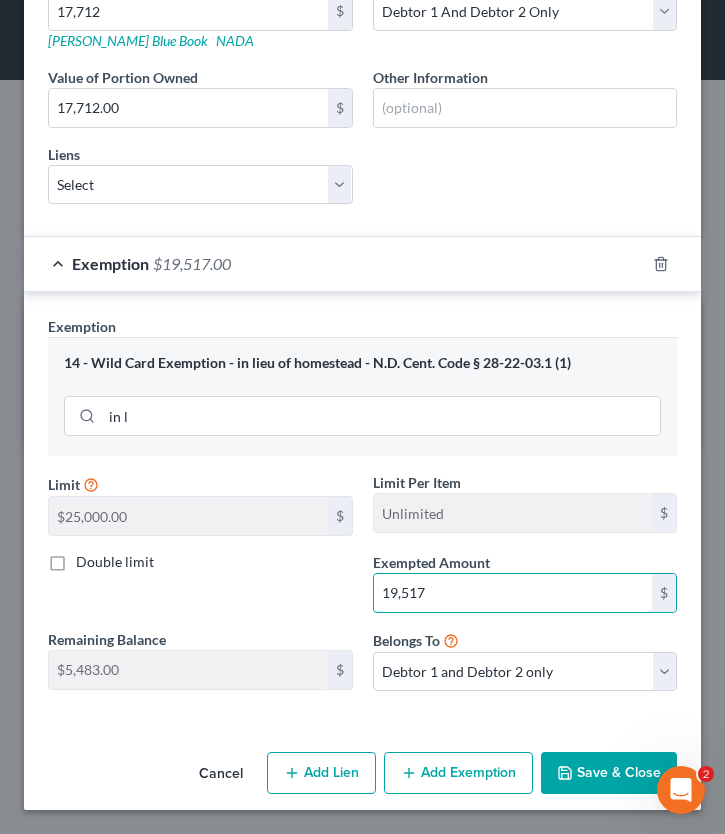 drag, startPoint x: 434, startPoint y: 595, endPoint x: 340, endPoint y: 593, distance: 94.02127 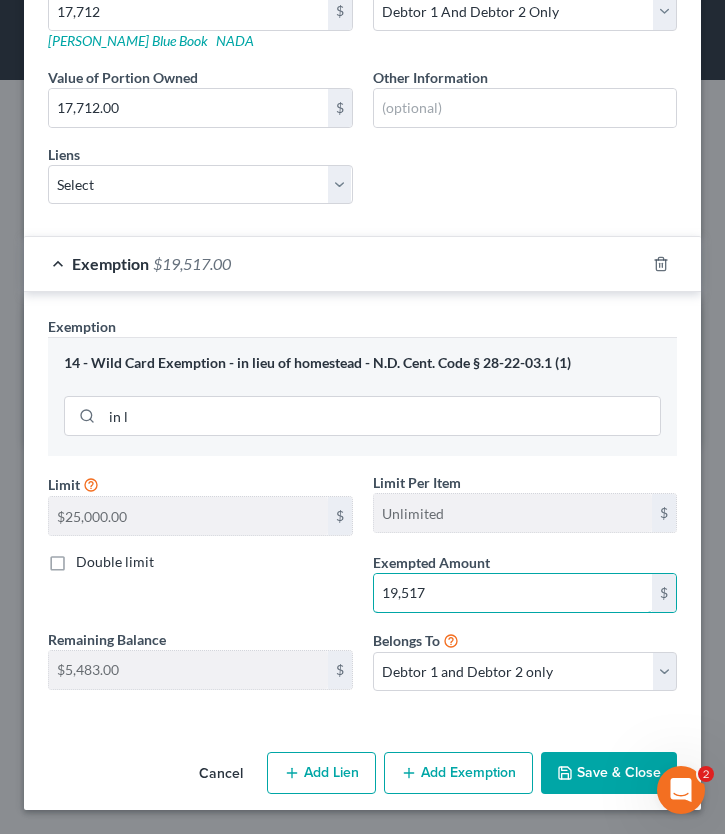 click on "Limit     $10,000.00 $ Limit Per Item Unlimited $ Double limit
Exempted Amount
*
19,517 $ Remaining Balance $25,000.00 $
Belongs To
*
Debtor 1 only Debtor 2 only Debtor 1 and Debtor 2 only" at bounding box center (362, 589) 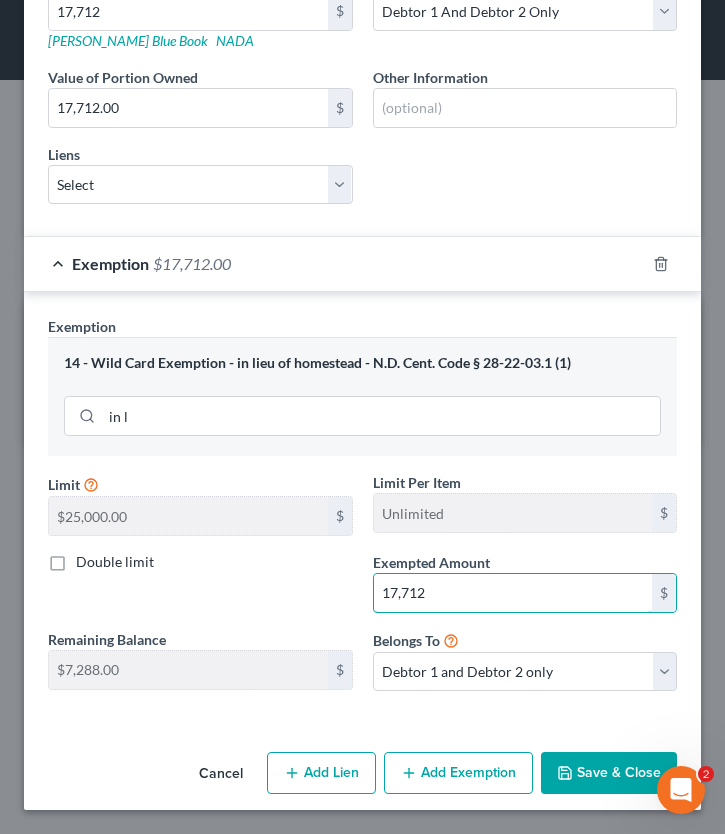 type on "17,712" 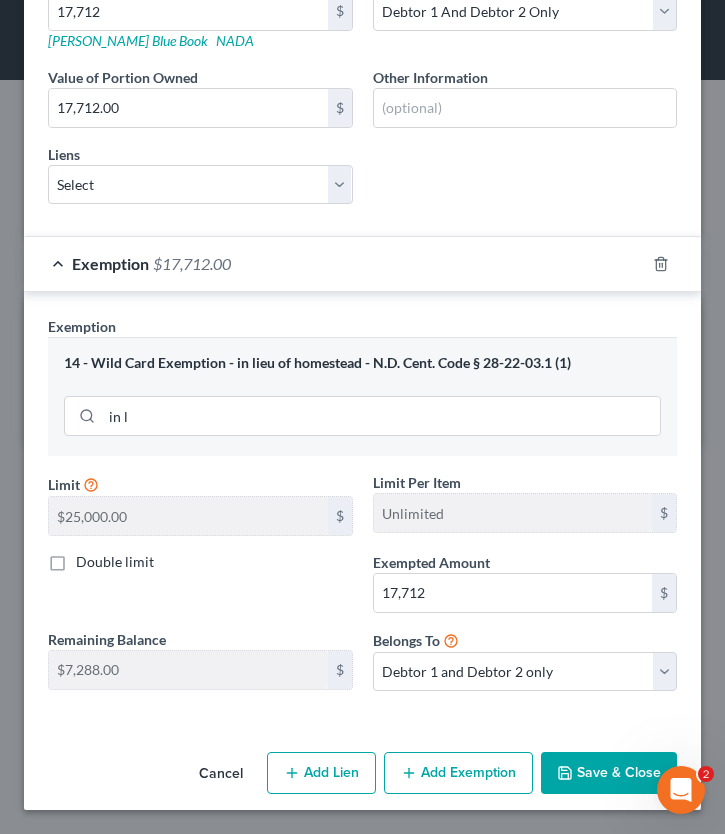 click on "Save & Close" at bounding box center [609, 773] 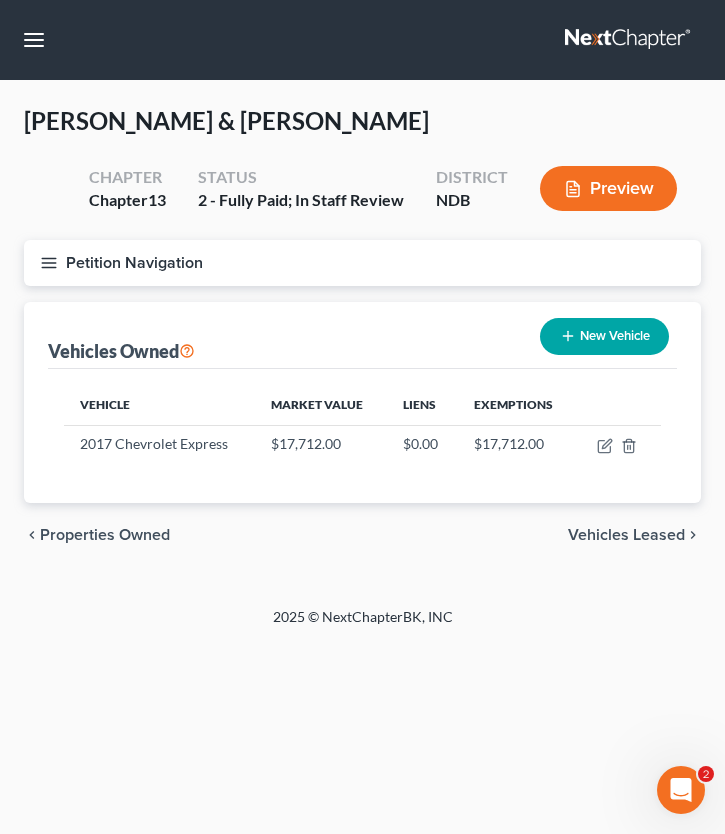 click 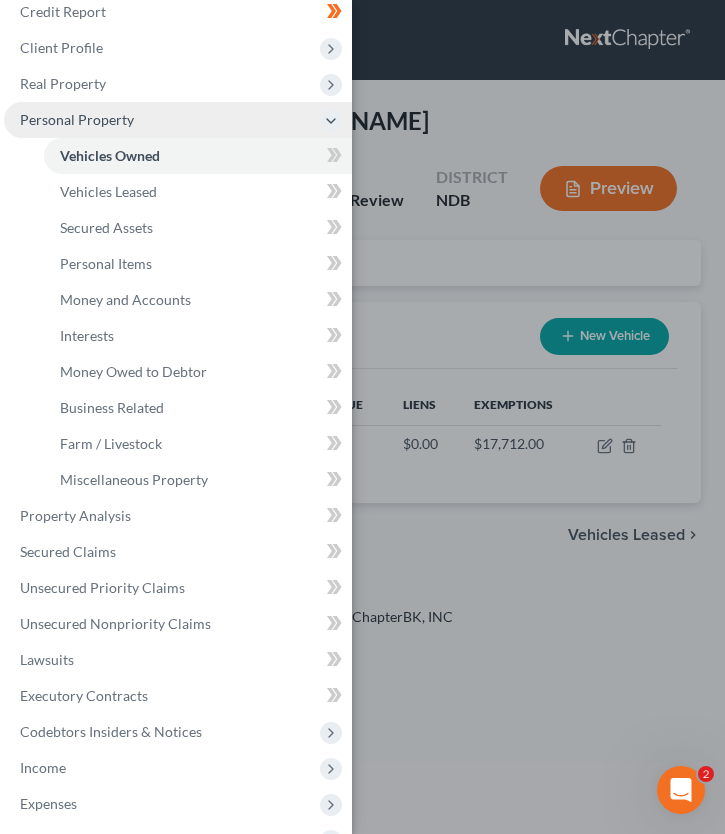 scroll, scrollTop: 0, scrollLeft: 0, axis: both 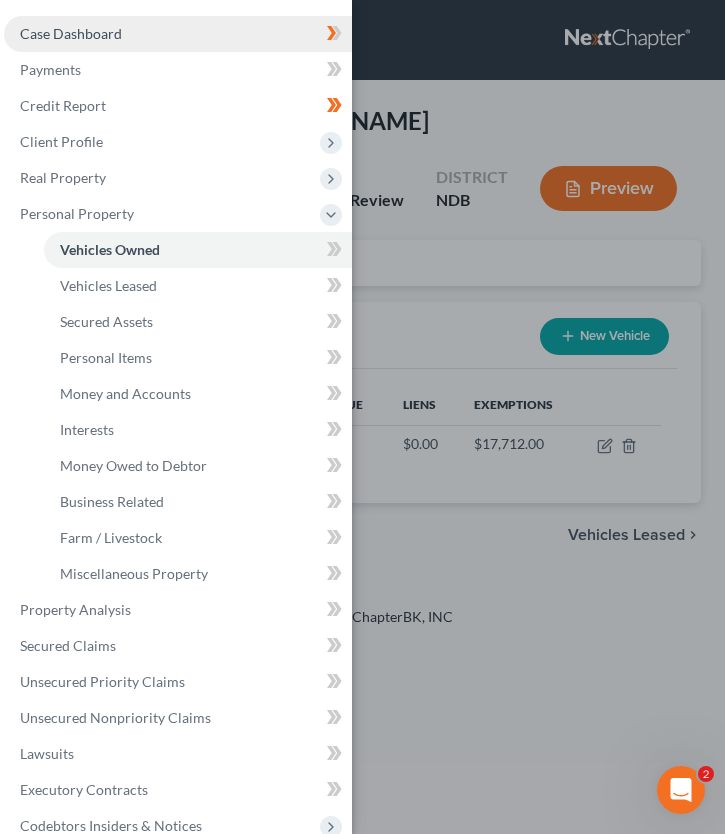 click on "Case Dashboard" at bounding box center [178, 34] 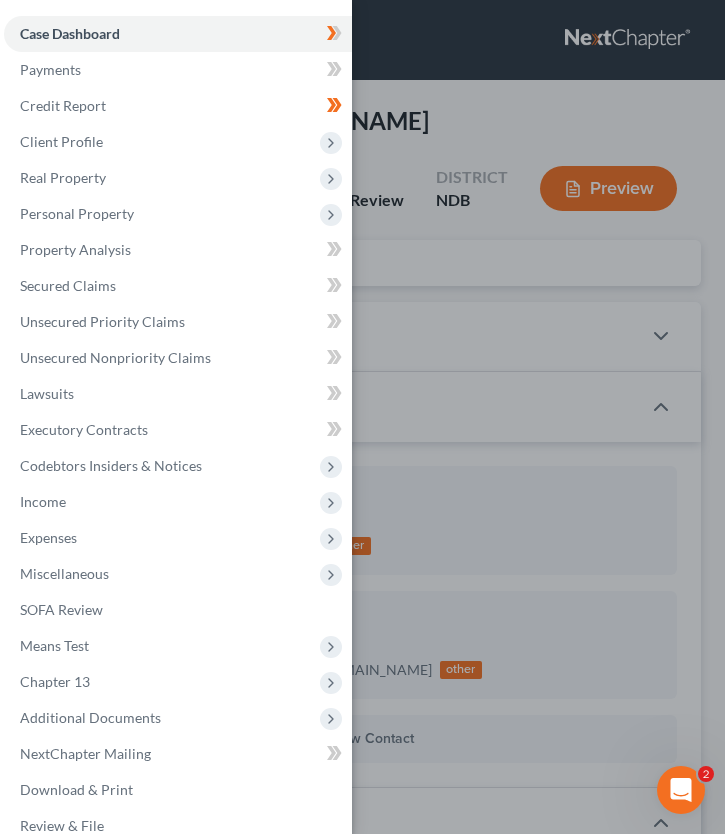 click on "Case Dashboard
Payments
Invoices
Payments
Payments
Credit Report
Client Profile" at bounding box center [362, 417] 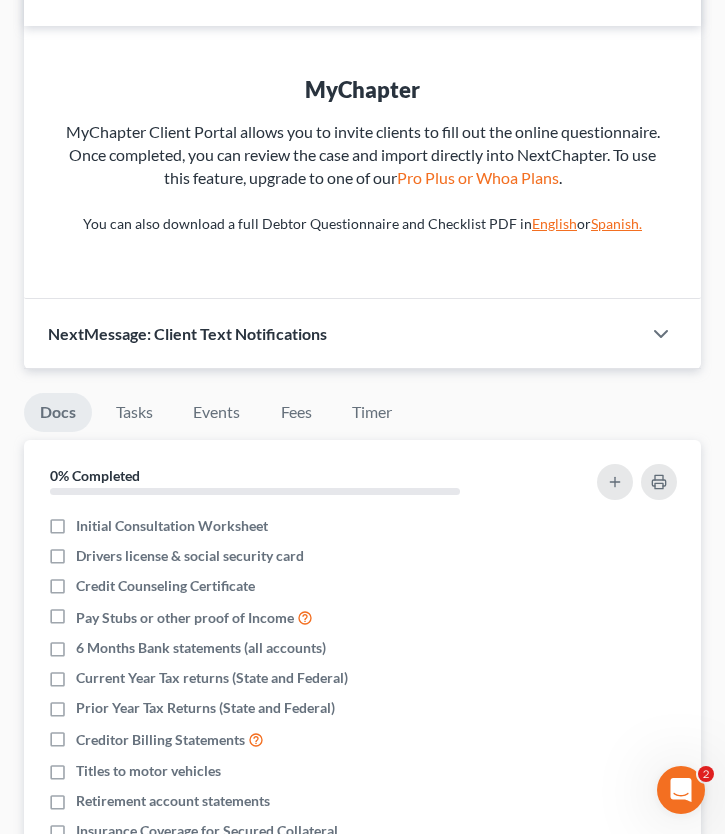 scroll, scrollTop: 2883, scrollLeft: 0, axis: vertical 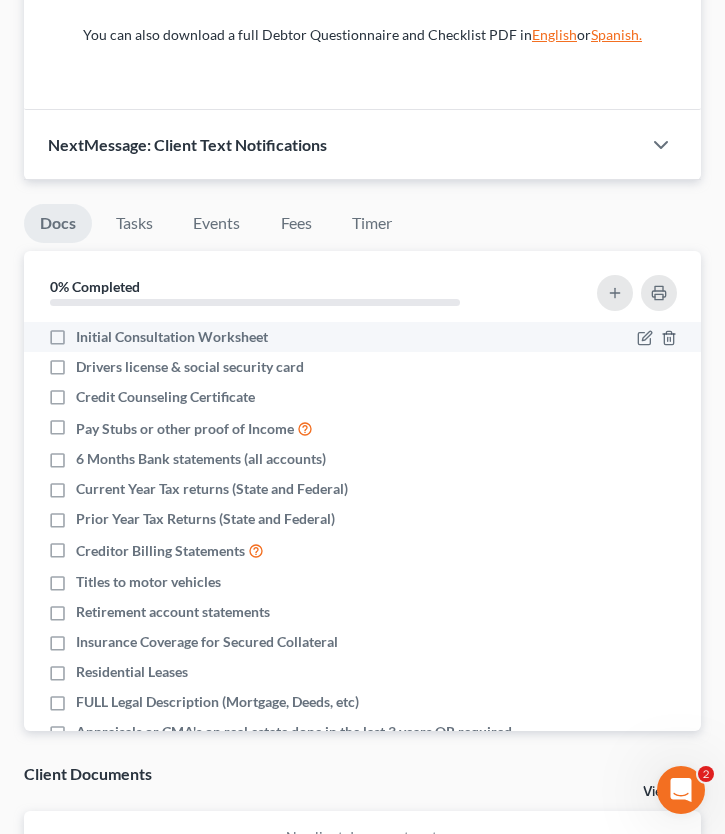 click on "Initial Consultation Worksheet" at bounding box center [172, 337] 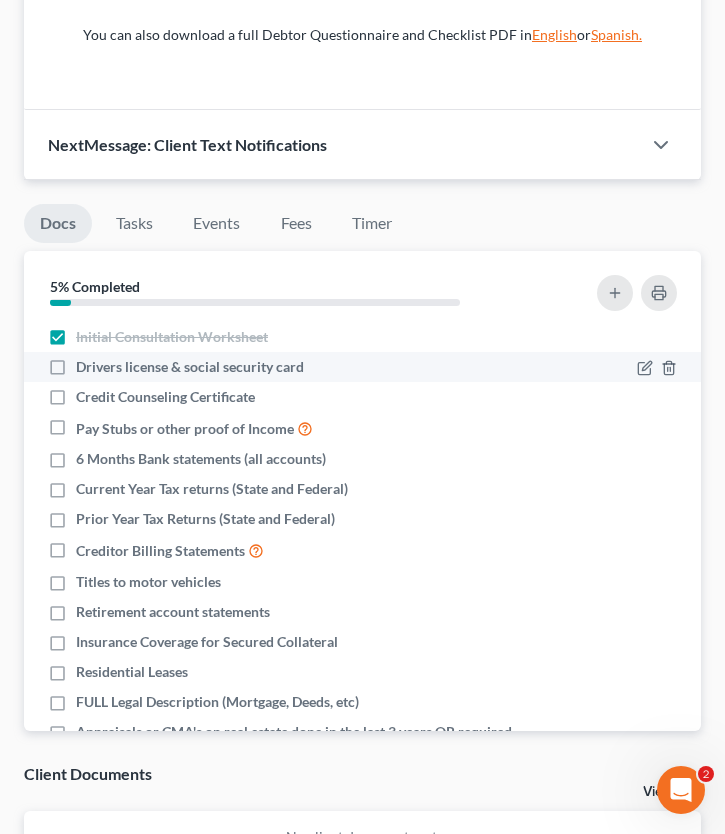 click on "Drivers license & social security card" at bounding box center [190, 367] 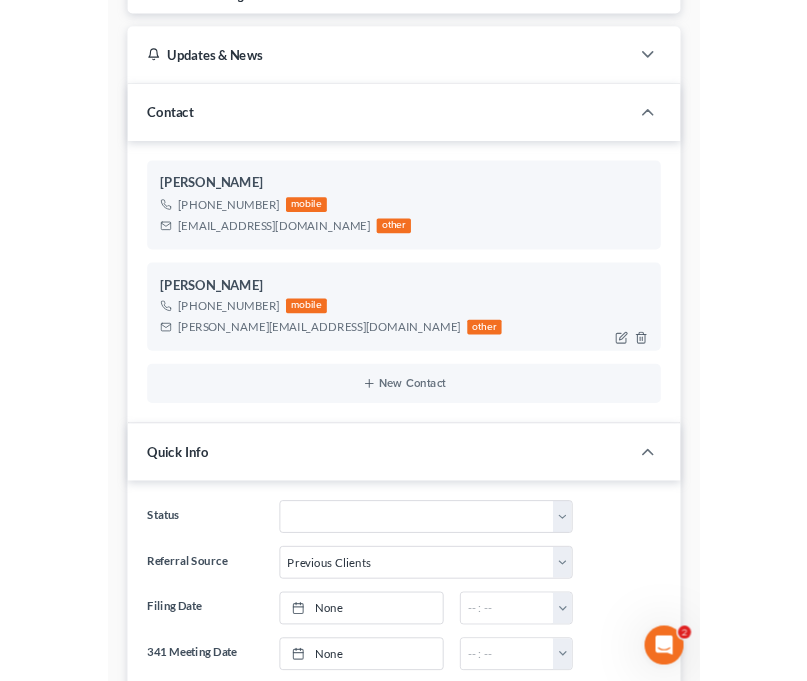 scroll, scrollTop: 0, scrollLeft: 0, axis: both 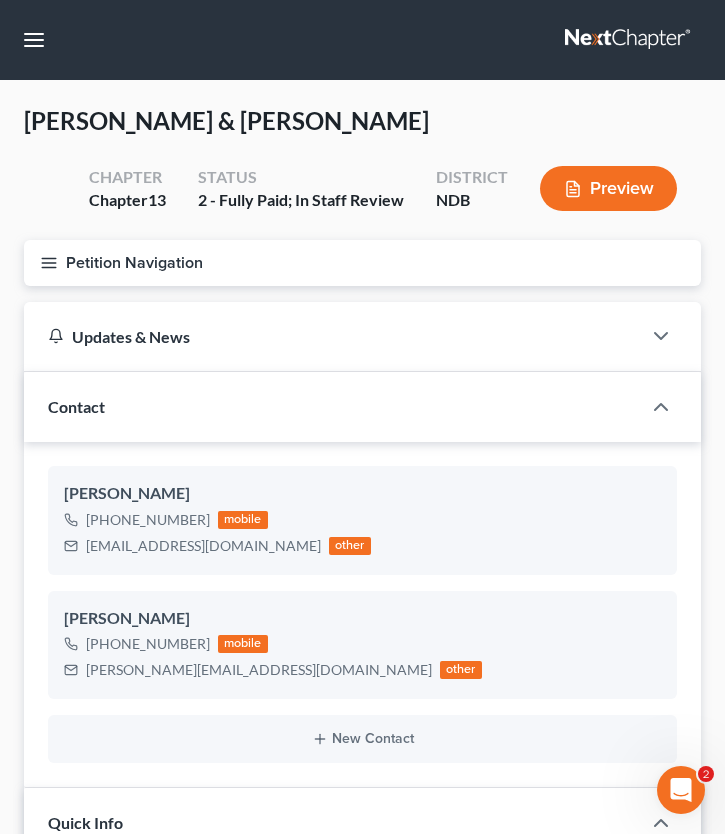 click 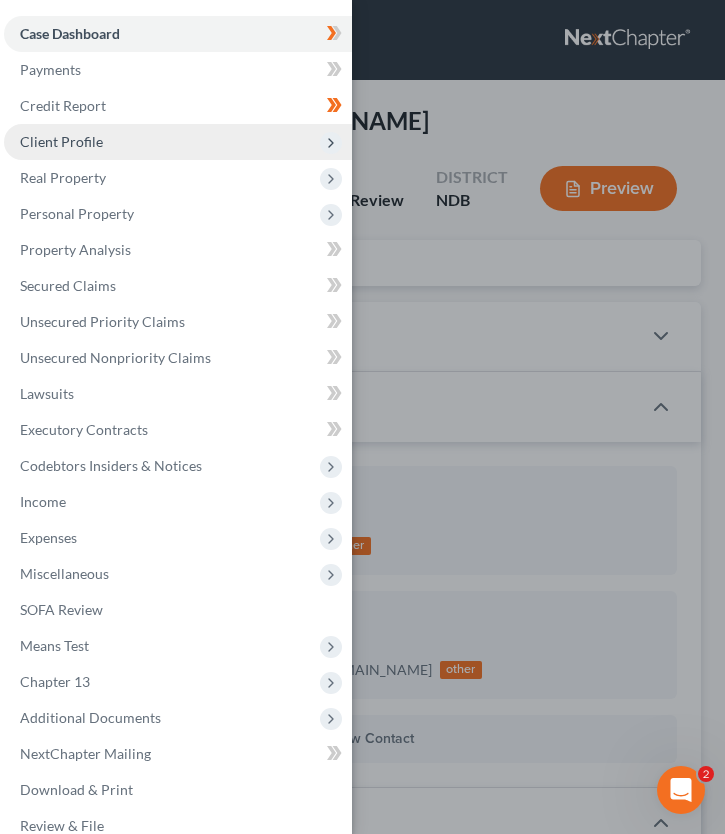 click on "Client Profile" at bounding box center (178, 142) 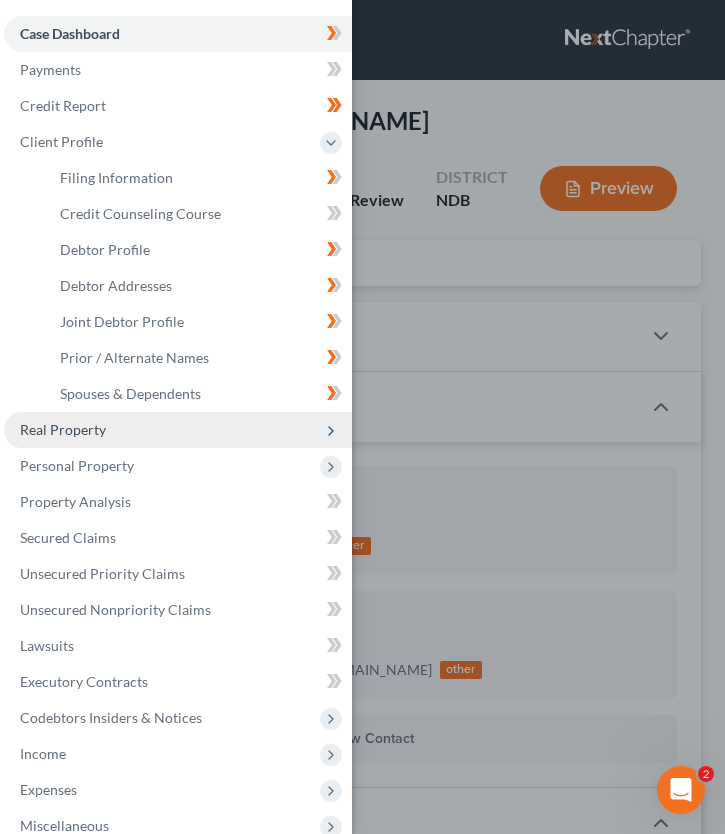 click on "Real Property" at bounding box center (178, 430) 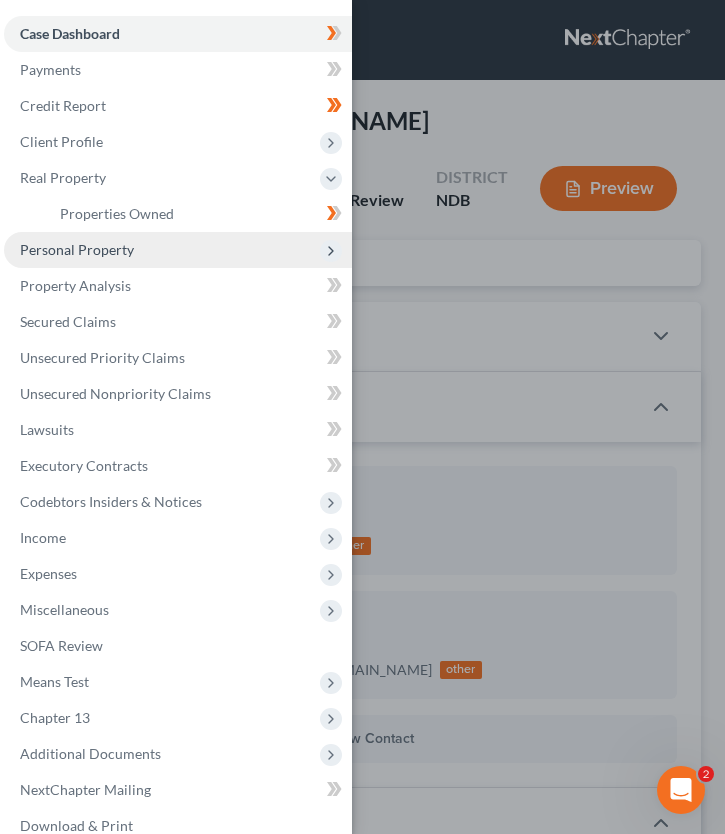 click on "Personal Property" at bounding box center (178, 250) 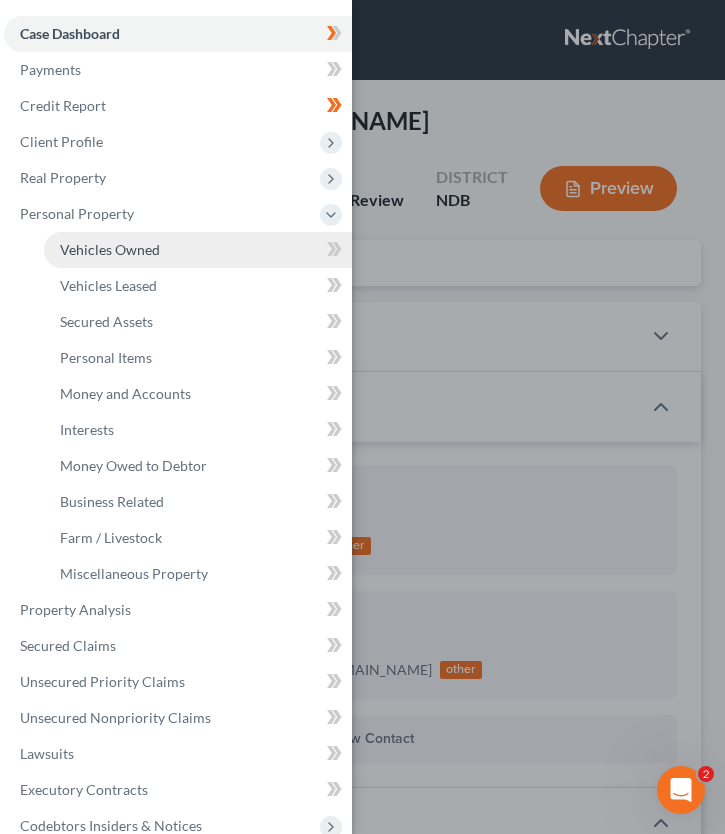 click on "Vehicles Owned" at bounding box center (198, 250) 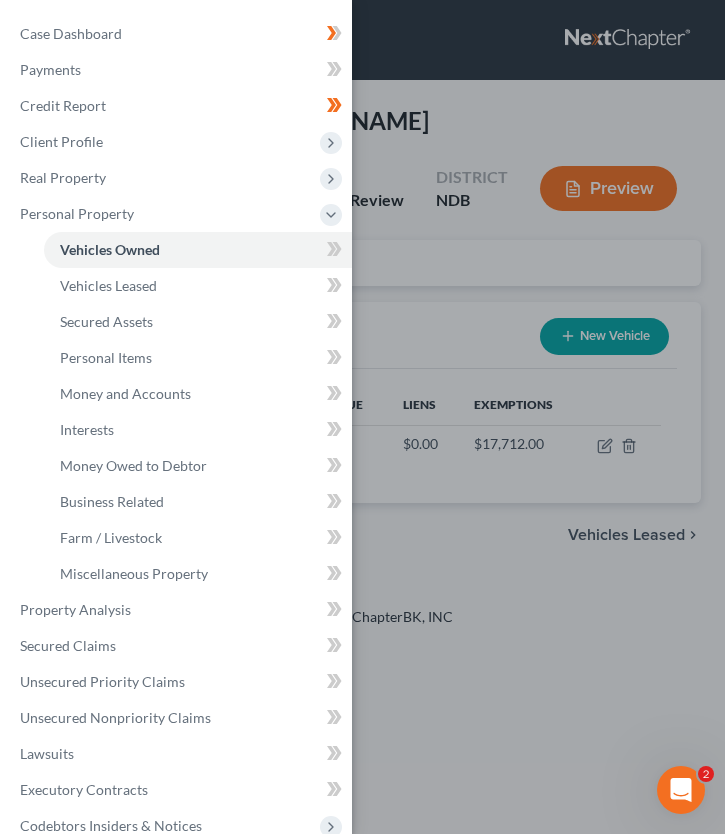 click on "Case Dashboard
Payments
Invoices
Payments
Payments
Credit Report
Client Profile" at bounding box center (362, 417) 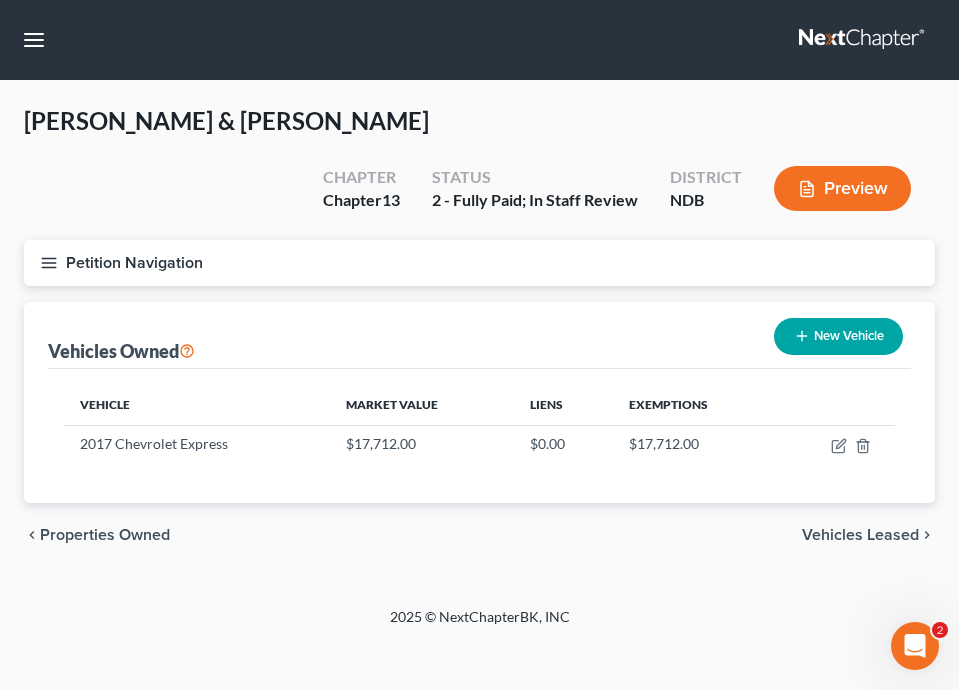 click on "New Vehicle" at bounding box center (838, 336) 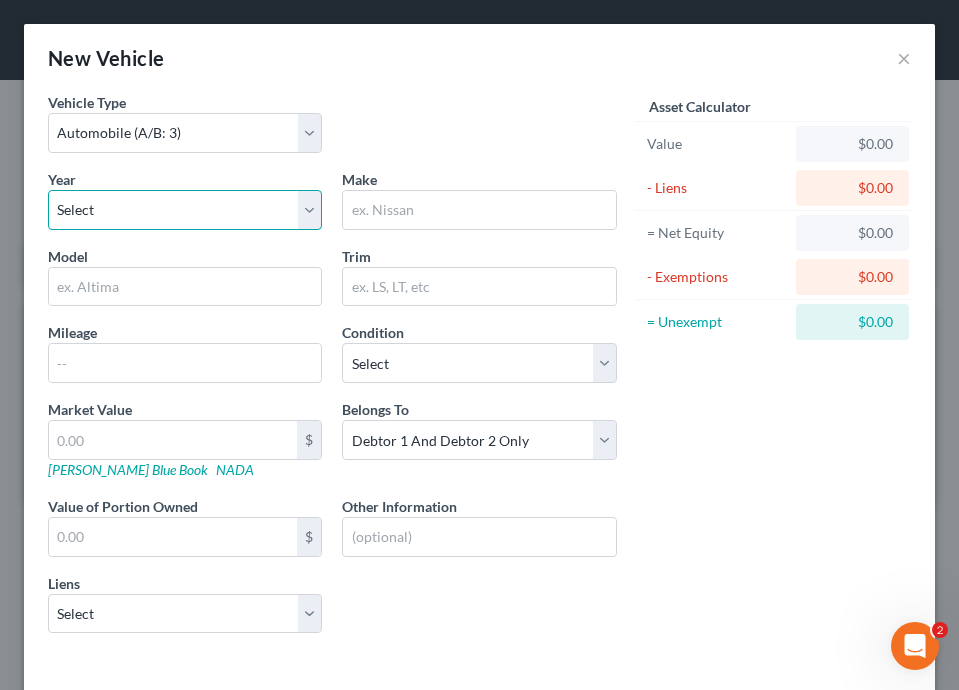 click on "Select 2026 2025 2024 2023 2022 2021 2020 2019 2018 2017 2016 2015 2014 2013 2012 2011 2010 2009 2008 2007 2006 2005 2004 2003 2002 2001 2000 1999 1998 1997 1996 1995 1994 1993 1992 1991 1990 1989 1988 1987 1986 1985 1984 1983 1982 1981 1980 1979 1978 1977 1976 1975 1974 1973 1972 1971 1970 1969 1968 1967 1966 1965 1964 1963 1962 1961 1960 1959 1958 1957 1956 1955 1954 1953 1952 1951 1950 1949 1948 1947 1946 1945 1944 1943 1942 1941 1940 1939 1938 1937 1936 1935 1934 1933 1932 1931 1930 1929 1928 1927 1926 1925 1924 1923 1922 1921 1920 1919 1918 1917 1916 1915 1914 1913 1912 1911 1910 1909 1908 1907 1906 1905 1904 1903 1902 1901" at bounding box center [185, 210] 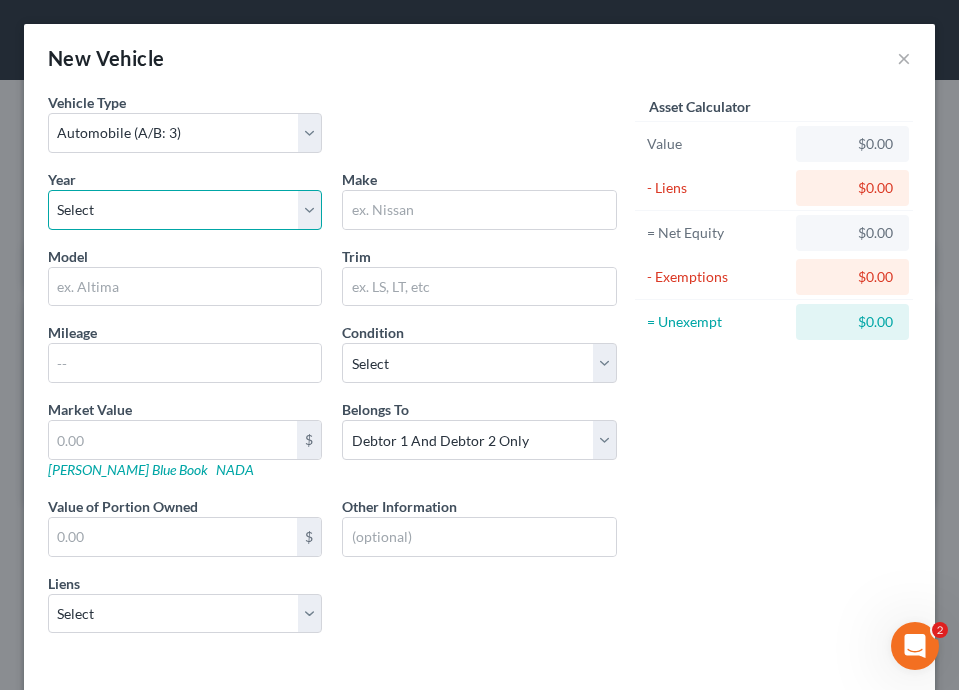 click on "Select 2026 2025 2024 2023 2022 2021 2020 2019 2018 2017 2016 2015 2014 2013 2012 2011 2010 2009 2008 2007 2006 2005 2004 2003 2002 2001 2000 1999 1998 1997 1996 1995 1994 1993 1992 1991 1990 1989 1988 1987 1986 1985 1984 1983 1982 1981 1980 1979 1978 1977 1976 1975 1974 1973 1972 1971 1970 1969 1968 1967 1966 1965 1964 1963 1962 1961 1960 1959 1958 1957 1956 1955 1954 1953 1952 1951 1950 1949 1948 1947 1946 1945 1944 1943 1942 1941 1940 1939 1938 1937 1936 1935 1934 1933 1932 1931 1930 1929 1928 1927 1926 1925 1924 1923 1922 1921 1920 1919 1918 1917 1916 1915 1914 1913 1912 1911 1910 1909 1908 1907 1906 1905 1904 1903 1902 1901" at bounding box center [185, 210] 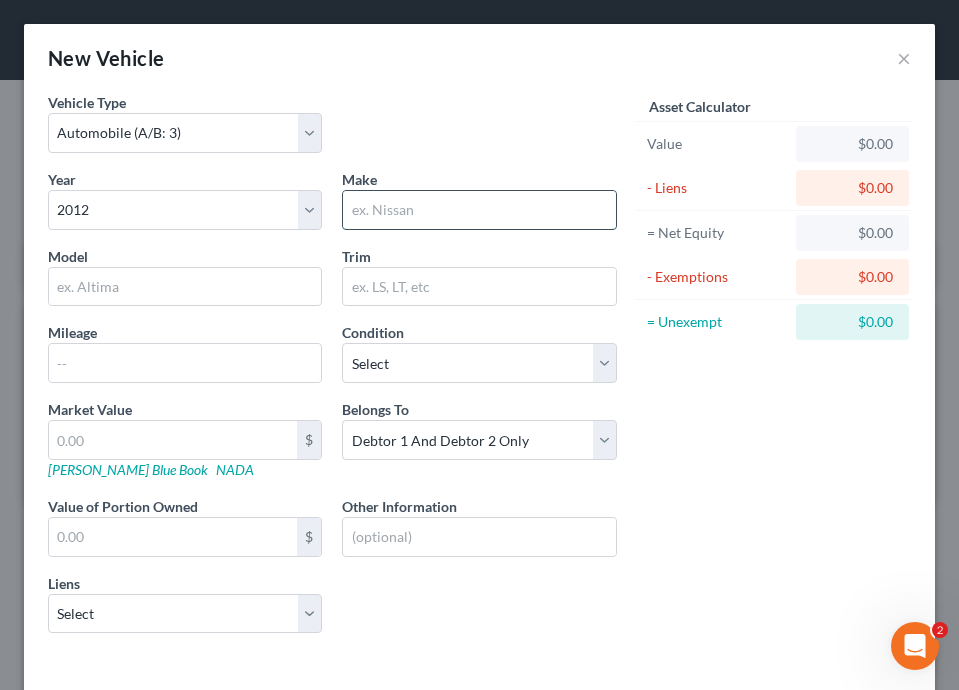 click at bounding box center [479, 210] 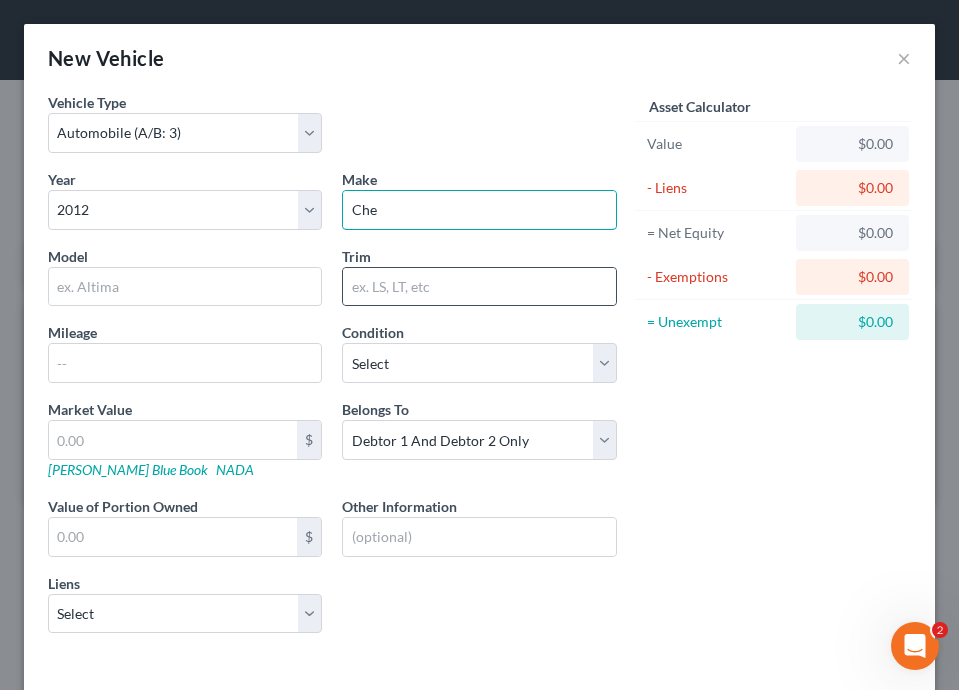 type on "Chevrolet" 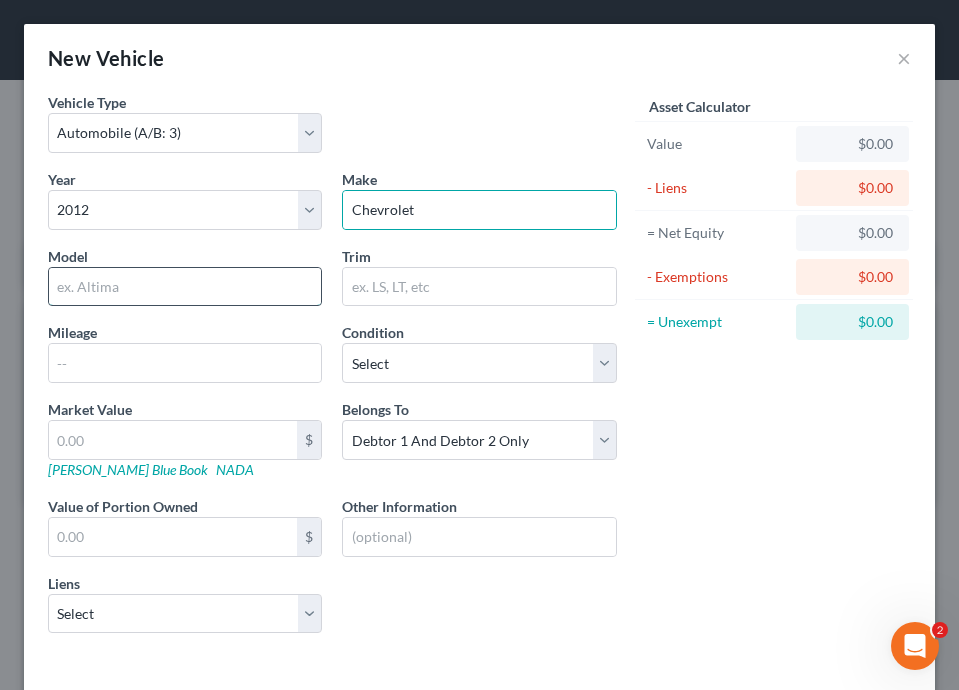 click at bounding box center [185, 287] 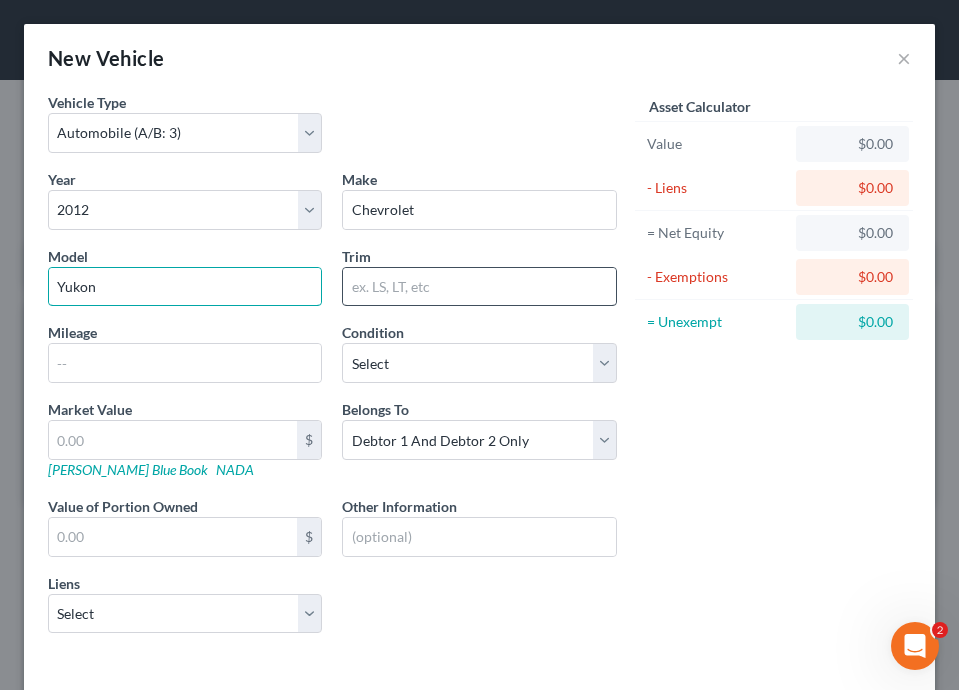 type on "Yukon" 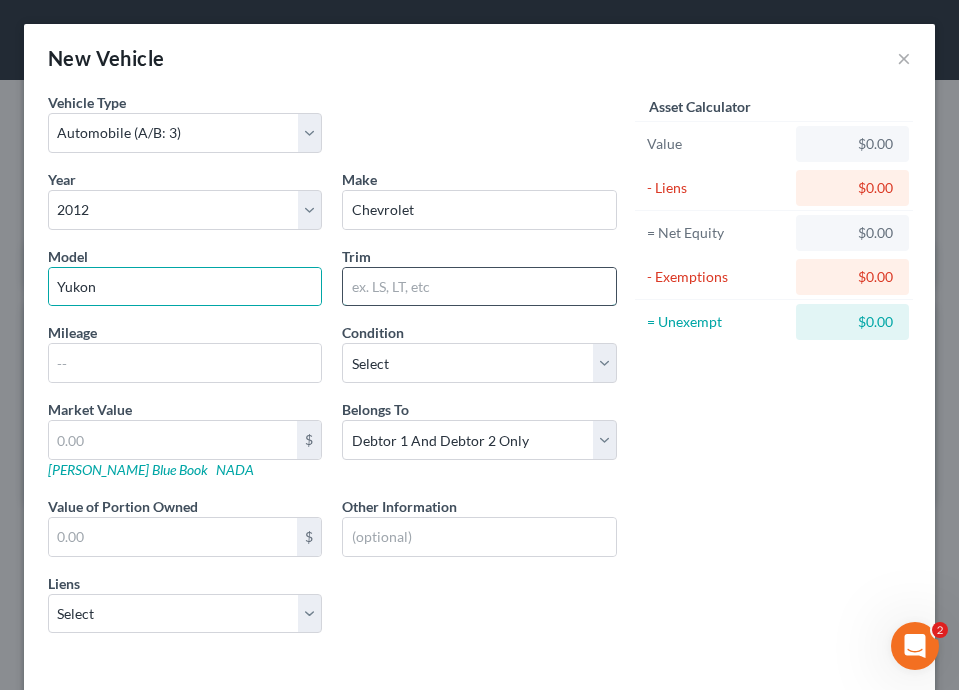 click at bounding box center [479, 287] 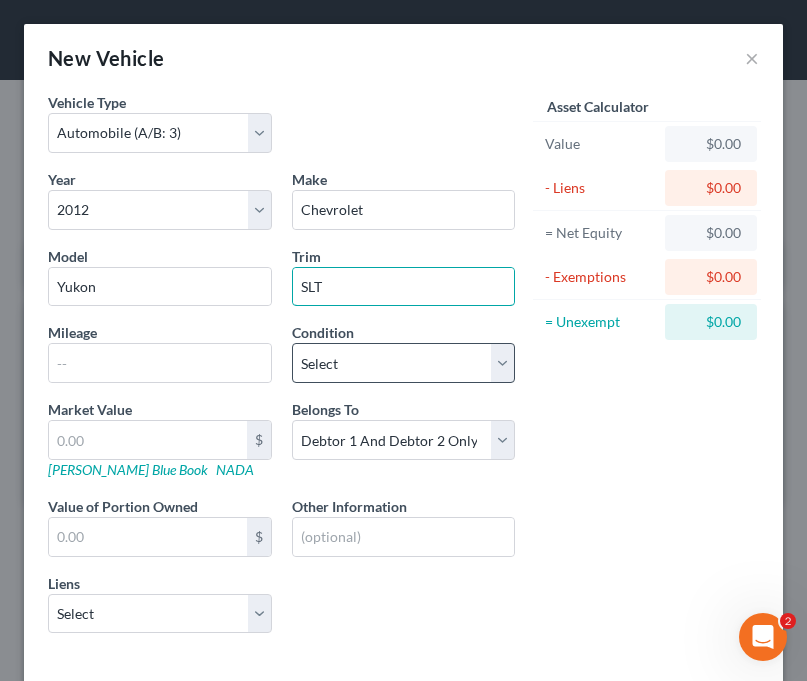 type on "SLT" 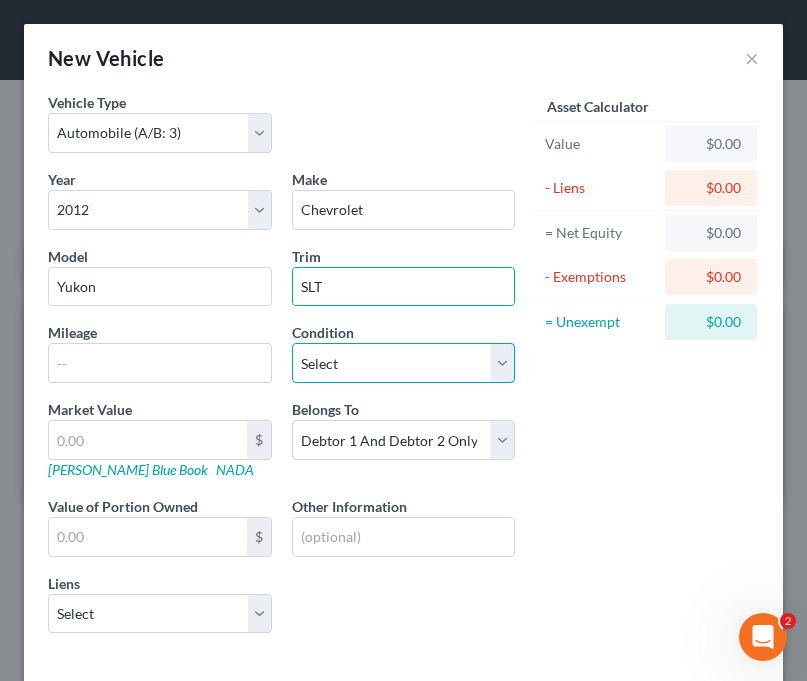 click on "Select Excellent Very Good Good Fair Poor" at bounding box center (404, 363) 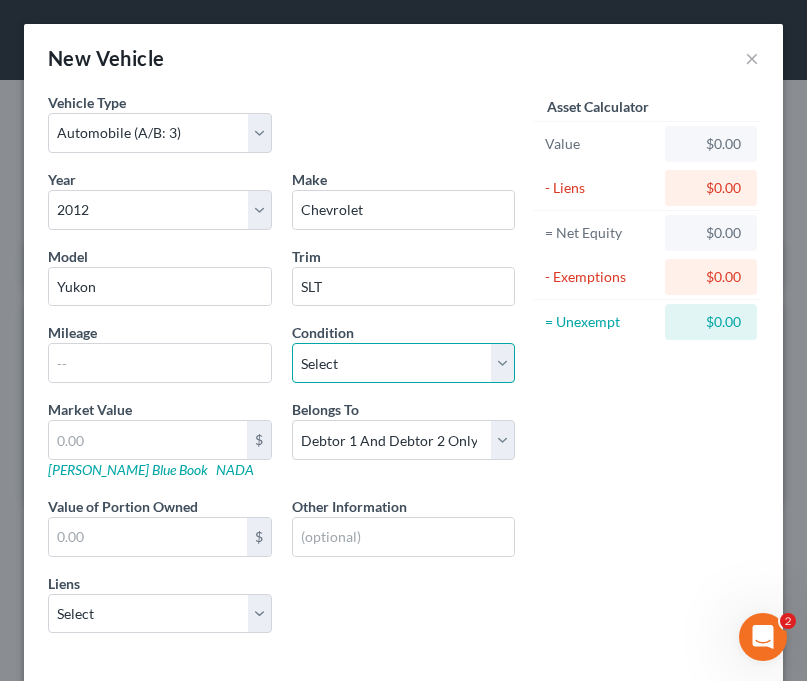 select on "2" 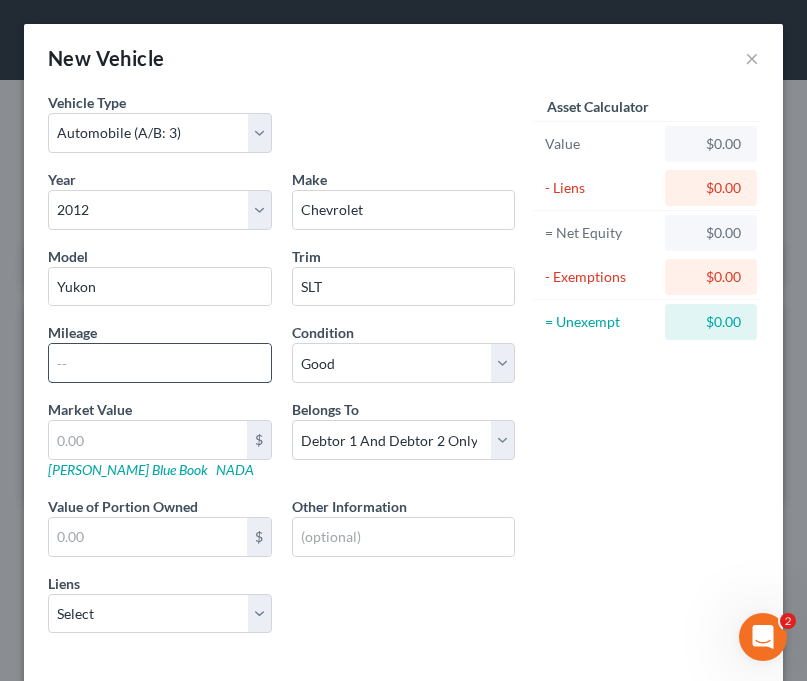 click at bounding box center [160, 363] 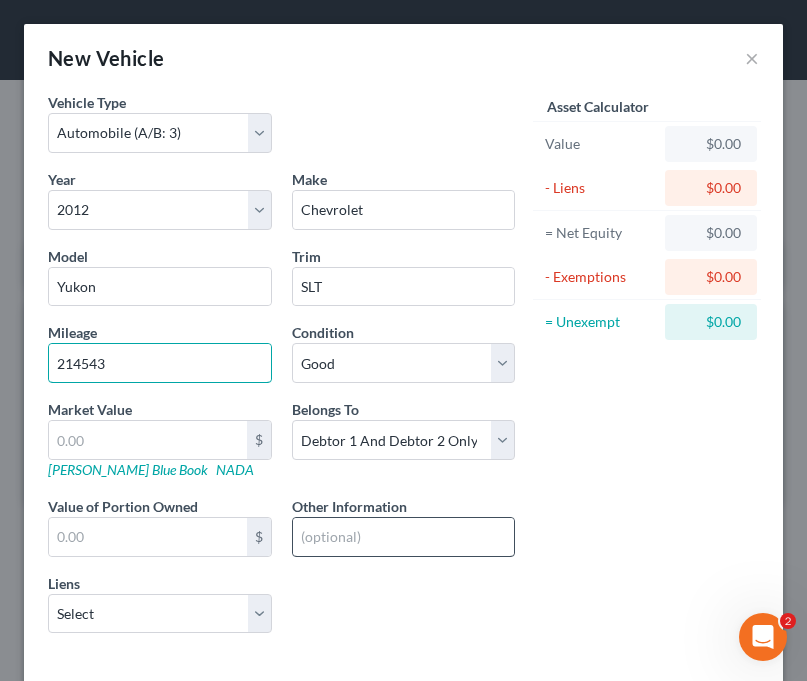 type on "214543" 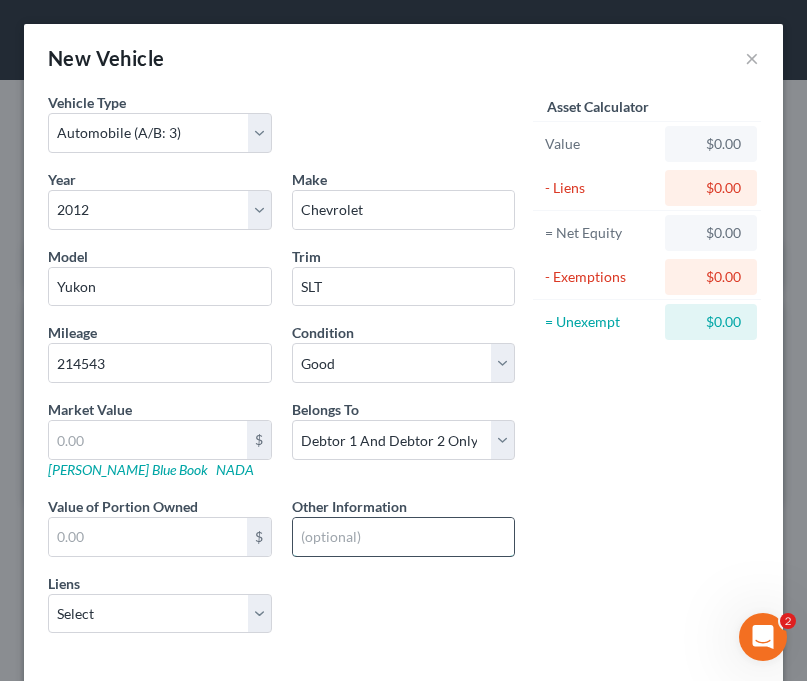 click at bounding box center (404, 537) 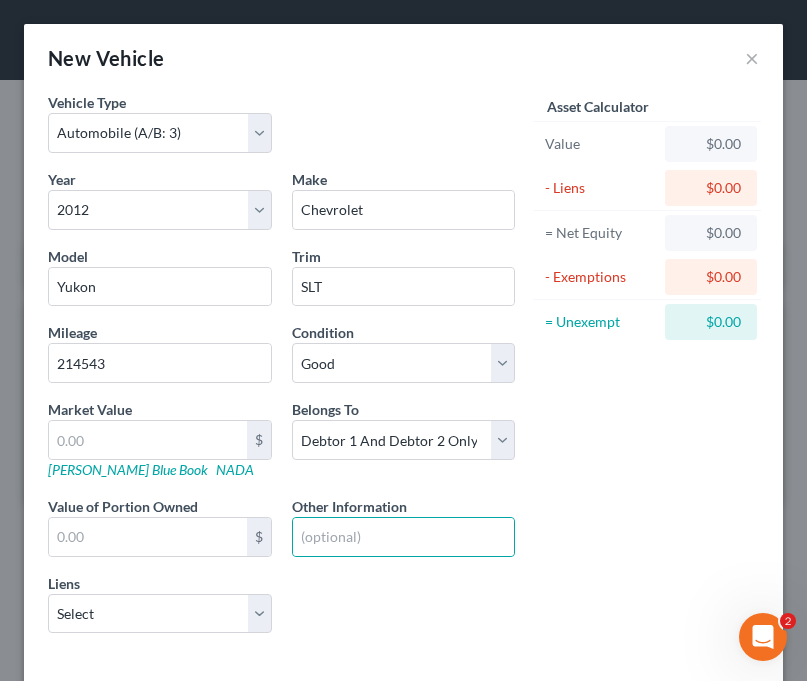 click on "Asset Calculator Value $0.00 - Liens $0.00 = Net Equity $0.00 - Exemptions $0.00 = Unexempt $0.00" at bounding box center (647, 370) 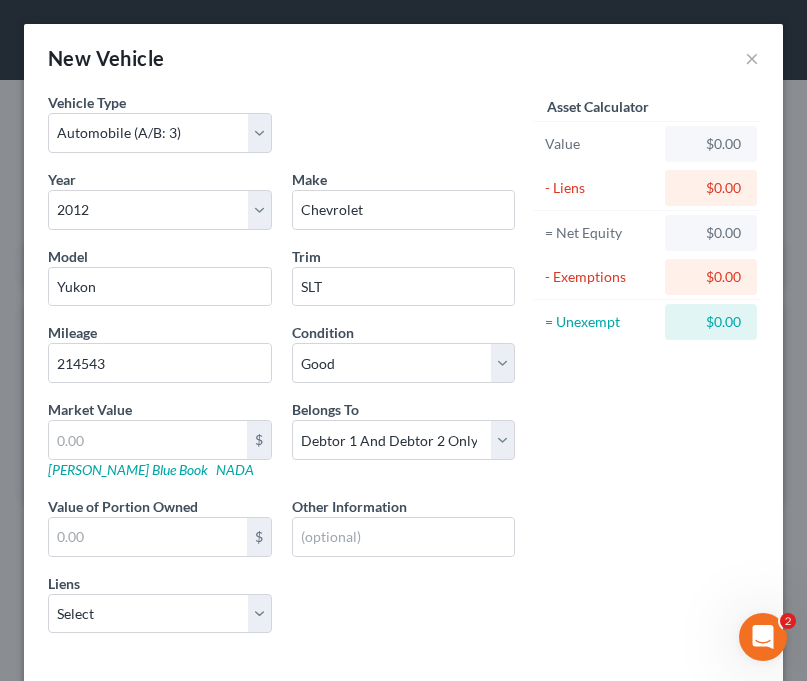 scroll, scrollTop: 94, scrollLeft: 0, axis: vertical 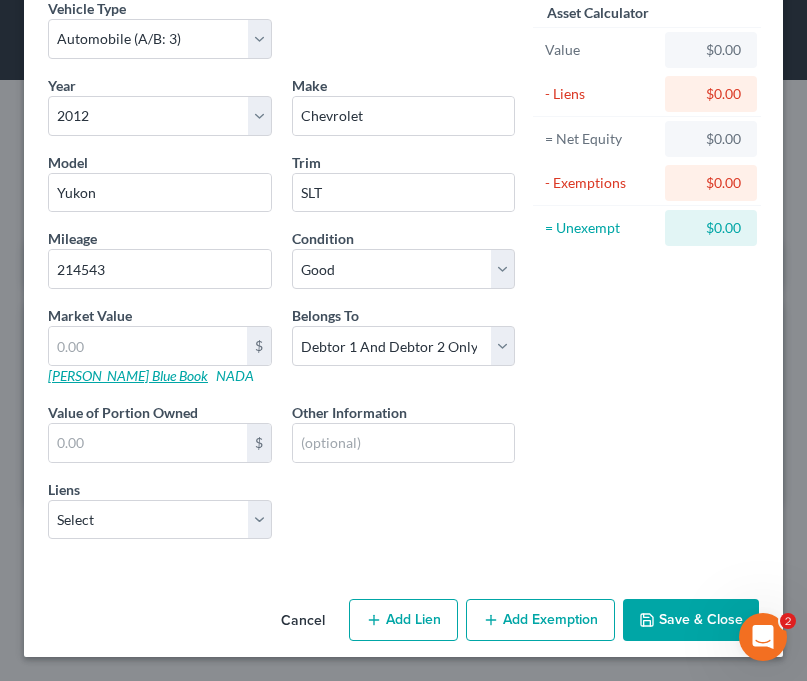 click on "[PERSON_NAME] Blue Book" at bounding box center [128, 375] 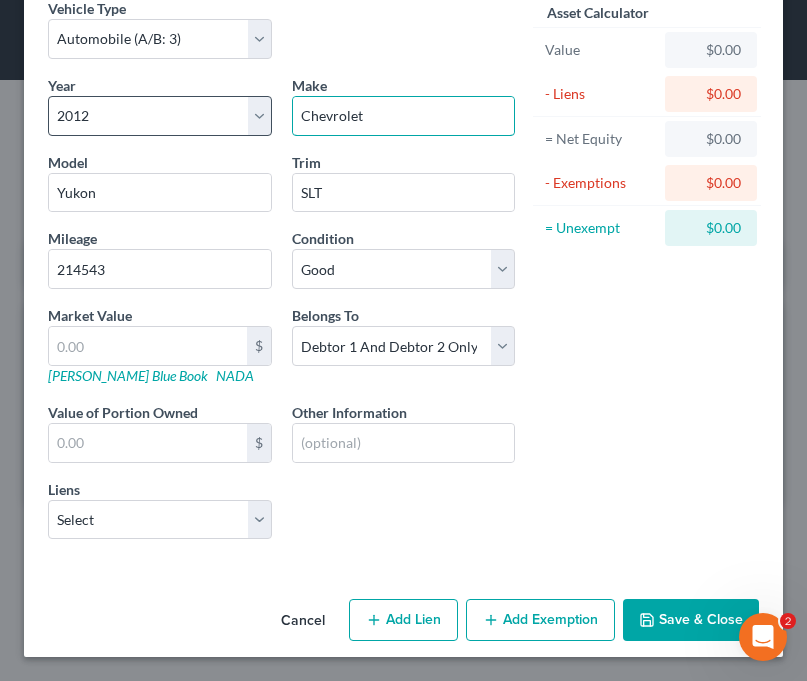 drag, startPoint x: 394, startPoint y: 115, endPoint x: 217, endPoint y: 114, distance: 177.00282 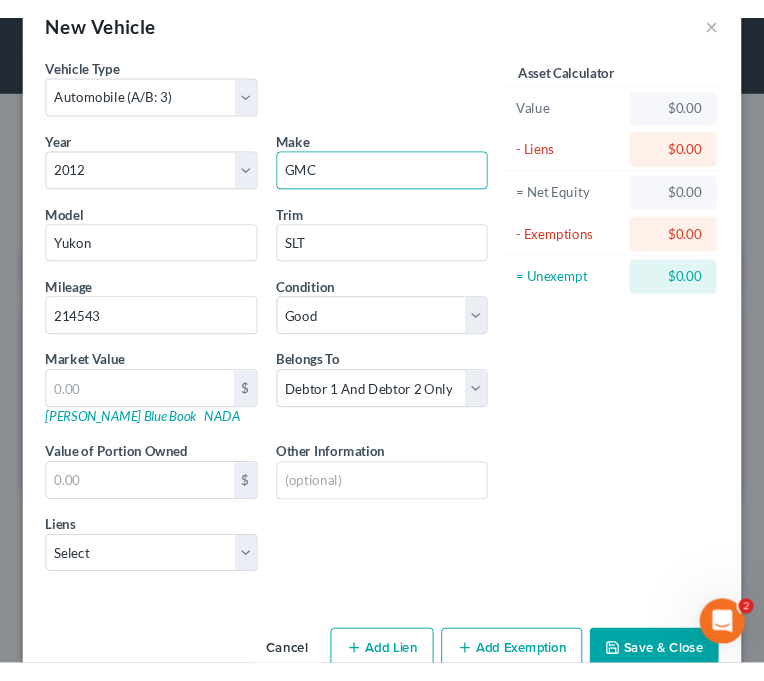 scroll, scrollTop: 45, scrollLeft: 0, axis: vertical 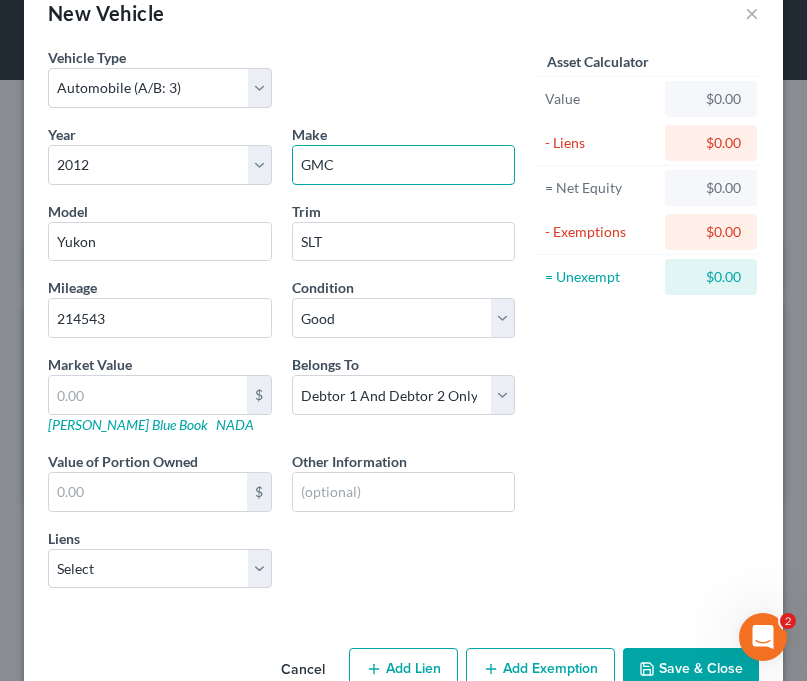 type on "GMC" 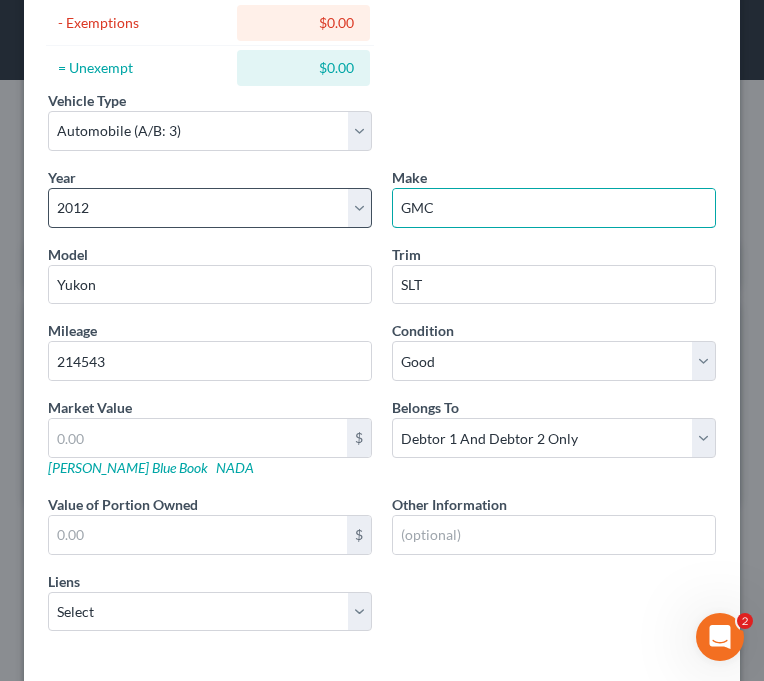 scroll, scrollTop: 257, scrollLeft: 0, axis: vertical 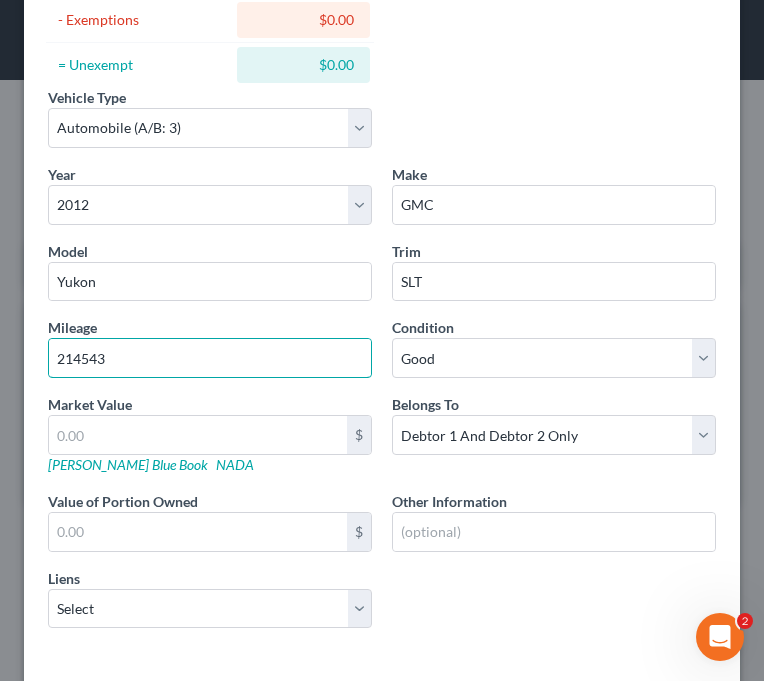 drag, startPoint x: 137, startPoint y: 368, endPoint x: 23, endPoint y: 367, distance: 114.00439 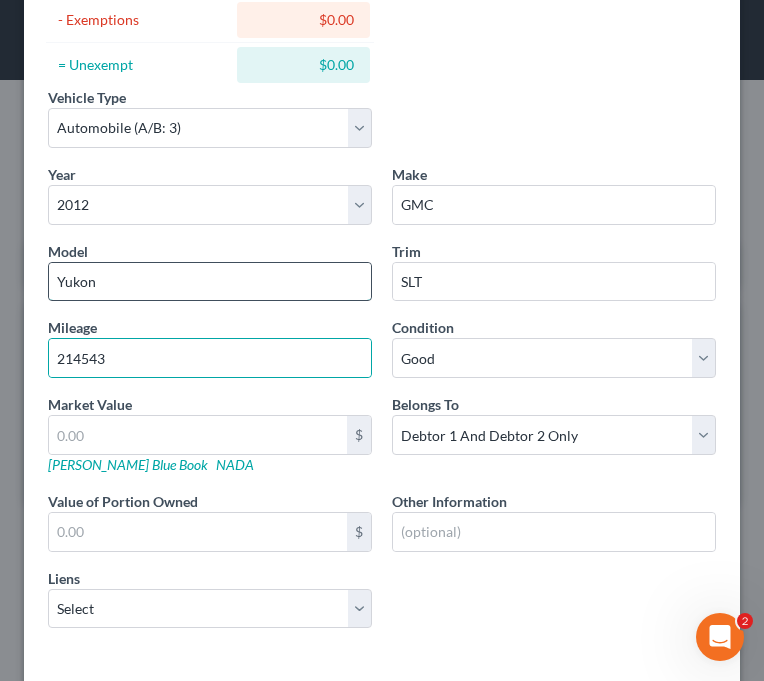click on "Yukon" at bounding box center (210, 282) 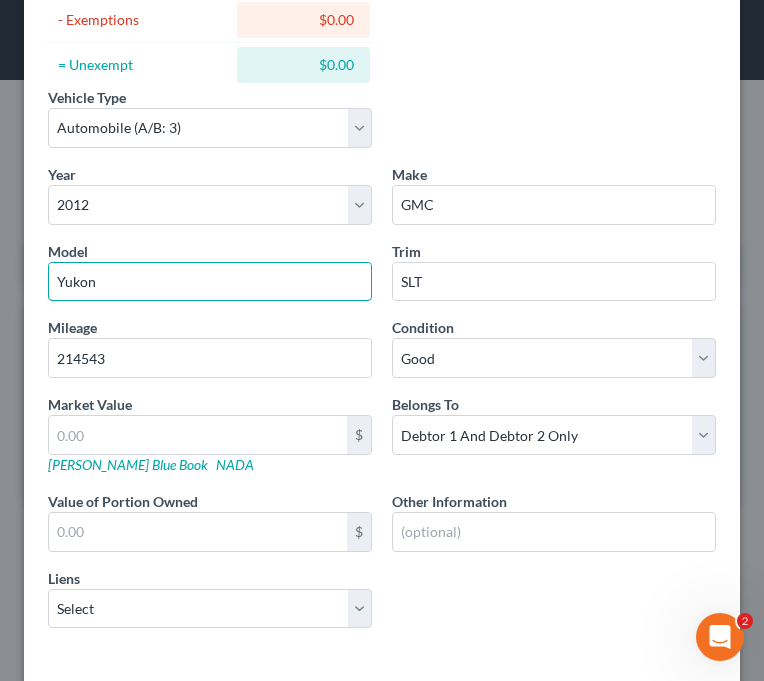 scroll, scrollTop: 346, scrollLeft: 0, axis: vertical 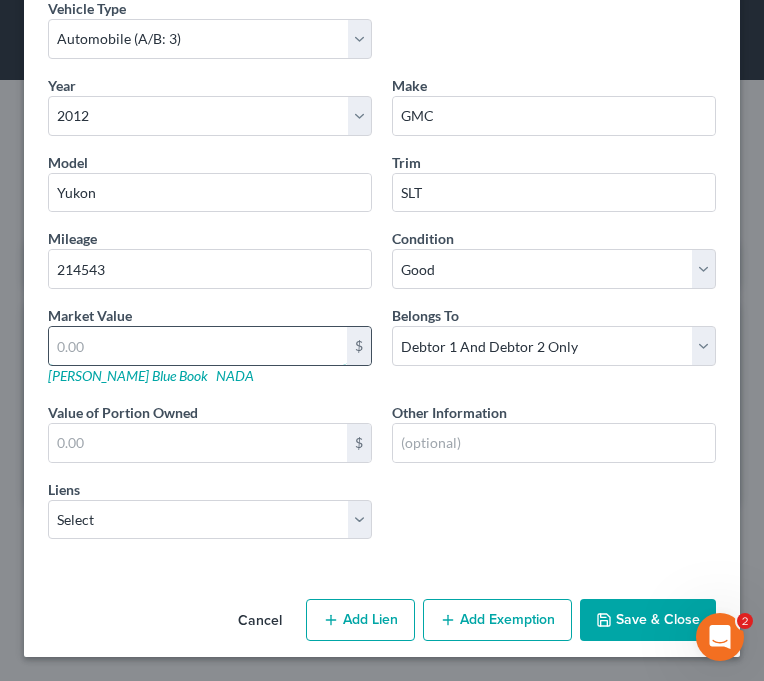click at bounding box center [198, 346] 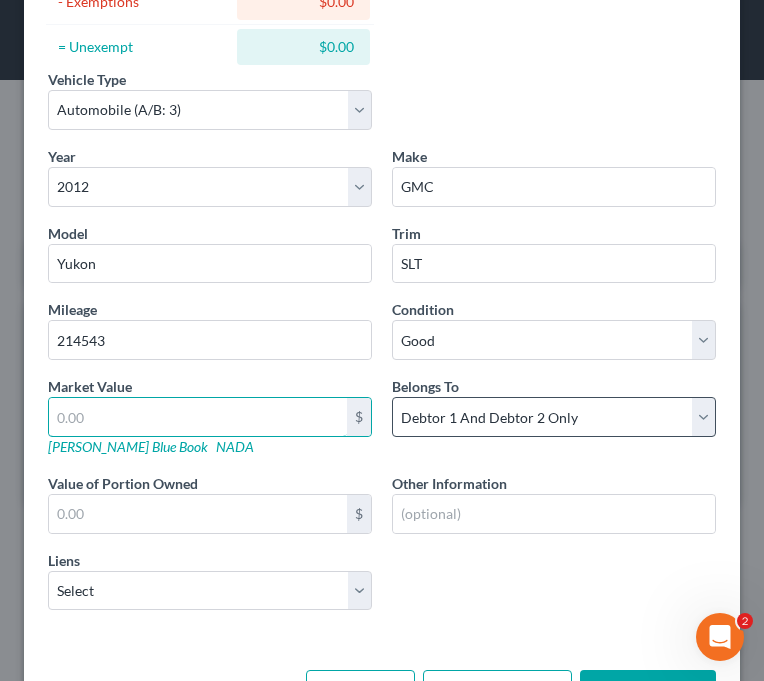 scroll, scrollTop: 241, scrollLeft: 0, axis: vertical 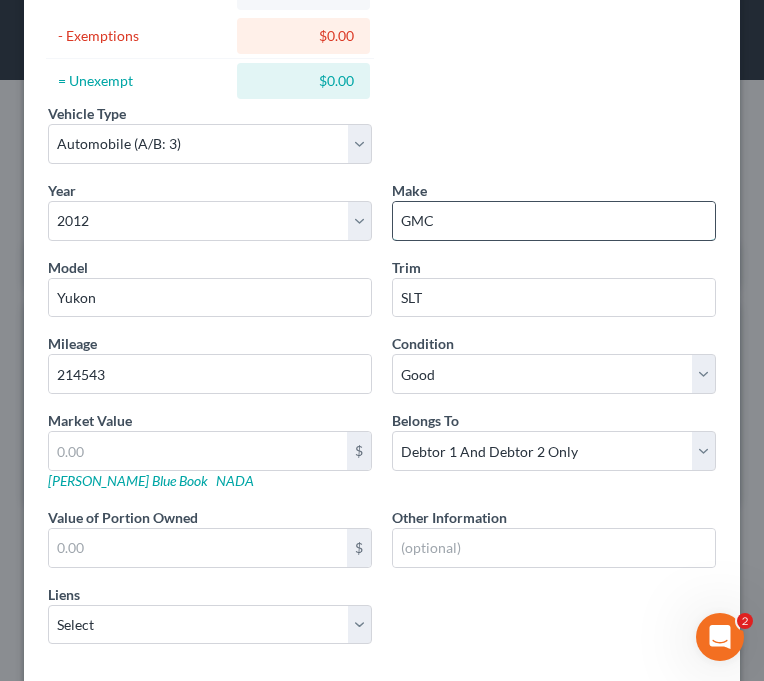 click on "GMC" at bounding box center (554, 221) 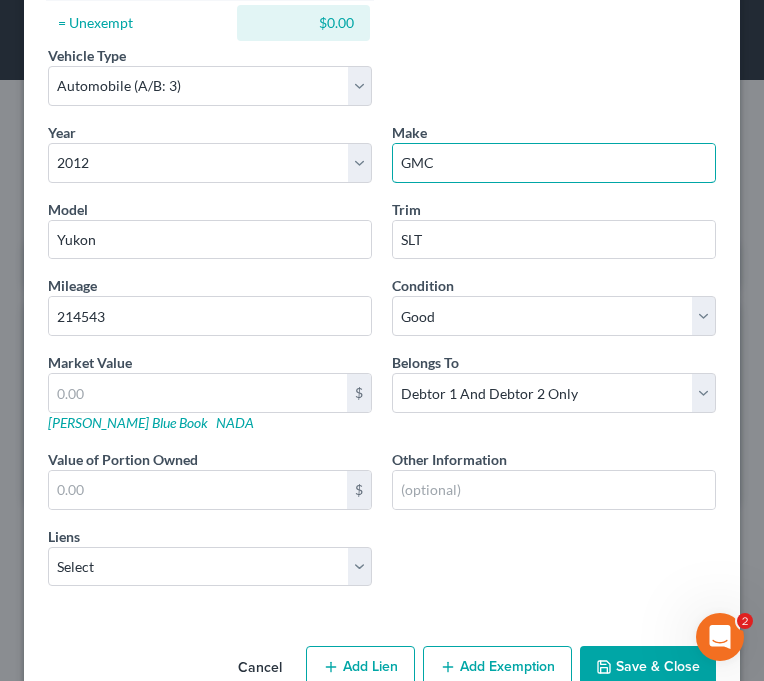 scroll, scrollTop: 346, scrollLeft: 0, axis: vertical 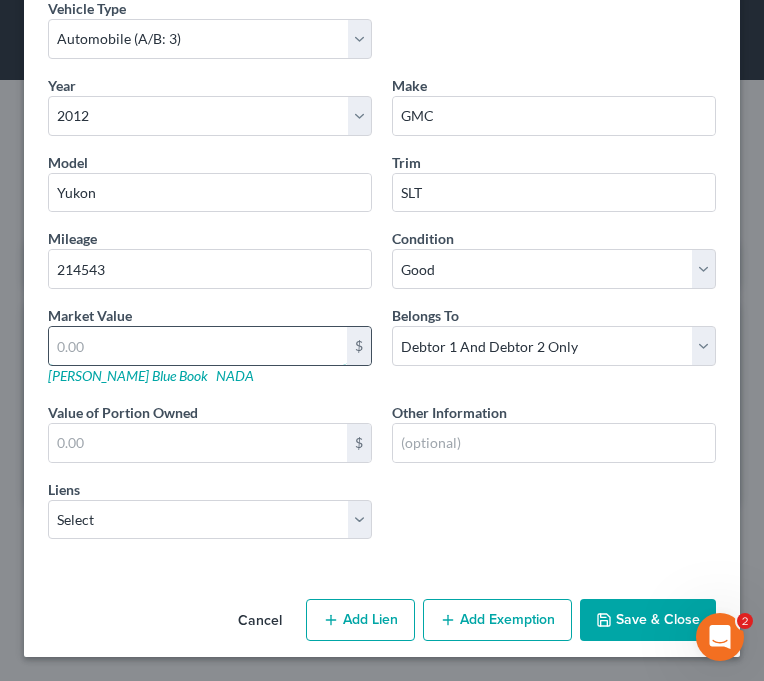 click at bounding box center [198, 346] 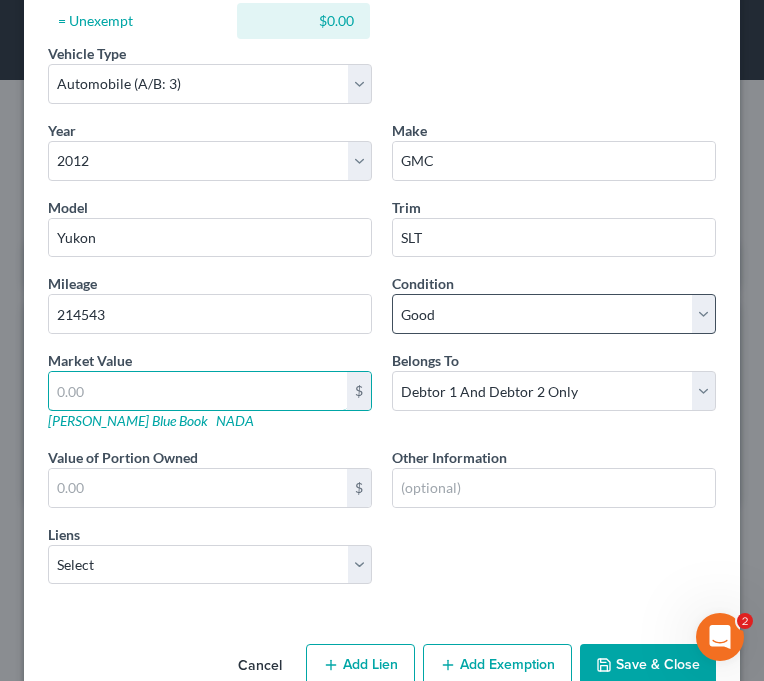 scroll, scrollTop: 307, scrollLeft: 0, axis: vertical 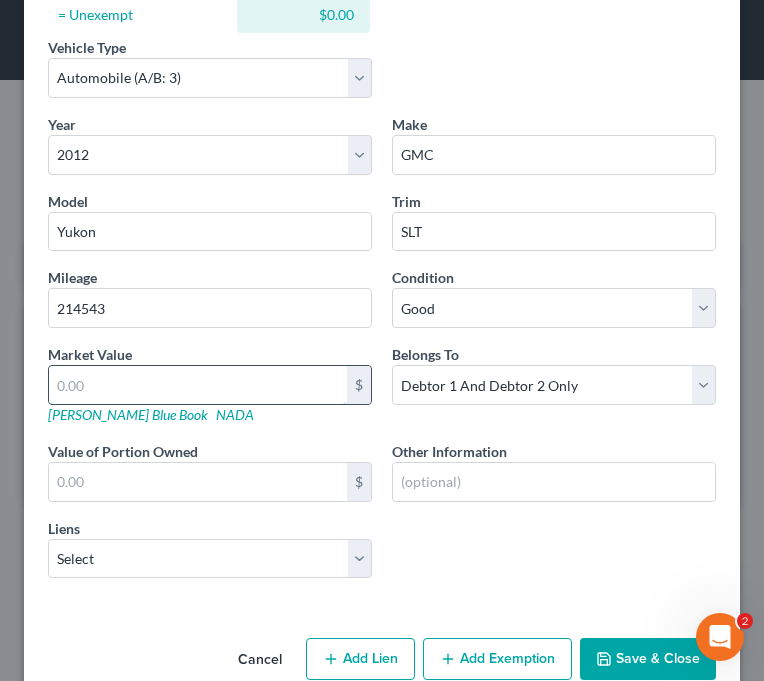 click at bounding box center (198, 385) 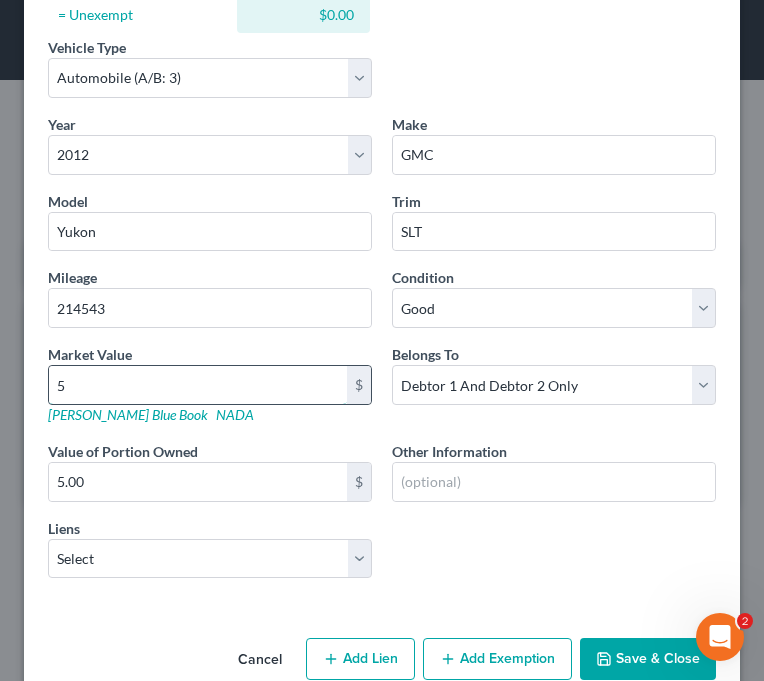 type on "54" 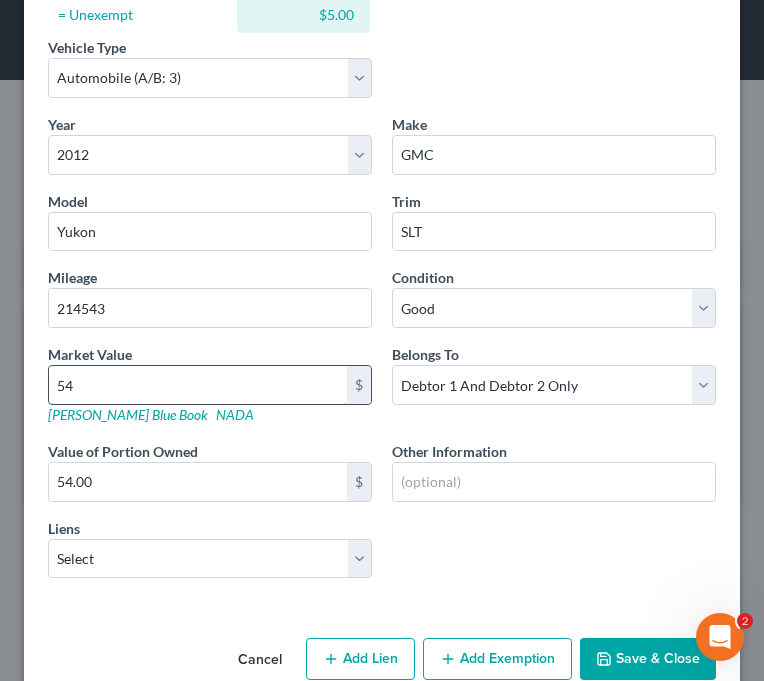 click on "54" at bounding box center (198, 385) 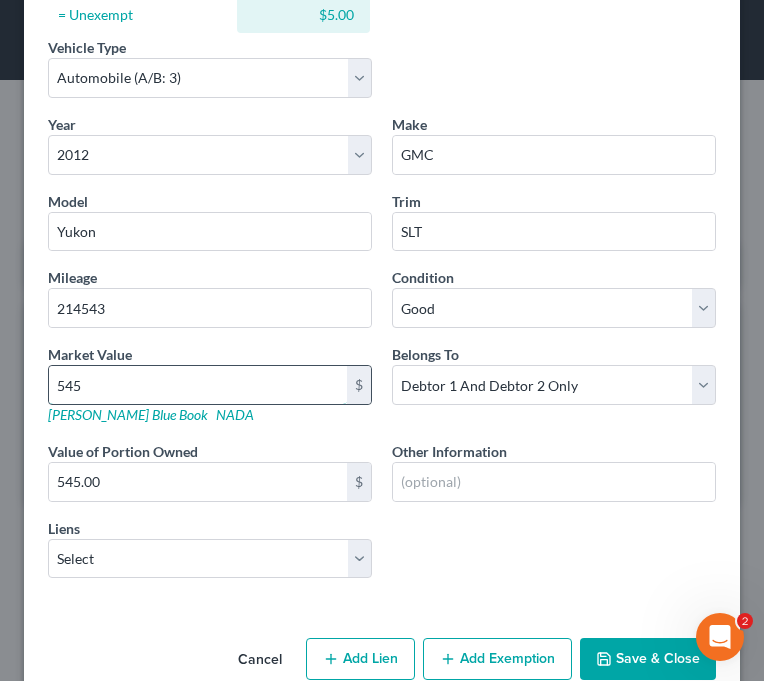 type on "5458" 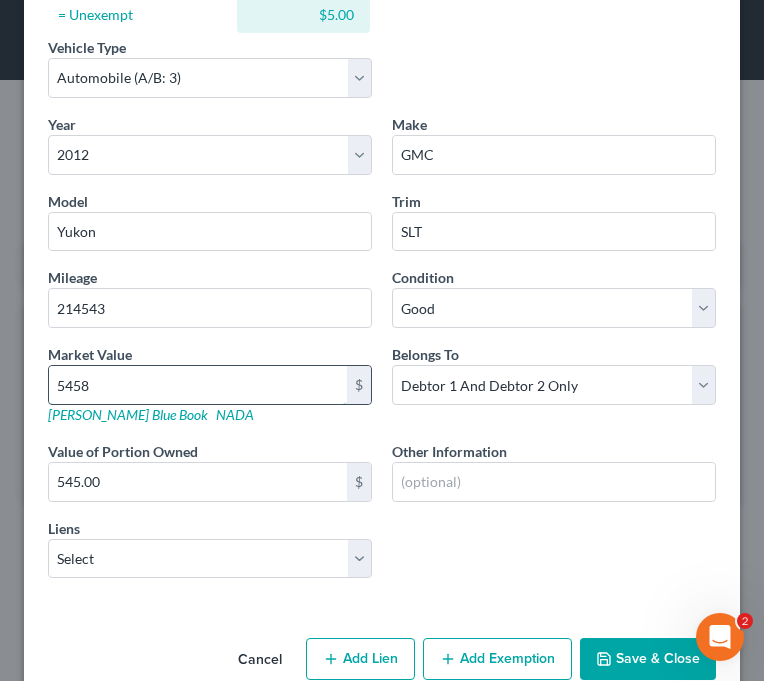 type on "5,458.00" 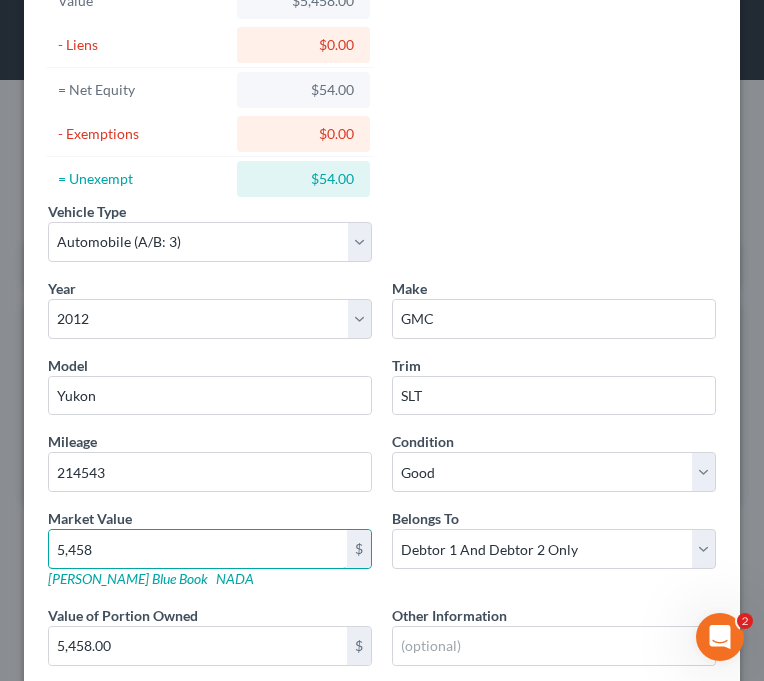 scroll, scrollTop: 346, scrollLeft: 0, axis: vertical 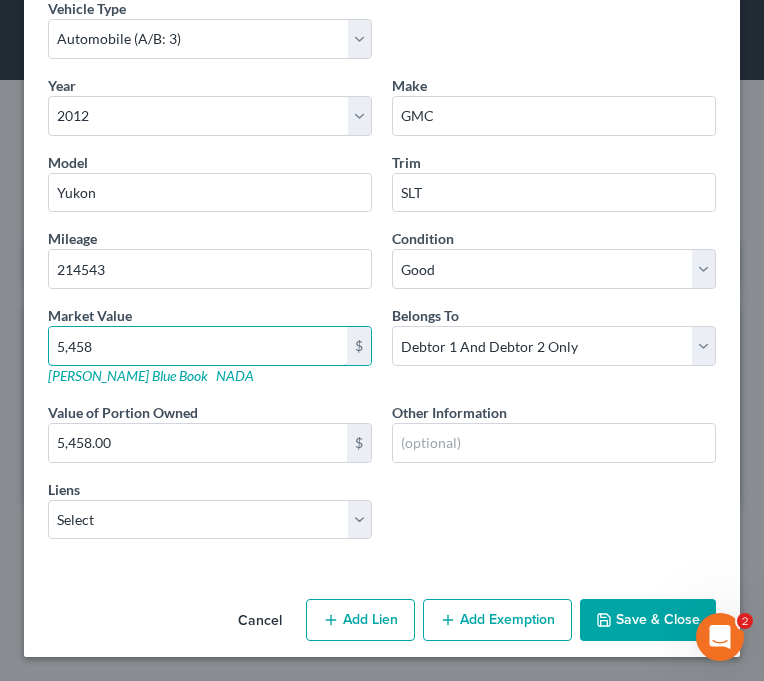 type on "5,458" 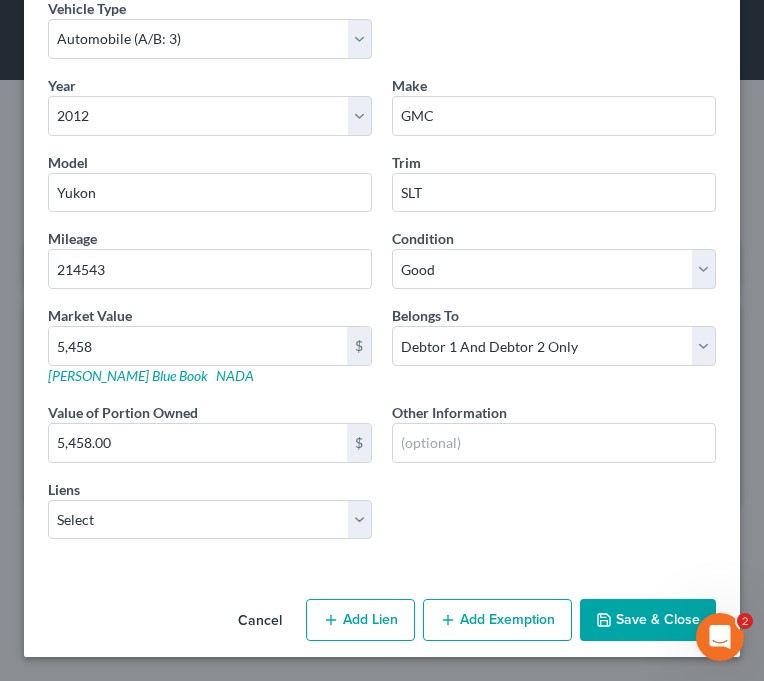click on "Add Exemption" at bounding box center [497, 620] 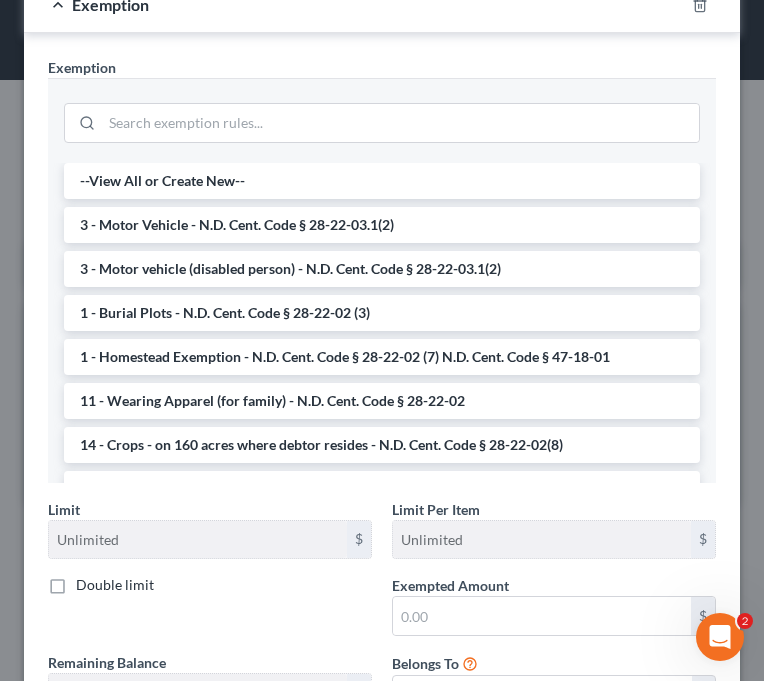 scroll, scrollTop: 941, scrollLeft: 0, axis: vertical 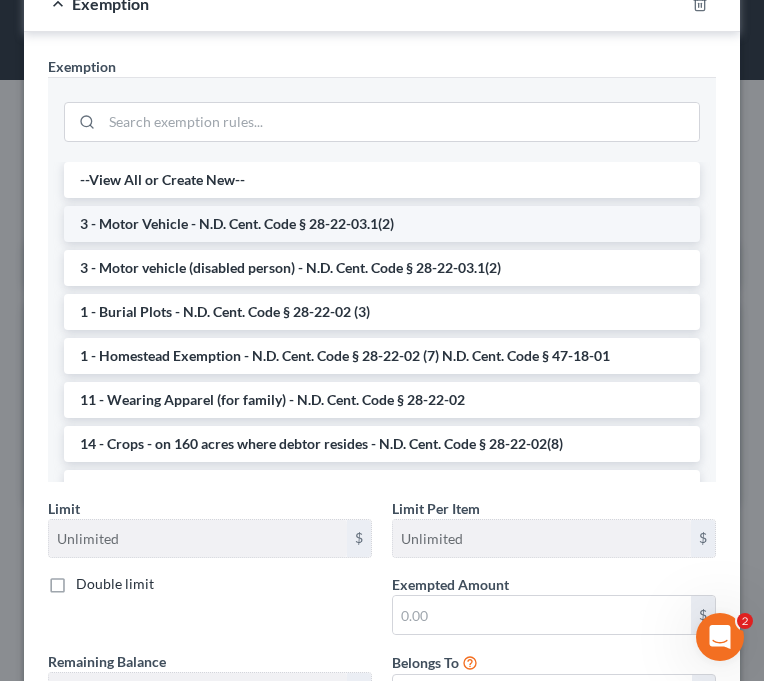 click on "3 - Motor Vehicle - N.D. Cent. Code § 28-22-03.1(2)" at bounding box center (382, 224) 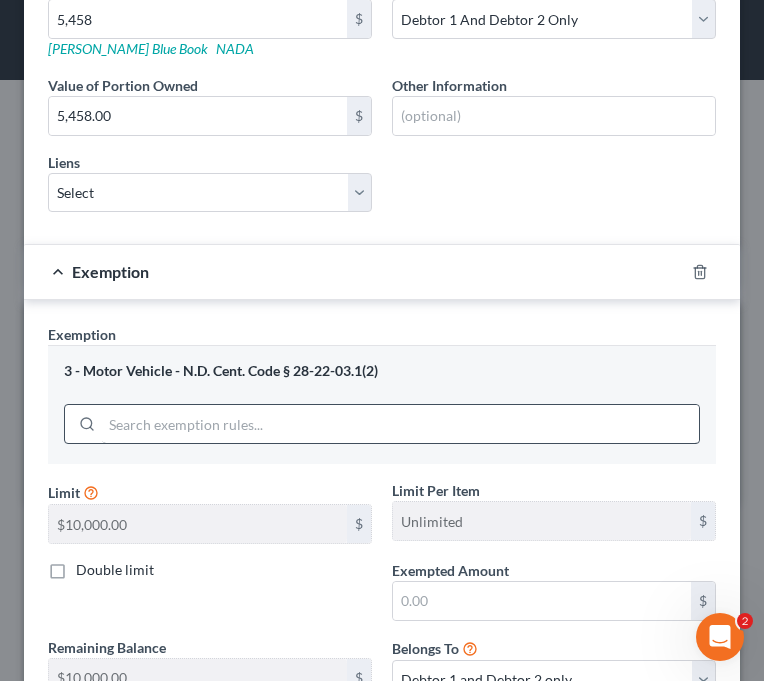scroll, scrollTop: 773, scrollLeft: 0, axis: vertical 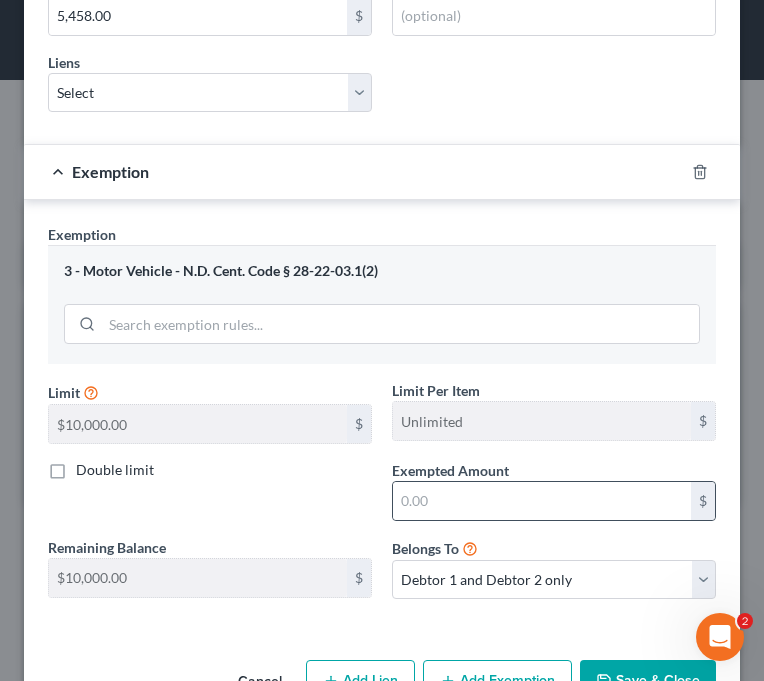 click on "$" at bounding box center (554, 501) 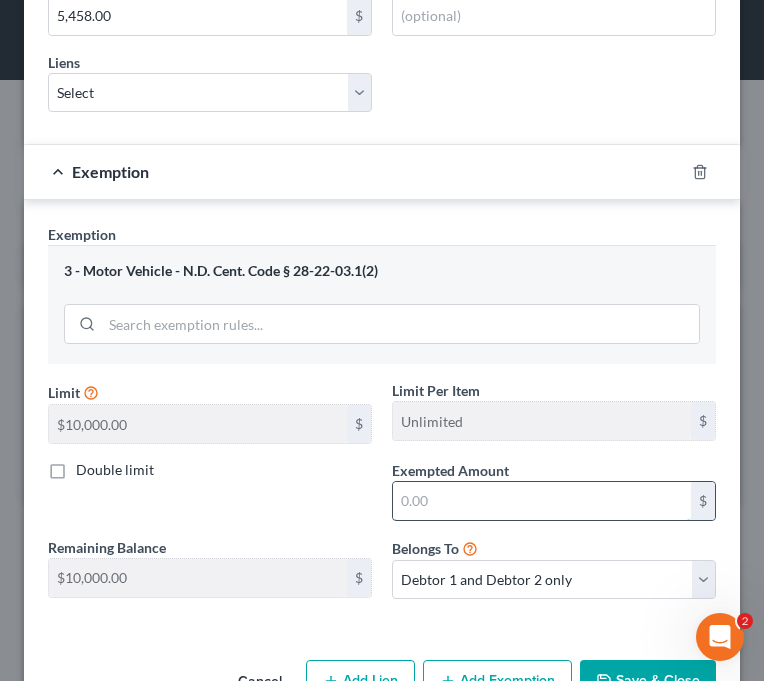 click at bounding box center [542, 501] 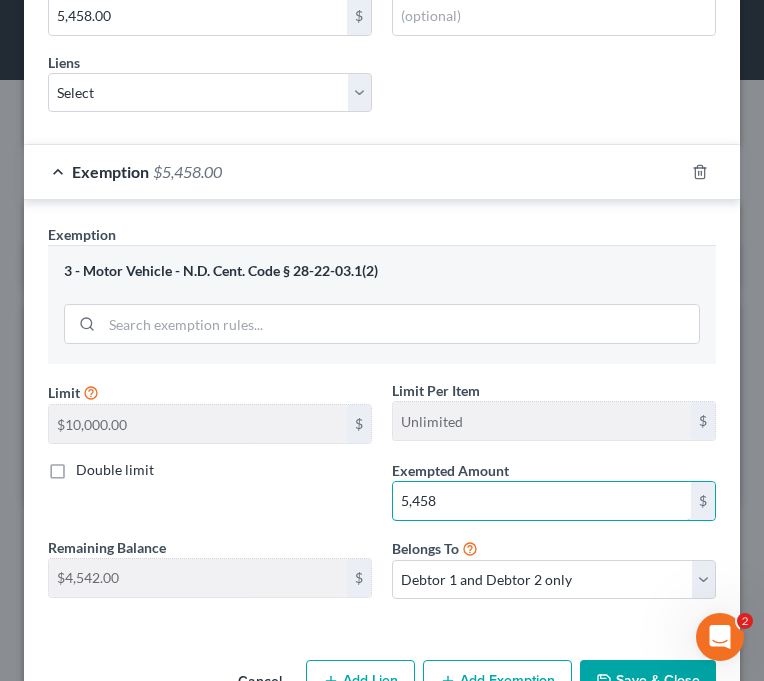 scroll, scrollTop: 834, scrollLeft: 0, axis: vertical 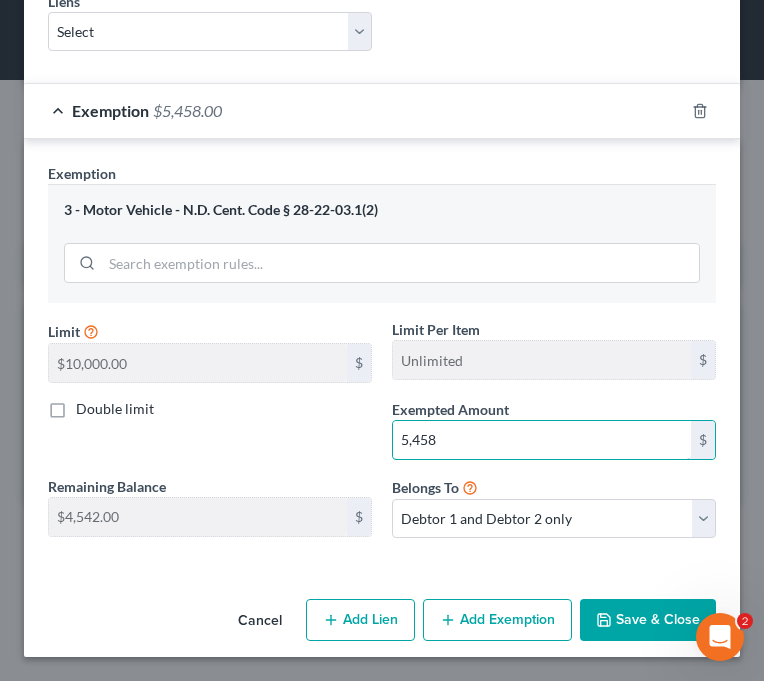 type on "5,458" 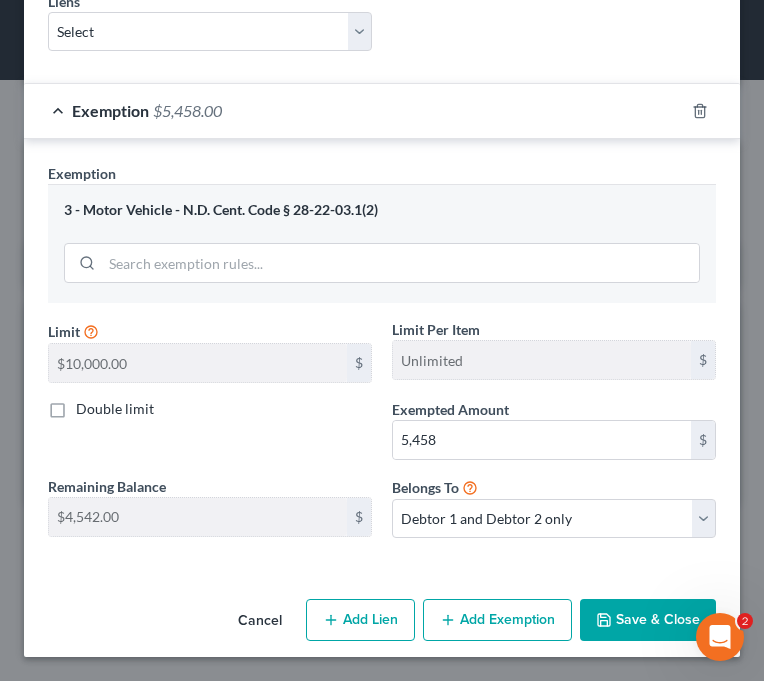 click on "Save & Close" at bounding box center [648, 620] 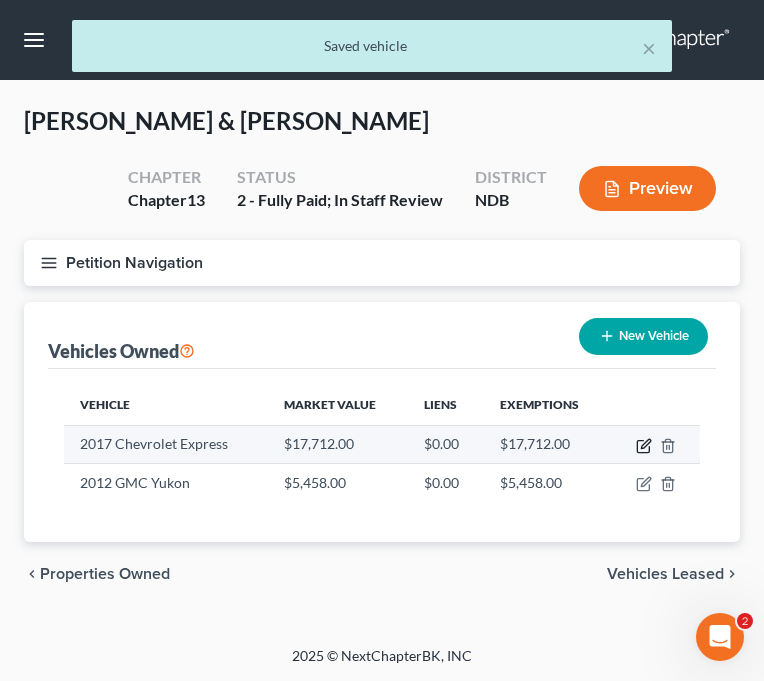 click 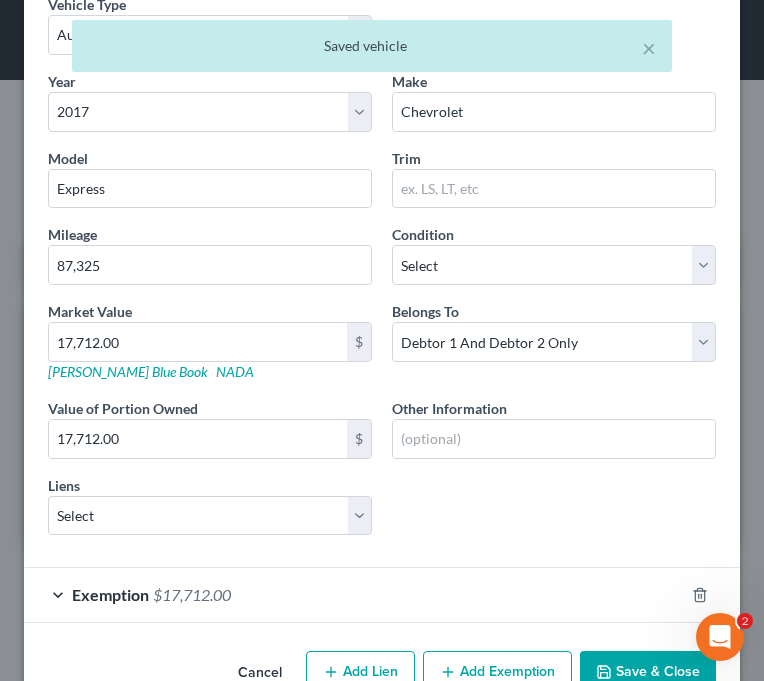 scroll, scrollTop: 349, scrollLeft: 0, axis: vertical 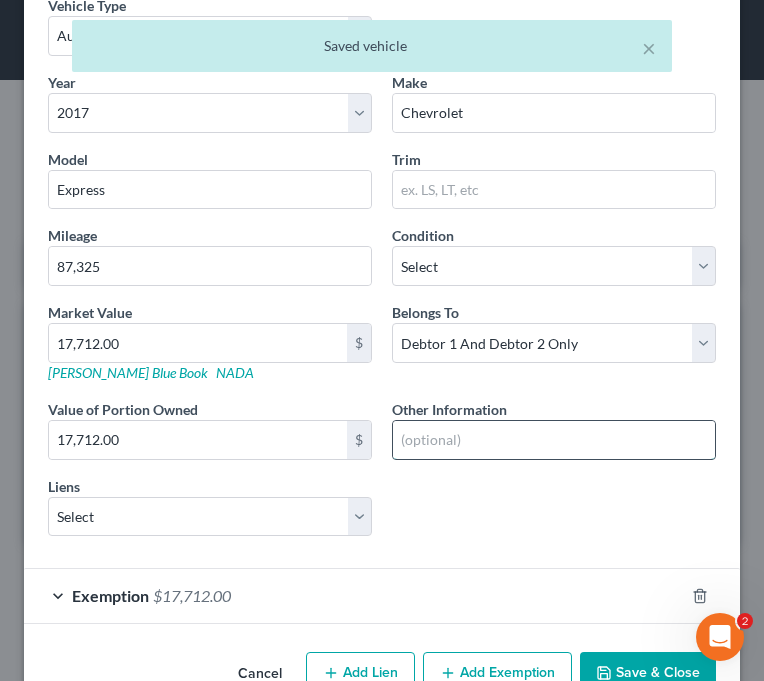 click at bounding box center [554, 440] 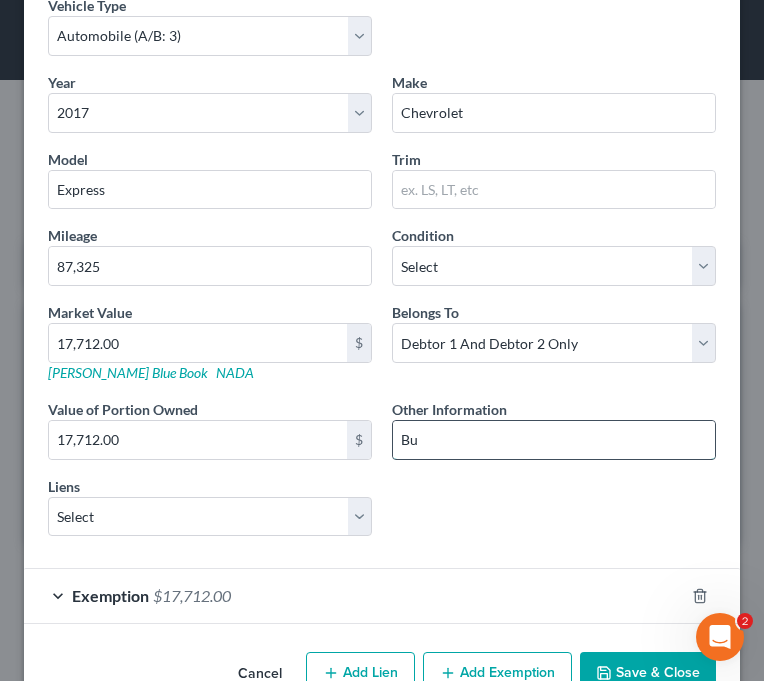 type on "B" 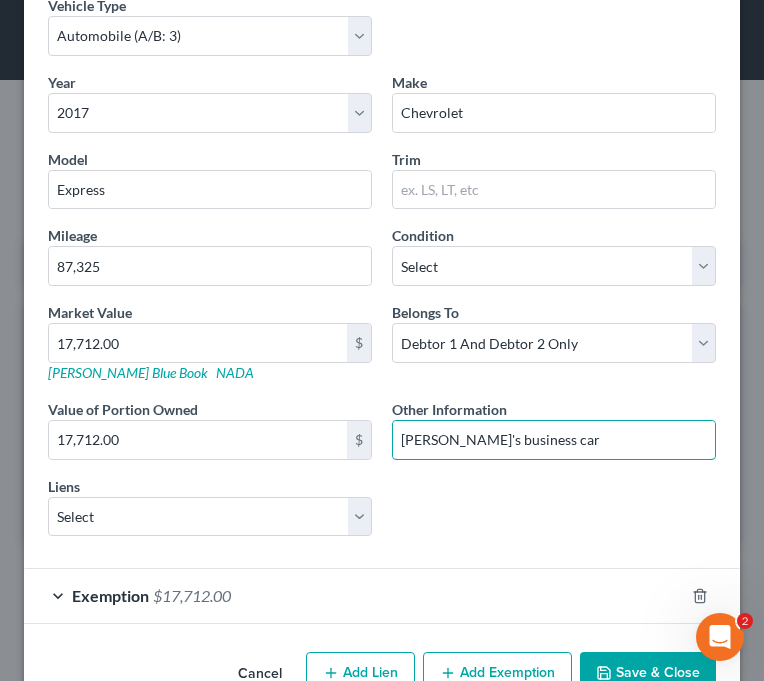 scroll, scrollTop: 401, scrollLeft: 0, axis: vertical 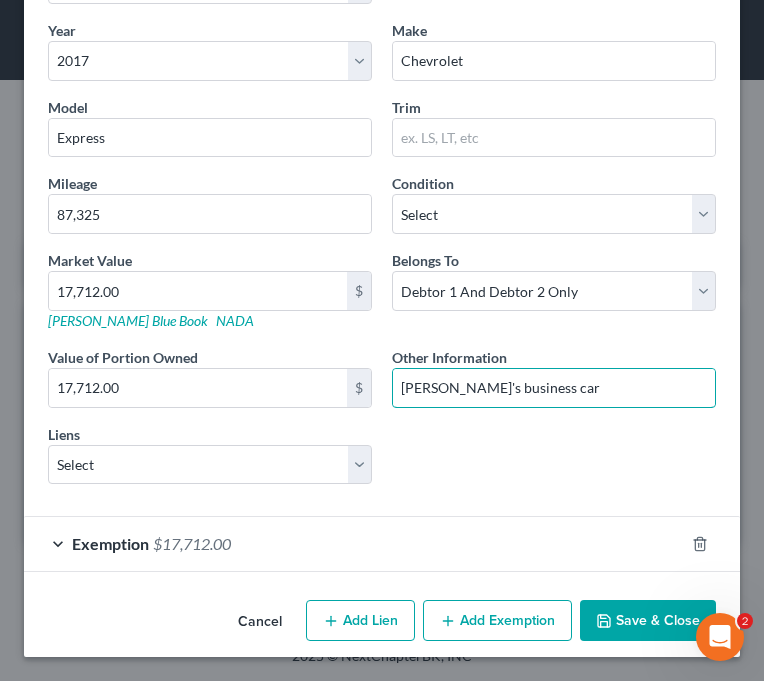 type on "[PERSON_NAME]'s business car" 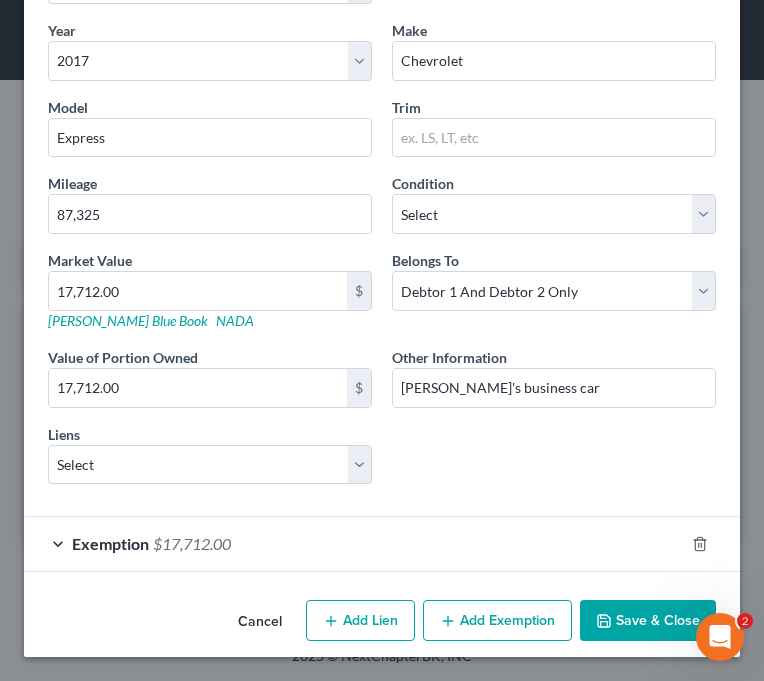 click on "Save & Close" at bounding box center [648, 621] 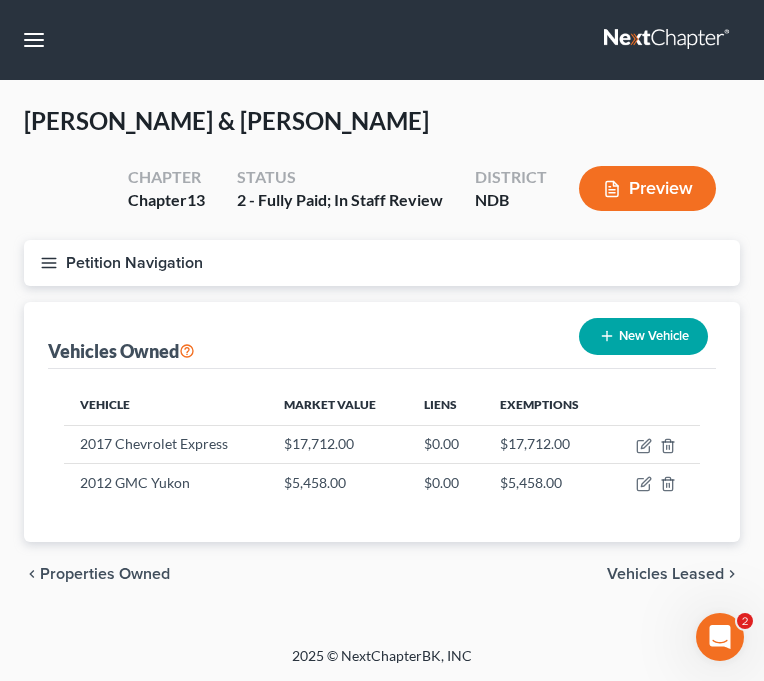 click on "New Vehicle" at bounding box center [643, 336] 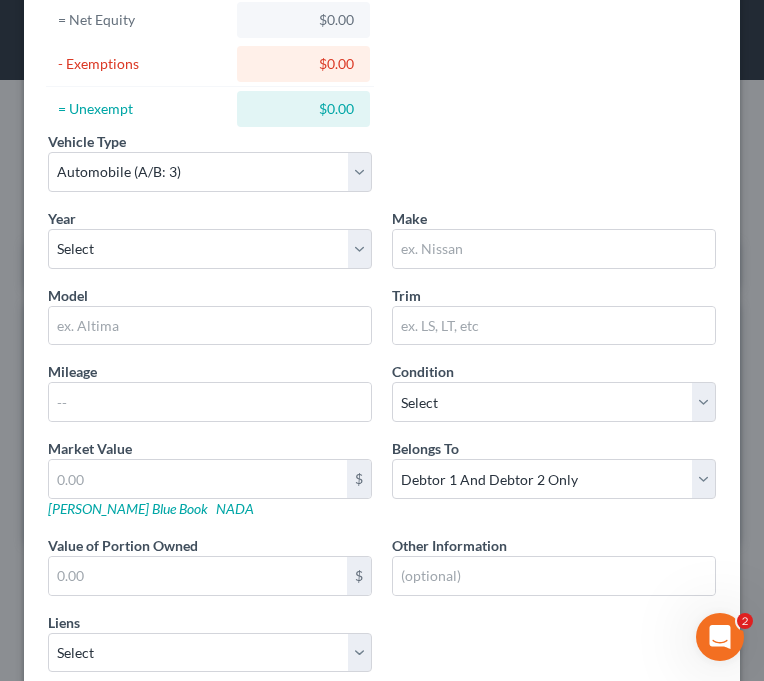 scroll, scrollTop: 241, scrollLeft: 0, axis: vertical 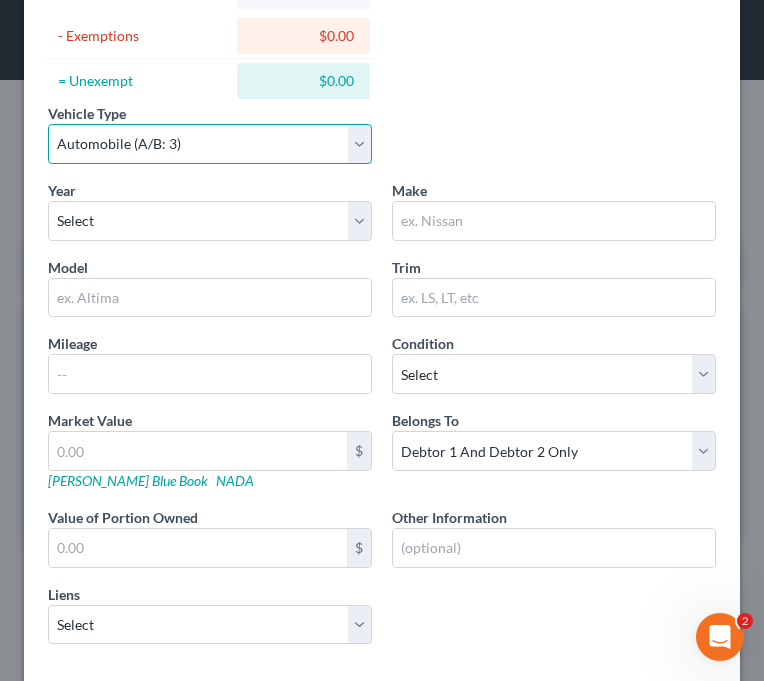 click on "Select Automobile (A/B: 3) Truck (A/B: 3) Trailer (A/B: 4) Watercraft (A/B: 4) Aircraft (A/B: 4) Motor Home (A/B: 4) ATV (A/B: 4) Other Vehicle (A/B: 4)" at bounding box center [210, 144] 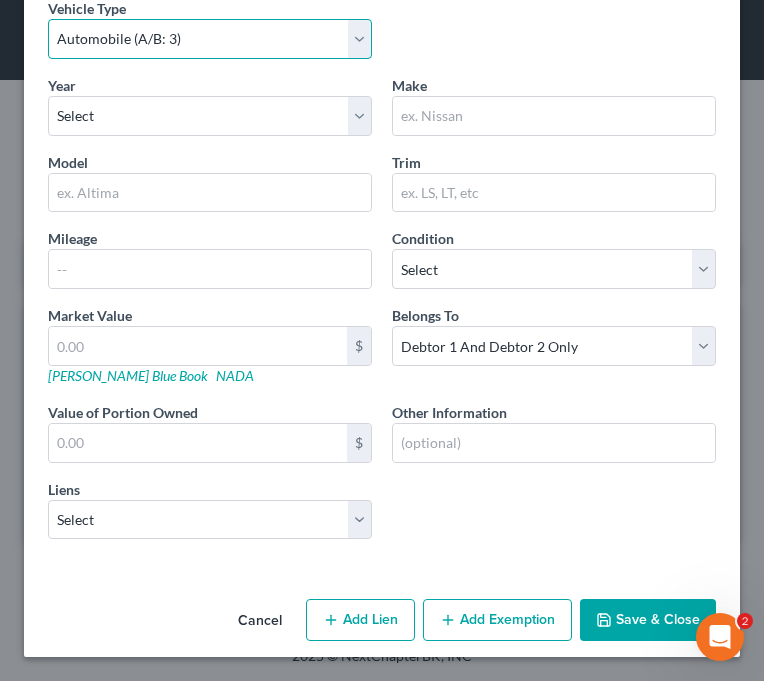 scroll, scrollTop: 345, scrollLeft: 0, axis: vertical 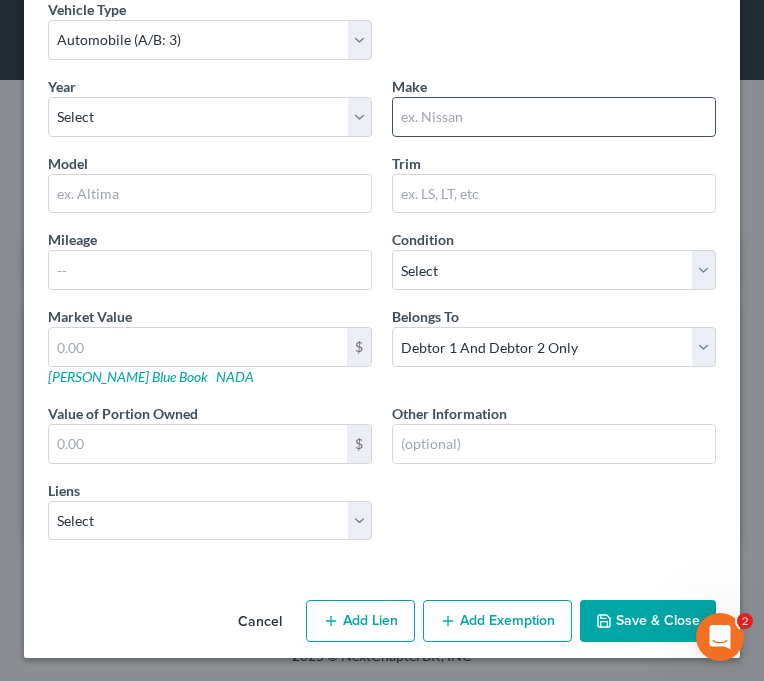 click at bounding box center (554, 117) 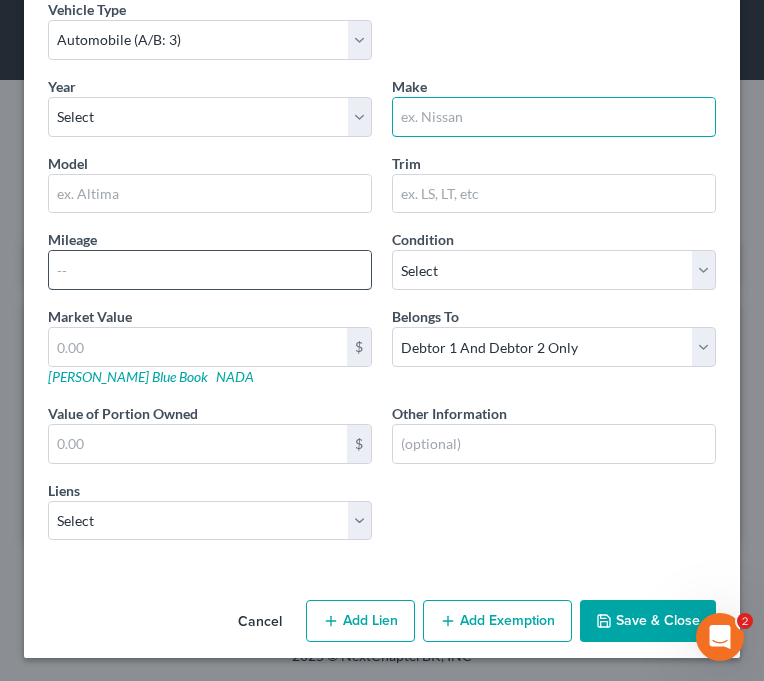 scroll, scrollTop: 0, scrollLeft: 0, axis: both 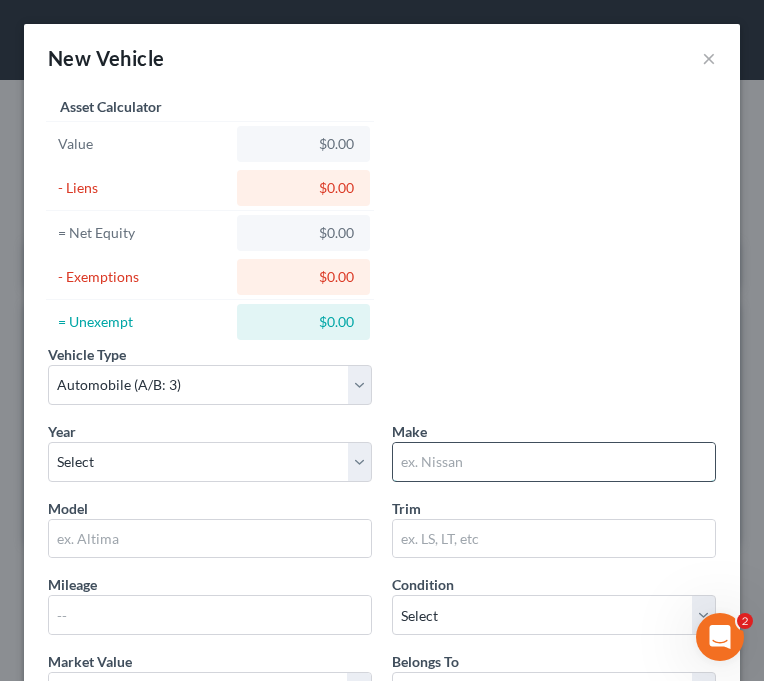 click at bounding box center [554, 462] 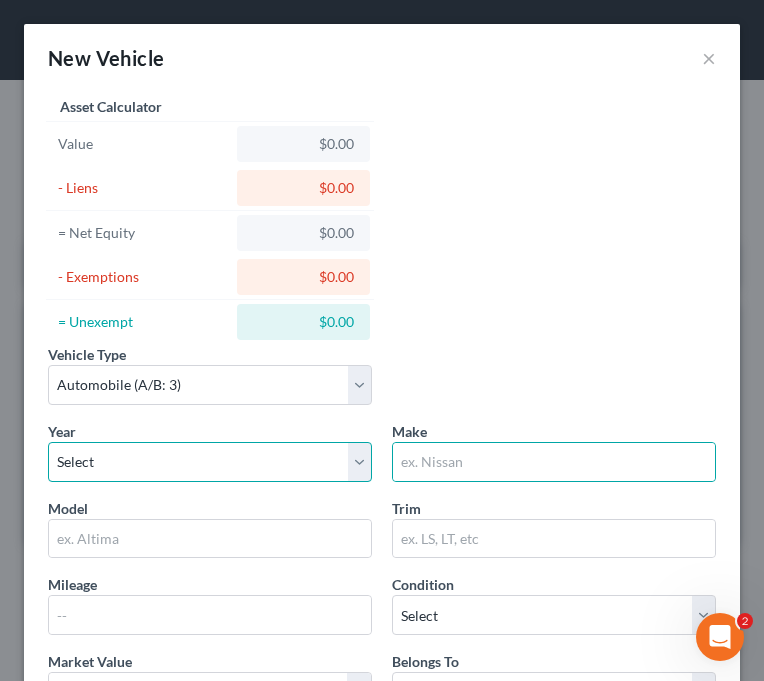 click on "Select 2026 2025 2024 2023 2022 2021 2020 2019 2018 2017 2016 2015 2014 2013 2012 2011 2010 2009 2008 2007 2006 2005 2004 2003 2002 2001 2000 1999 1998 1997 1996 1995 1994 1993 1992 1991 1990 1989 1988 1987 1986 1985 1984 1983 1982 1981 1980 1979 1978 1977 1976 1975 1974 1973 1972 1971 1970 1969 1968 1967 1966 1965 1964 1963 1962 1961 1960 1959 1958 1957 1956 1955 1954 1953 1952 1951 1950 1949 1948 1947 1946 1945 1944 1943 1942 1941 1940 1939 1938 1937 1936 1935 1934 1933 1932 1931 1930 1929 1928 1927 1926 1925 1924 1923 1922 1921 1920 1919 1918 1917 1916 1915 1914 1913 1912 1911 1910 1909 1908 1907 1906 1905 1904 1903 1902 1901" at bounding box center (210, 462) 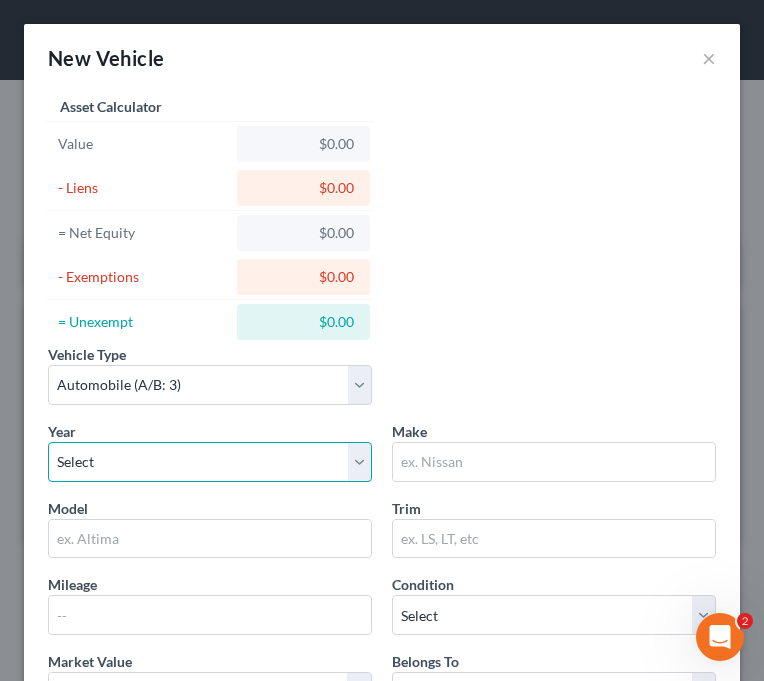 select on "6" 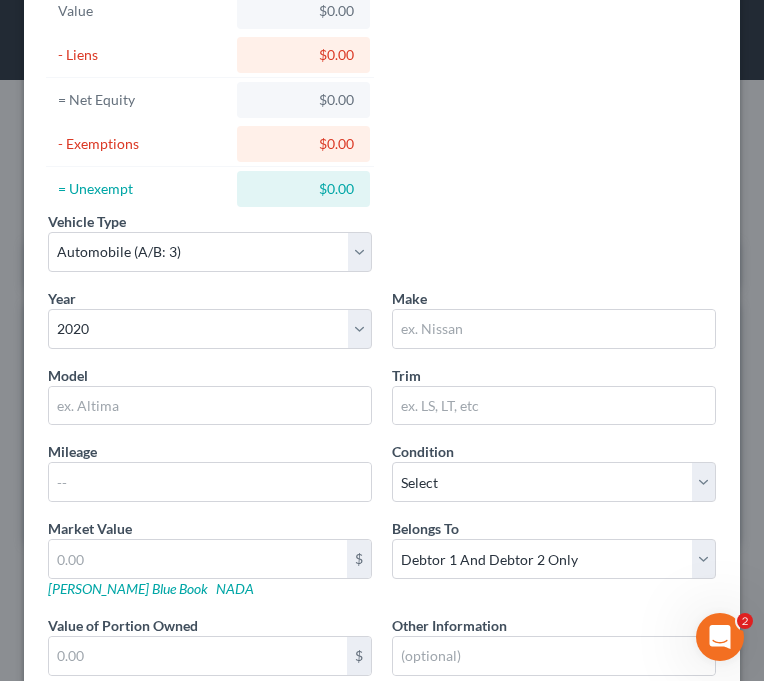 scroll, scrollTop: 145, scrollLeft: 0, axis: vertical 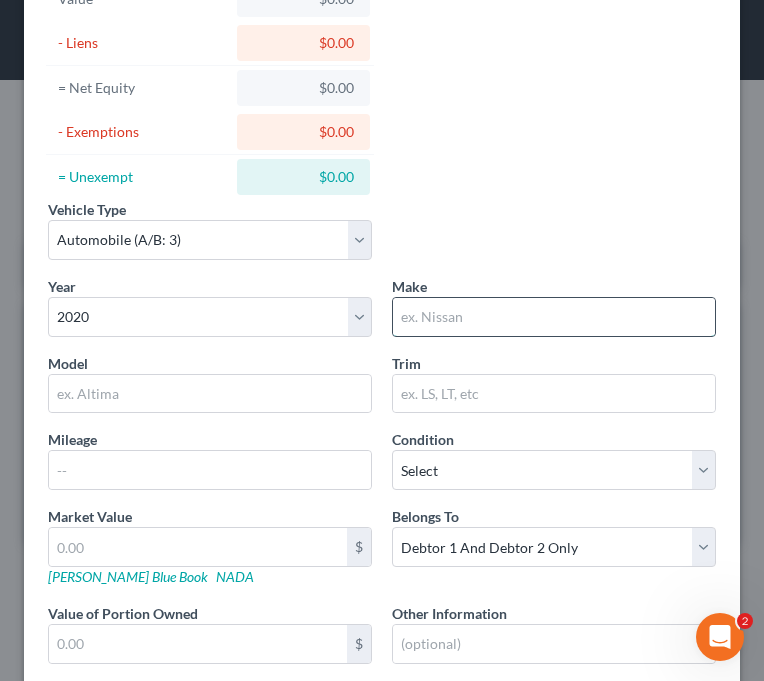 click at bounding box center [554, 317] 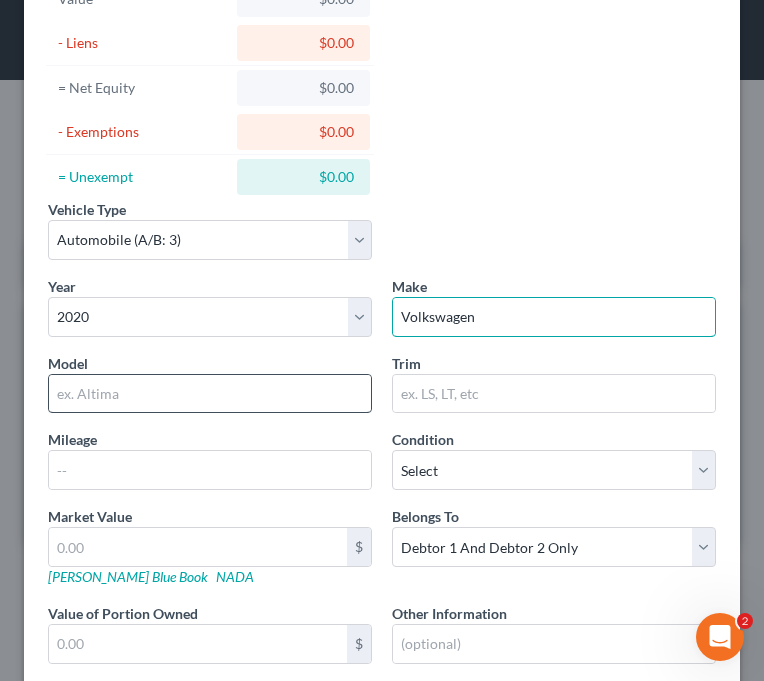 type on "Volkswagen" 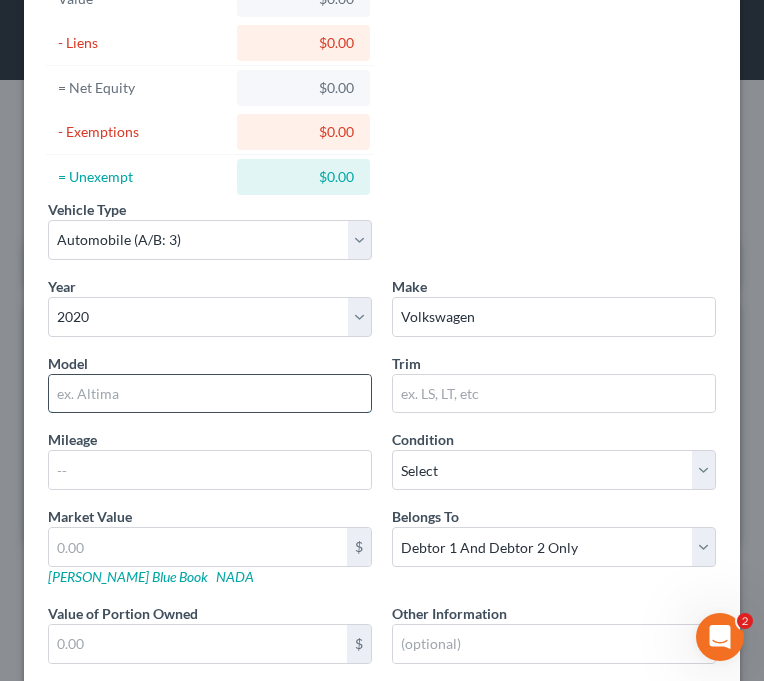 click at bounding box center [210, 394] 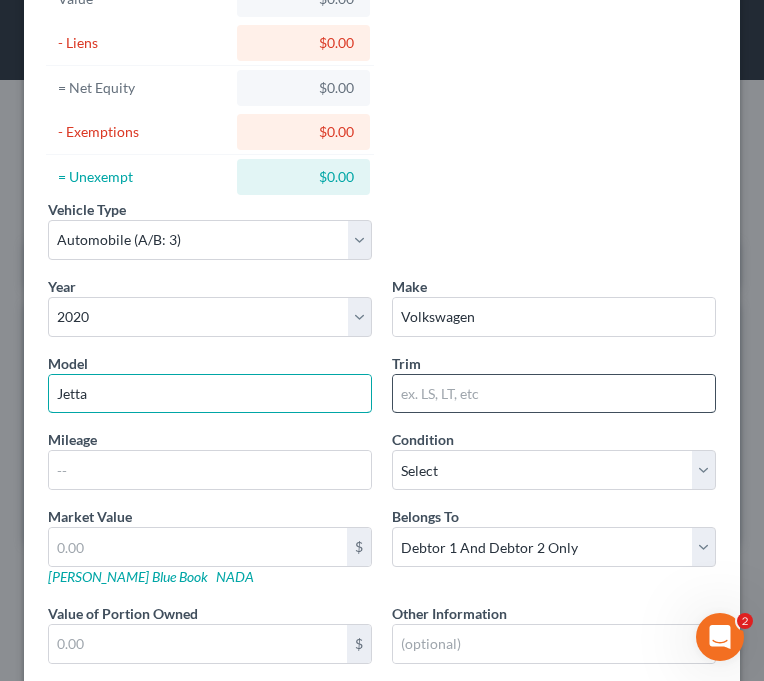 type on "Jetta" 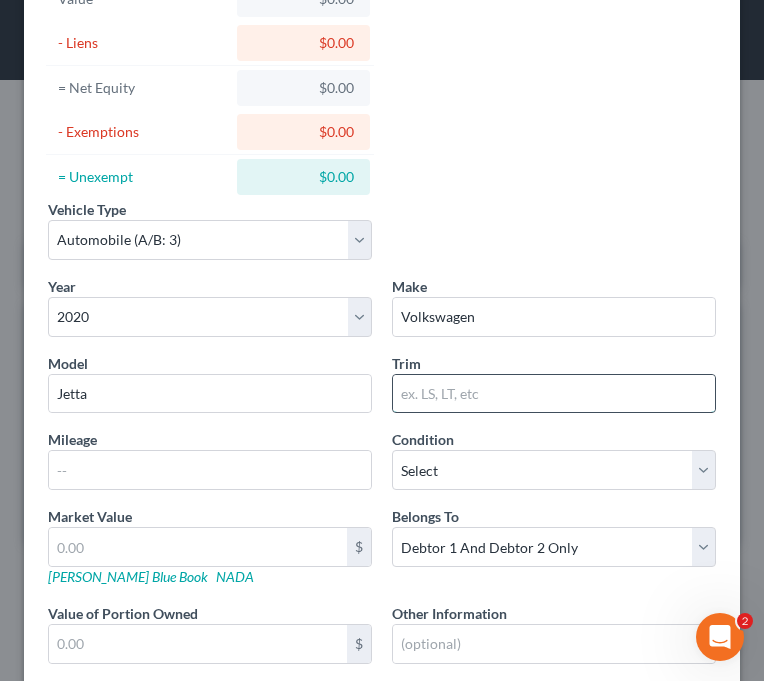 click at bounding box center (554, 394) 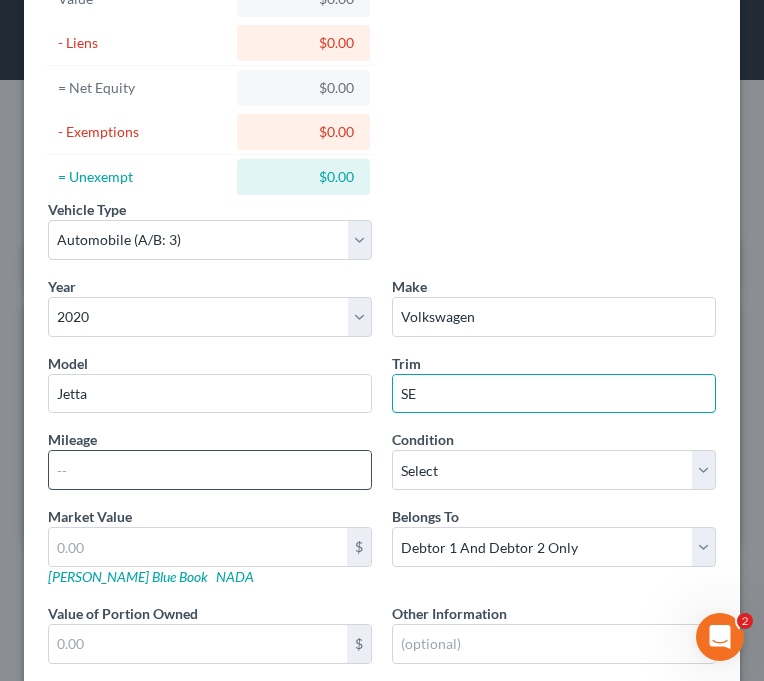 type on "SE" 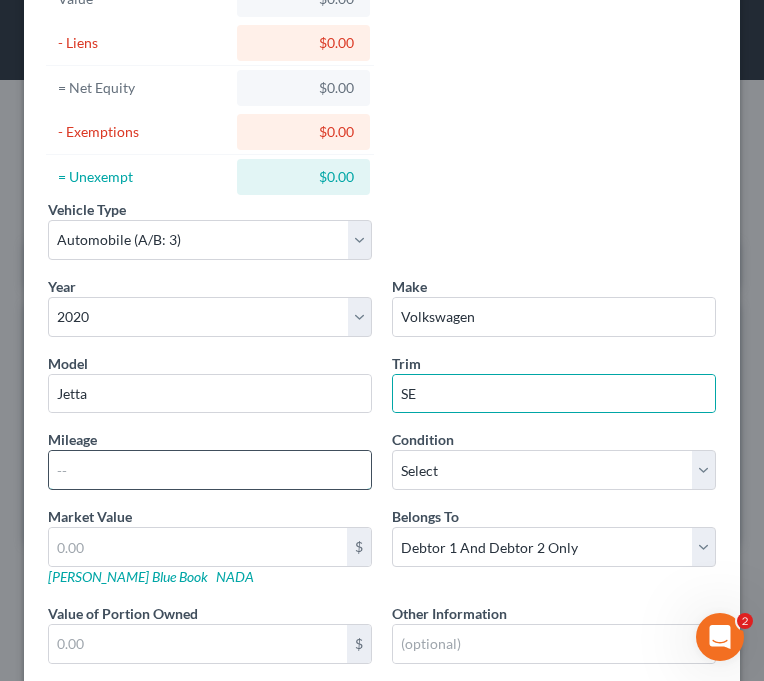 click at bounding box center [210, 470] 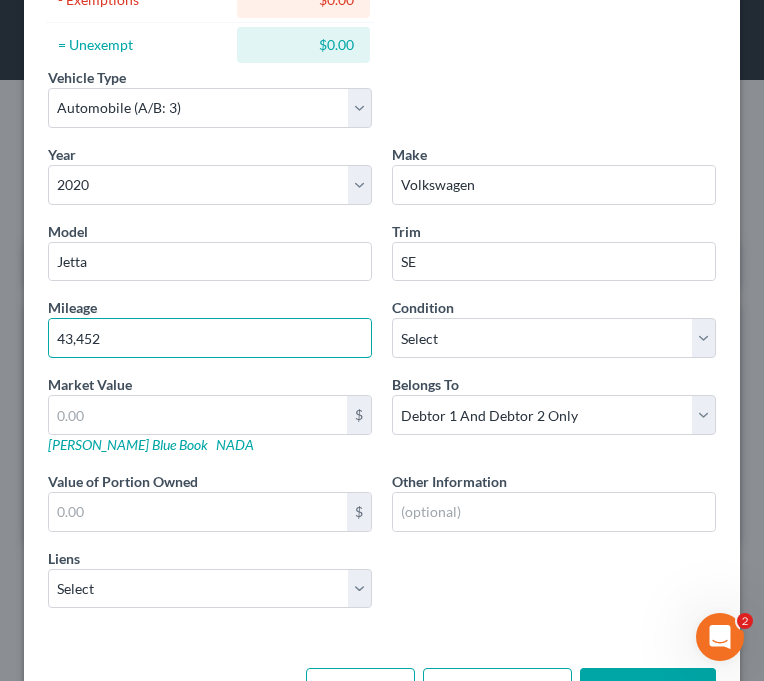 scroll, scrollTop: 297, scrollLeft: 0, axis: vertical 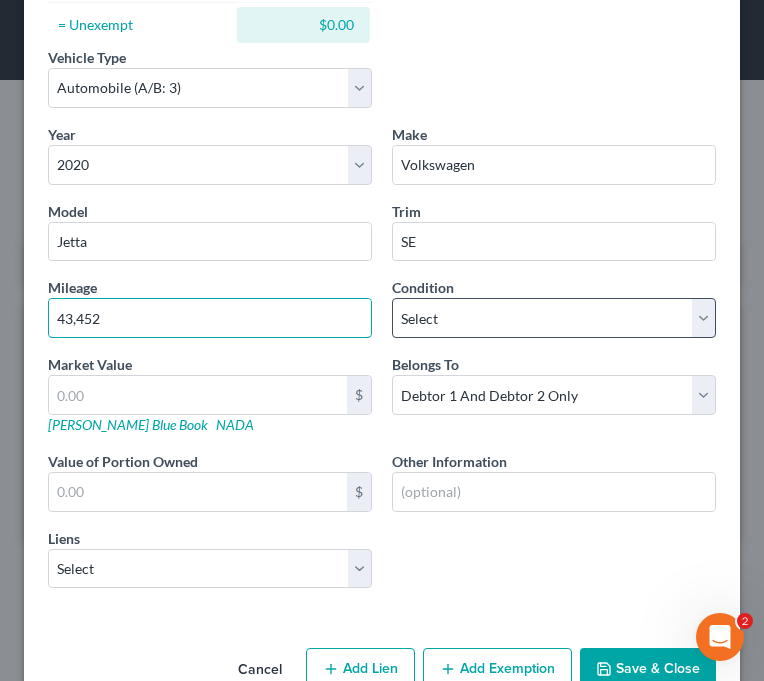 type on "43,452" 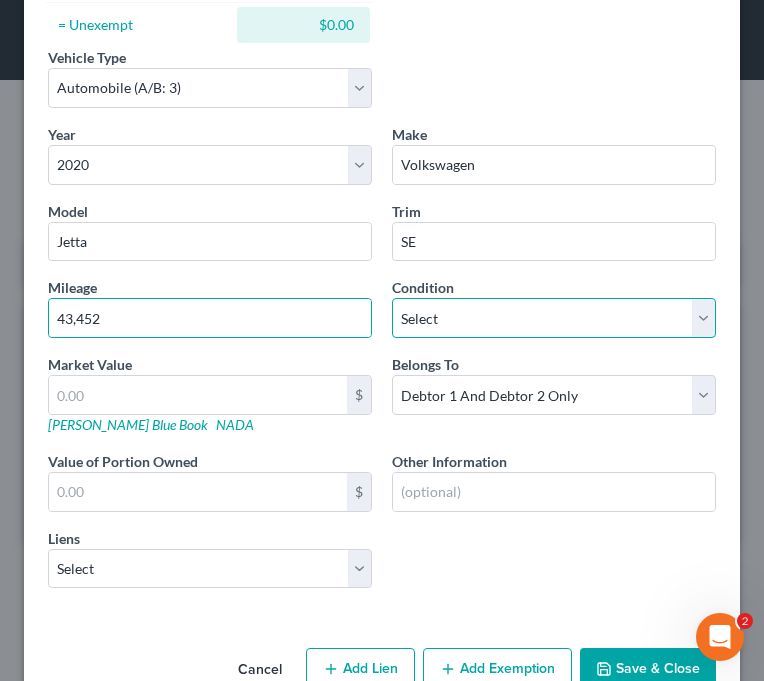 click on "Select Excellent Very Good Good Fair Poor" at bounding box center [554, 318] 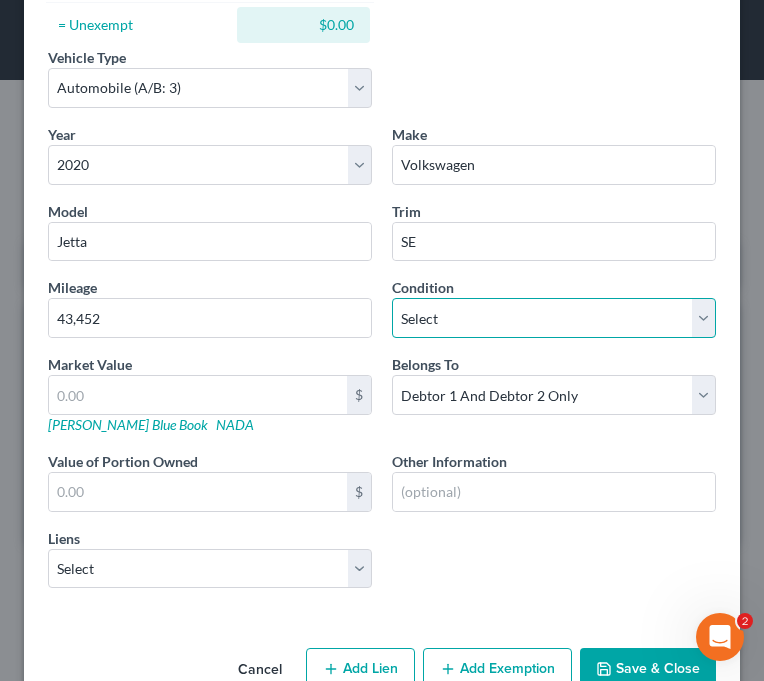 select on "2" 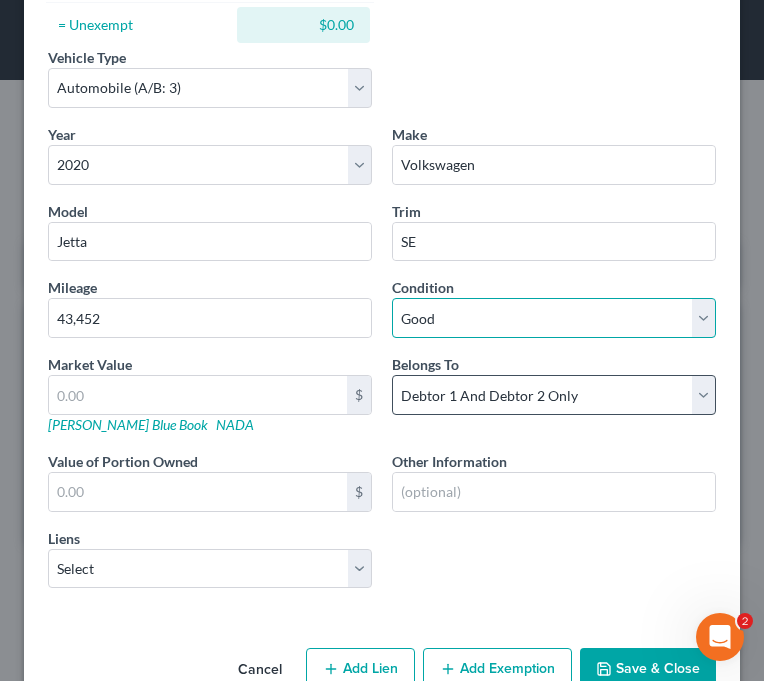 scroll, scrollTop: 346, scrollLeft: 0, axis: vertical 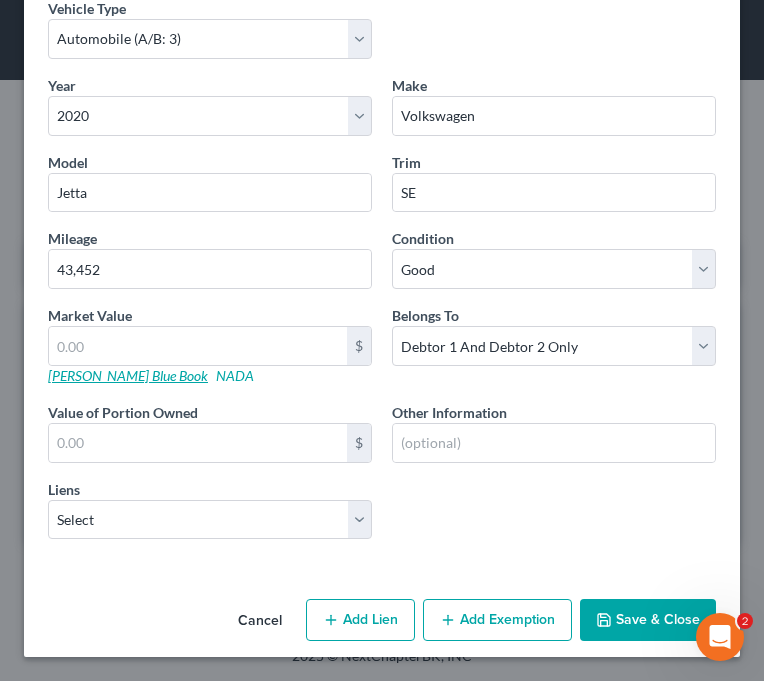 click on "[PERSON_NAME] Blue Book" at bounding box center (128, 375) 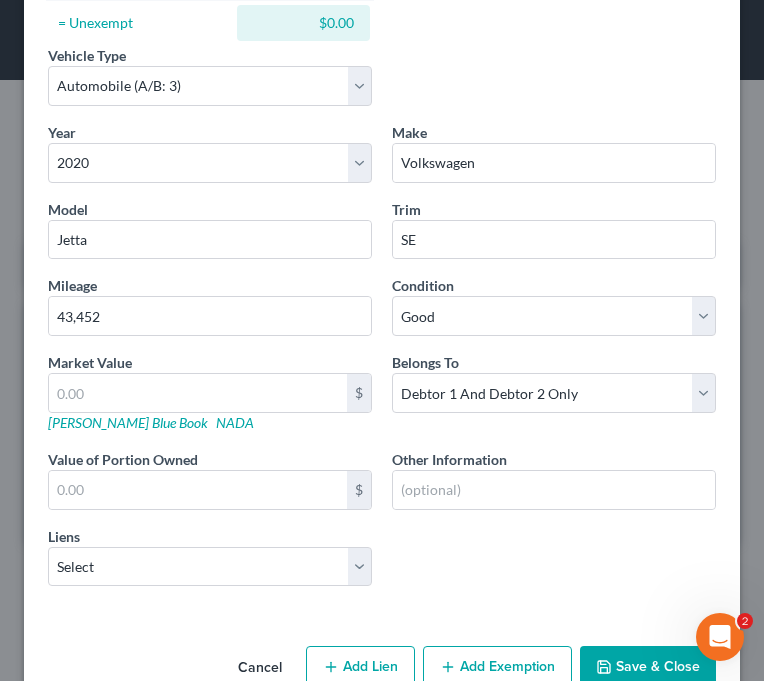 scroll, scrollTop: 346, scrollLeft: 0, axis: vertical 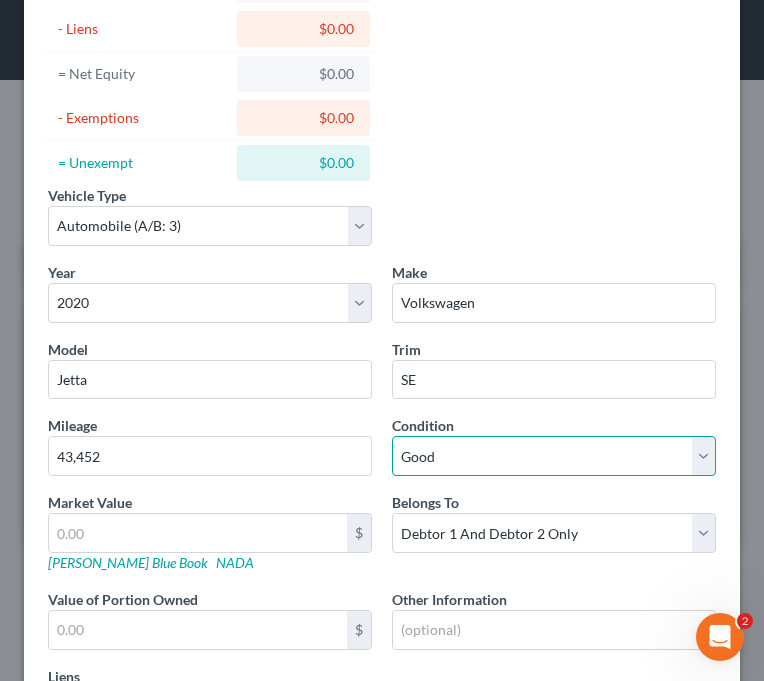 click on "Select Excellent Very Good Good Fair Poor" at bounding box center (554, 456) 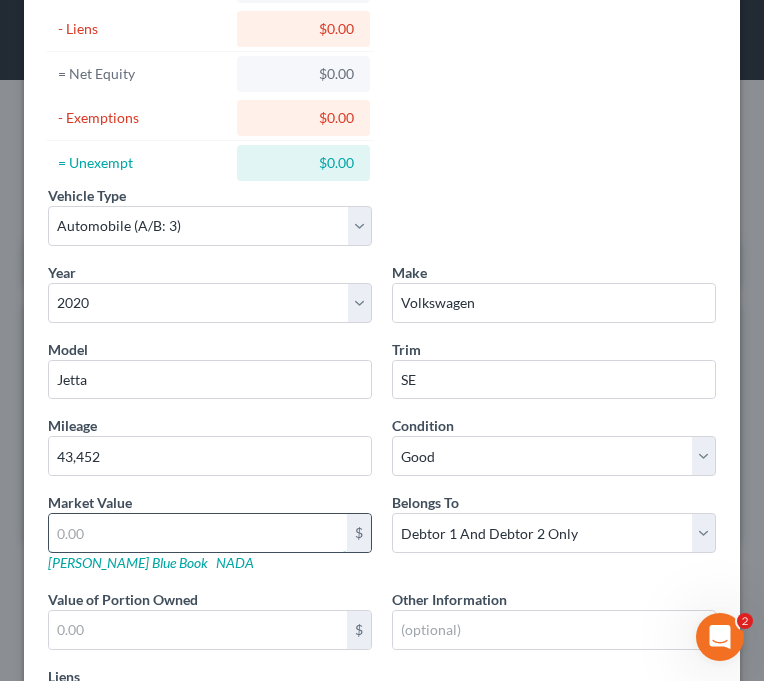 click at bounding box center (198, 533) 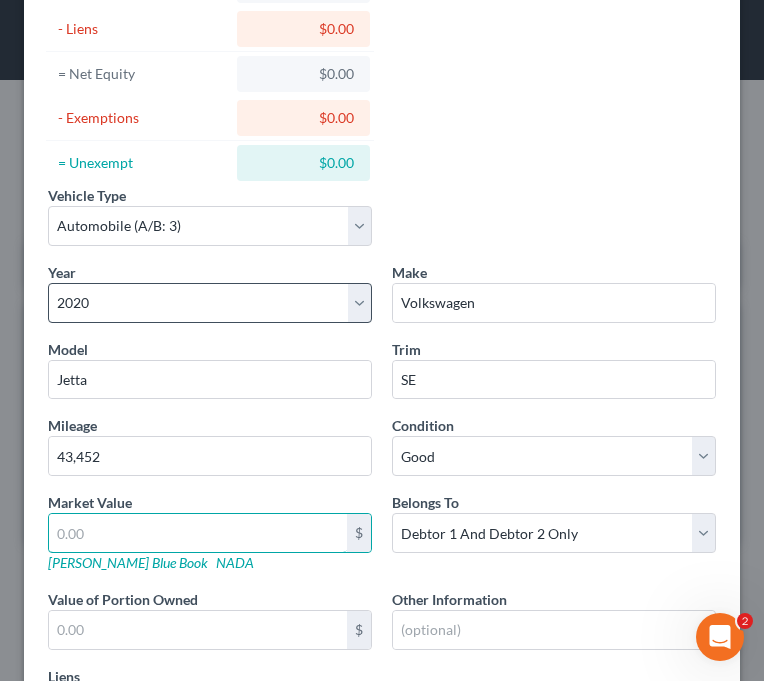 scroll, scrollTop: 0, scrollLeft: 0, axis: both 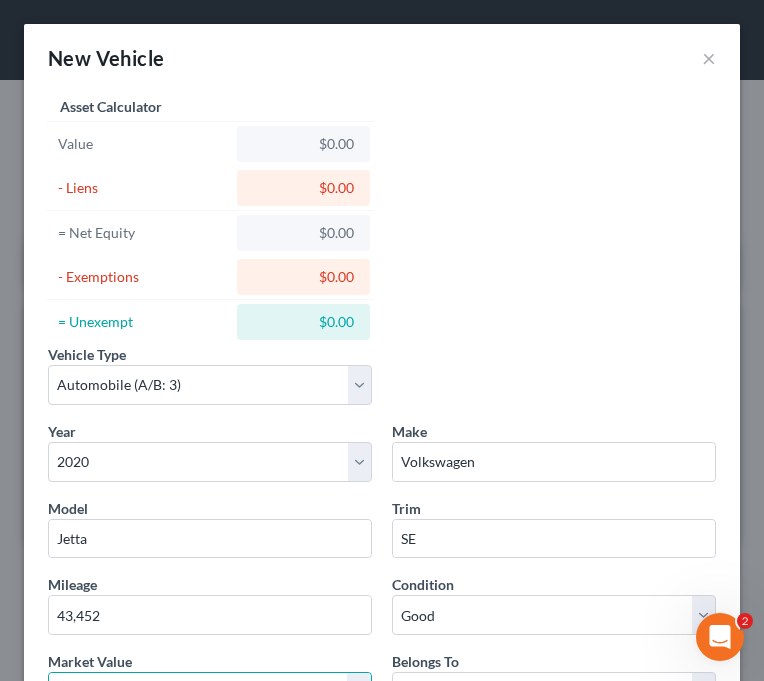 click on "New Vehicle ×" at bounding box center (382, 58) 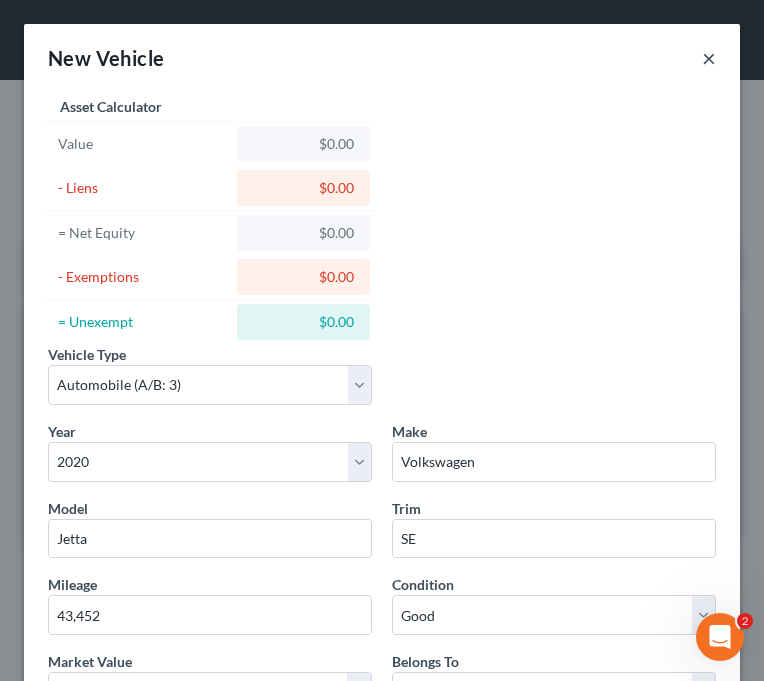 click on "×" at bounding box center (709, 58) 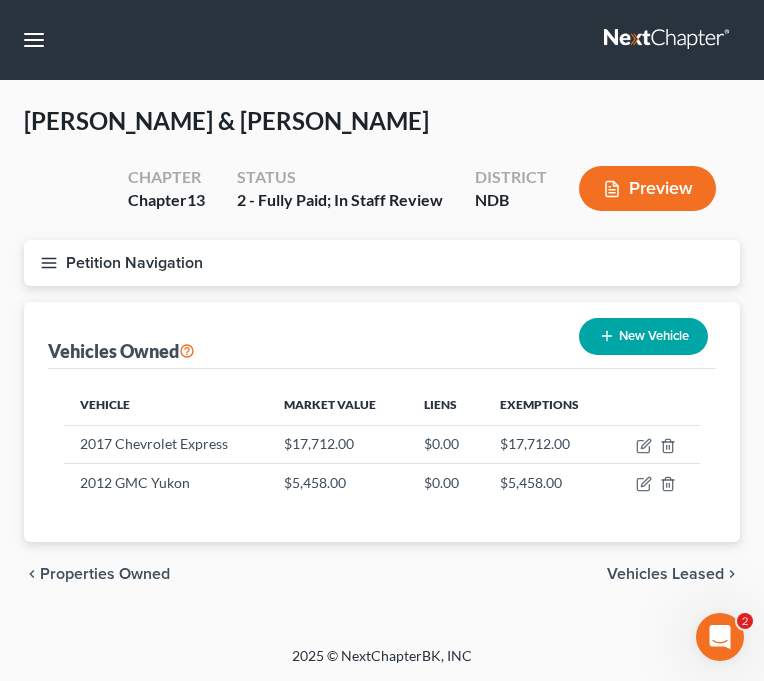 click 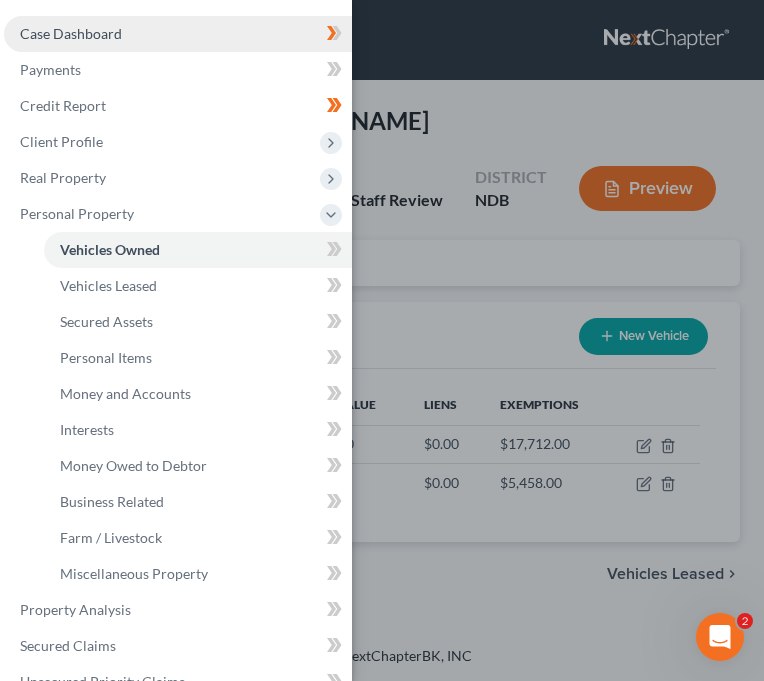 click on "Case Dashboard" at bounding box center (71, 33) 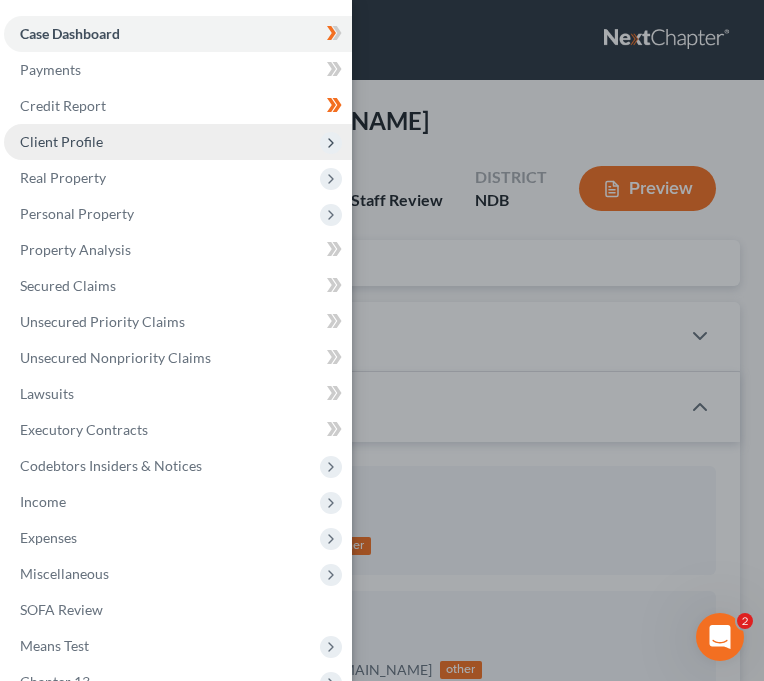 click on "Client Profile" at bounding box center (61, 141) 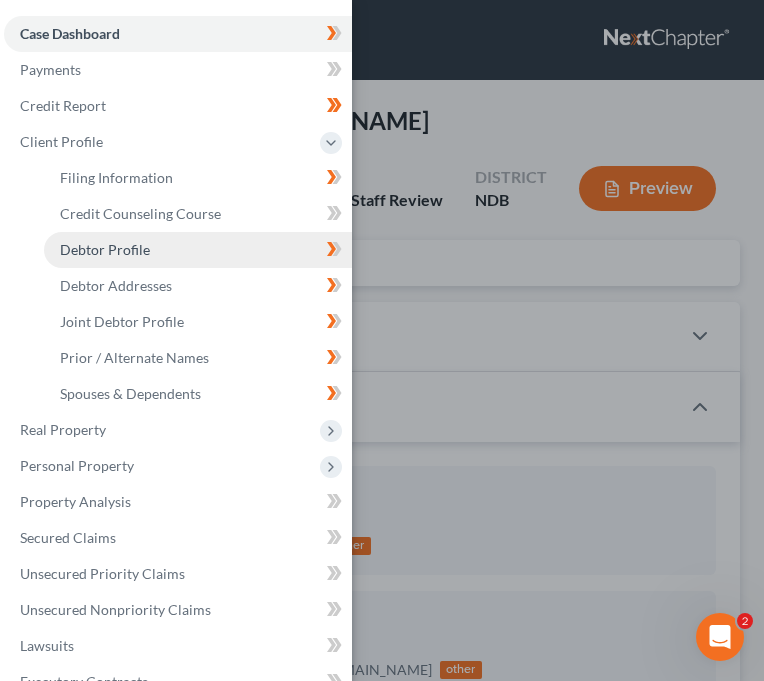 click on "Debtor Profile" at bounding box center [198, 250] 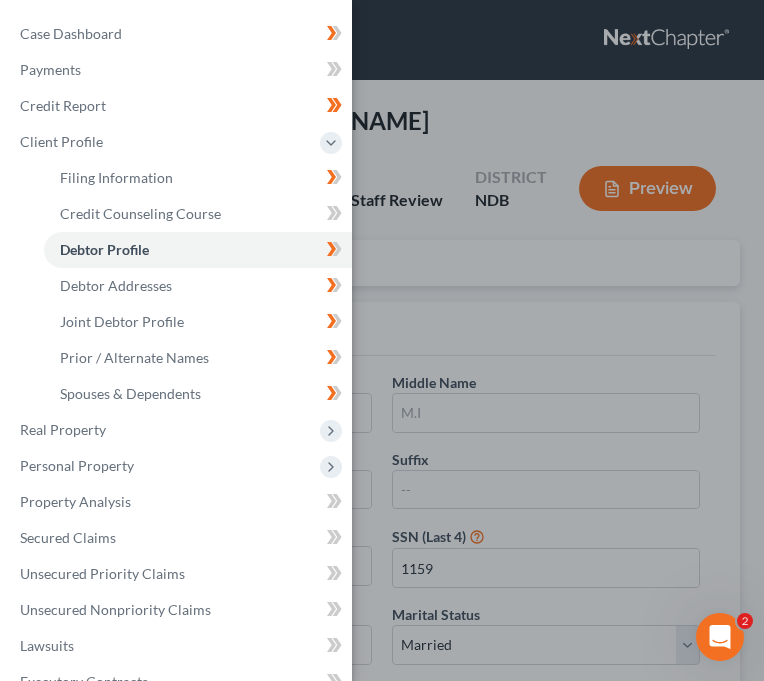 click on "Case Dashboard
Payments
Invoices
Payments
Payments
Credit Report
Client Profile" at bounding box center [382, 340] 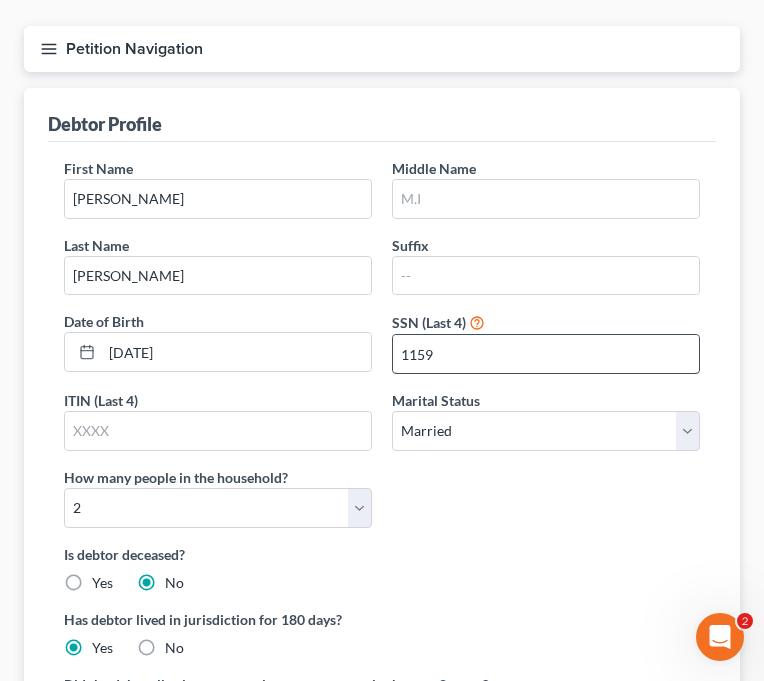 scroll, scrollTop: 200, scrollLeft: 0, axis: vertical 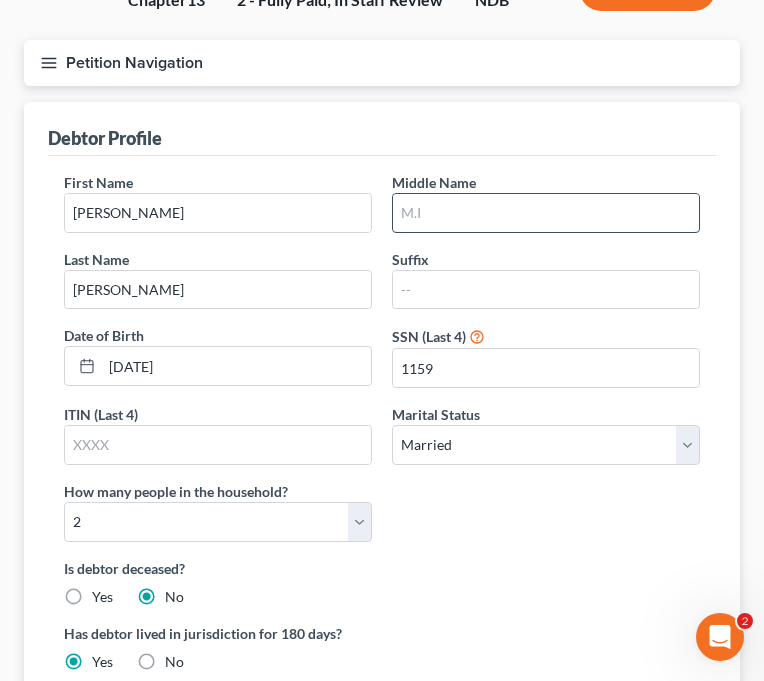 click at bounding box center (546, 213) 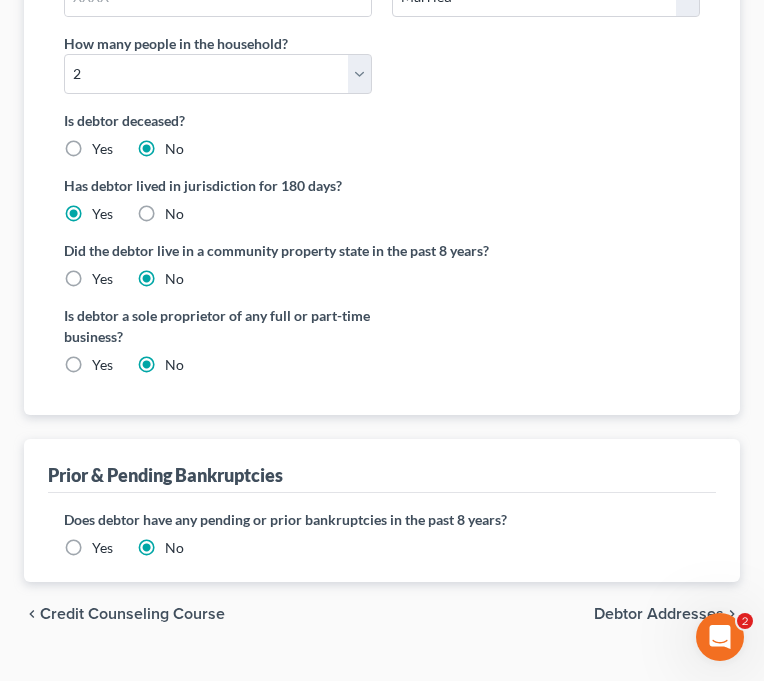 scroll, scrollTop: 687, scrollLeft: 0, axis: vertical 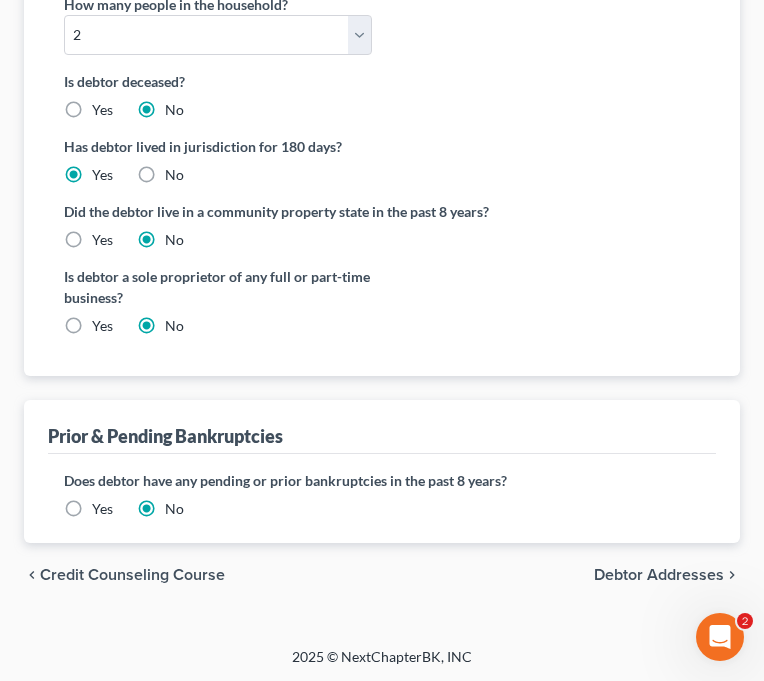 type on "C" 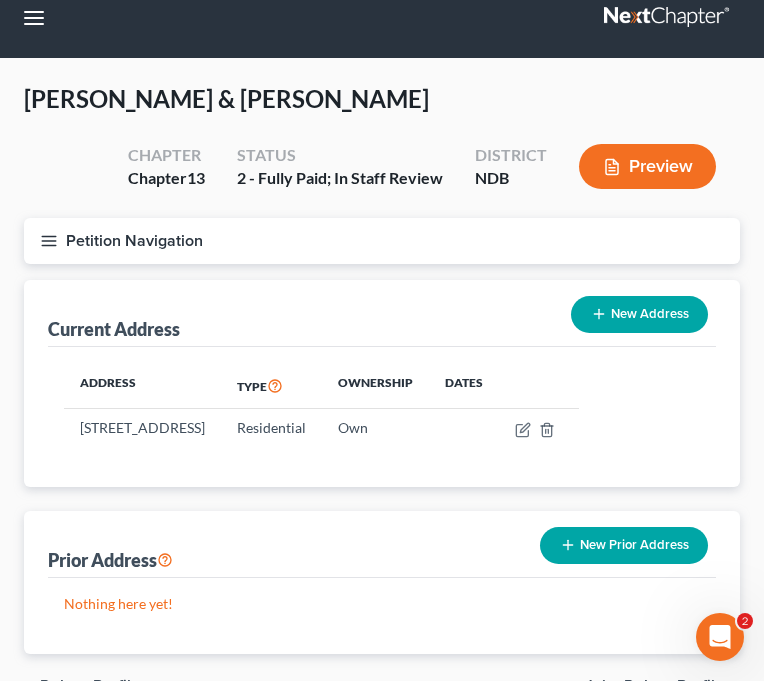 scroll, scrollTop: 0, scrollLeft: 0, axis: both 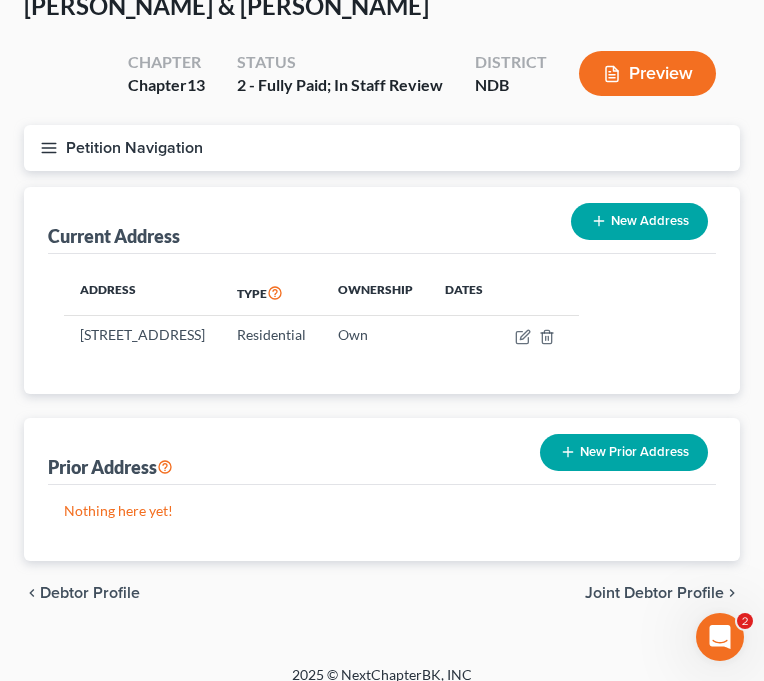 click on "Joint Debtor Profile" at bounding box center [654, 593] 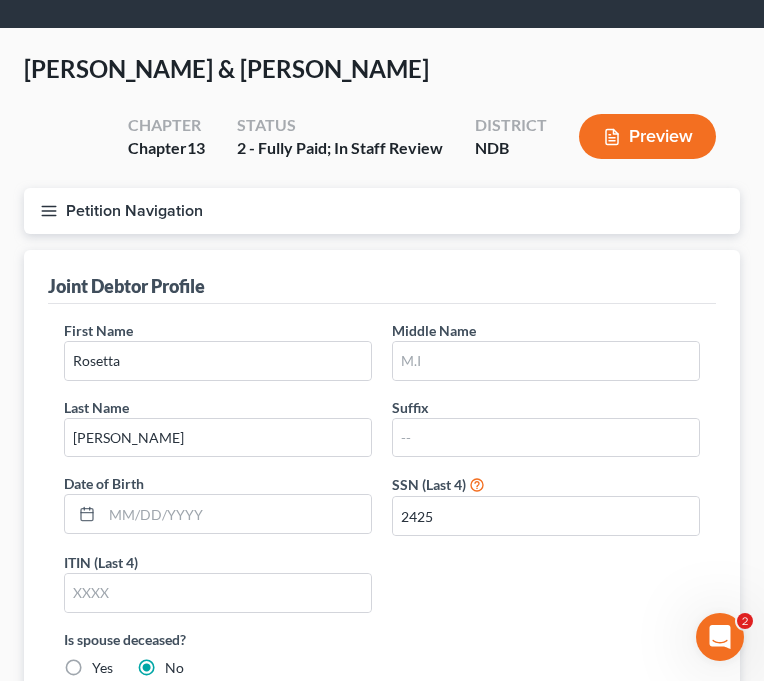 scroll, scrollTop: 0, scrollLeft: 0, axis: both 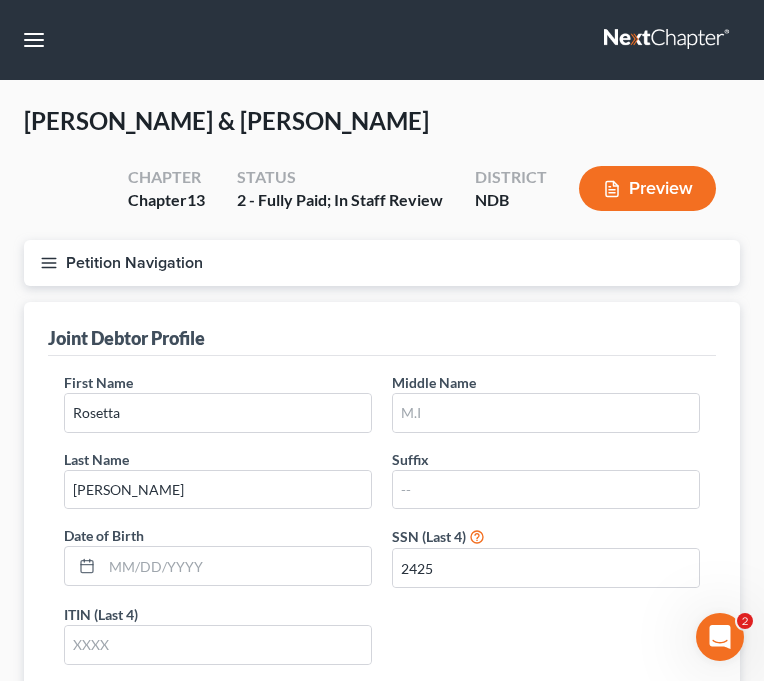 click on "First Name [PERSON_NAME] Middle Name Last Name [PERSON_NAME] Date of Birth         SSN (Last 4)   2425 ITIN (Last 4)" at bounding box center [382, 526] 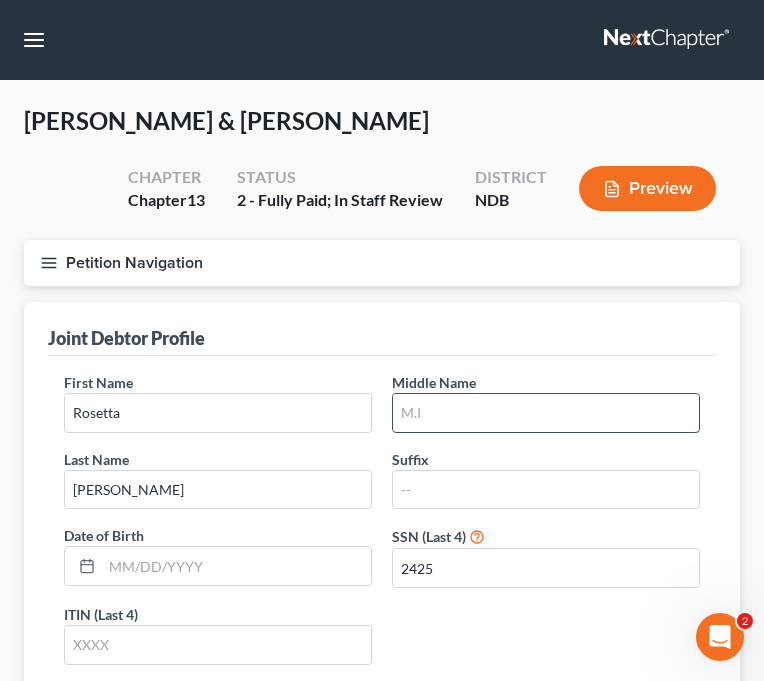 click at bounding box center (546, 413) 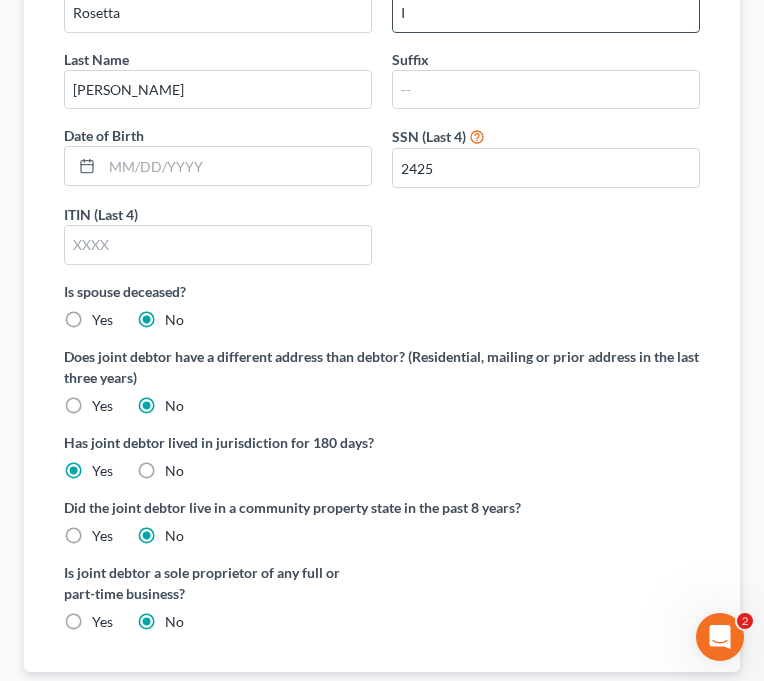 scroll, scrollTop: 530, scrollLeft: 0, axis: vertical 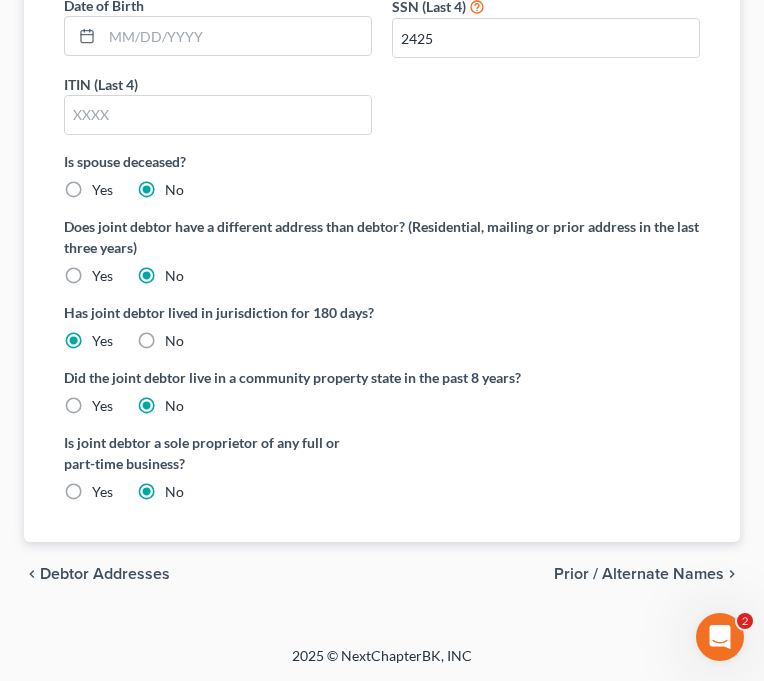type on "I" 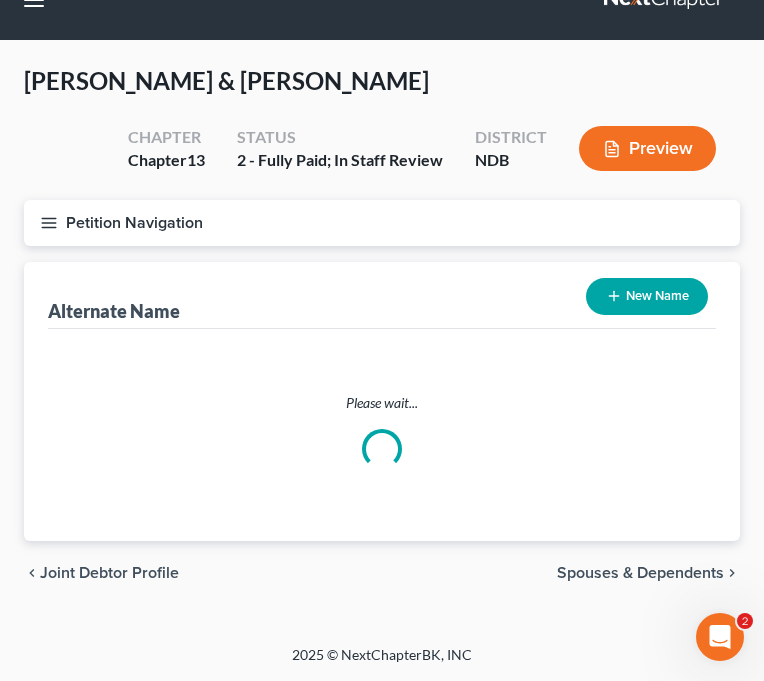 scroll, scrollTop: 0, scrollLeft: 0, axis: both 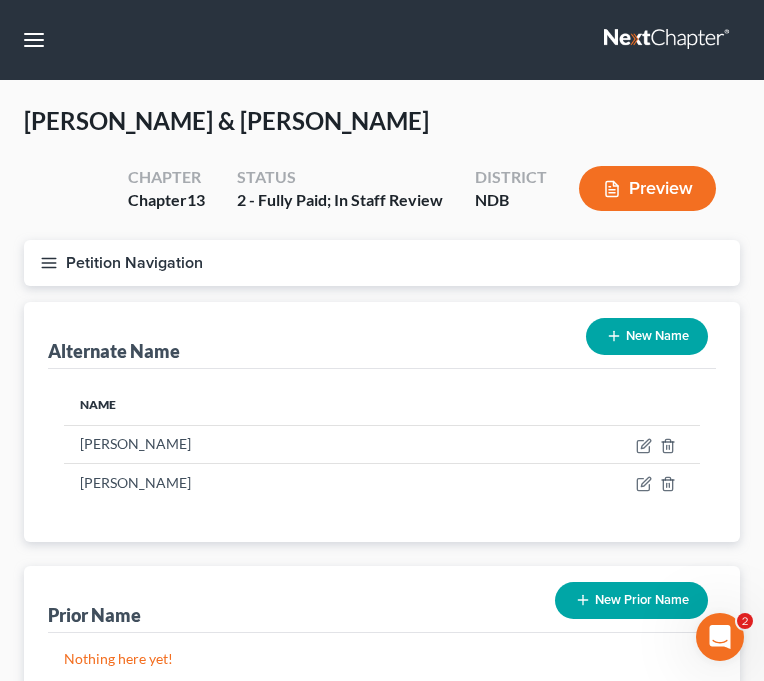 click 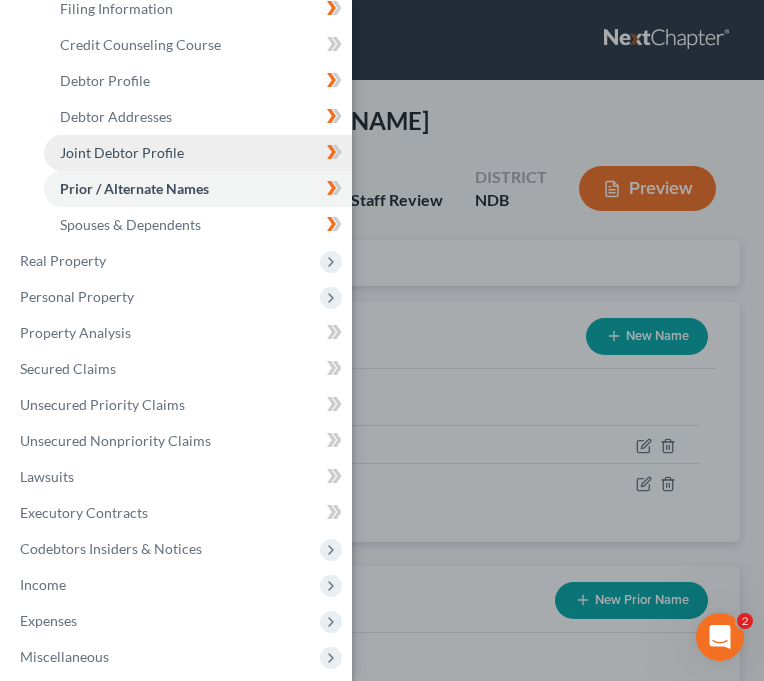 scroll, scrollTop: 175, scrollLeft: 0, axis: vertical 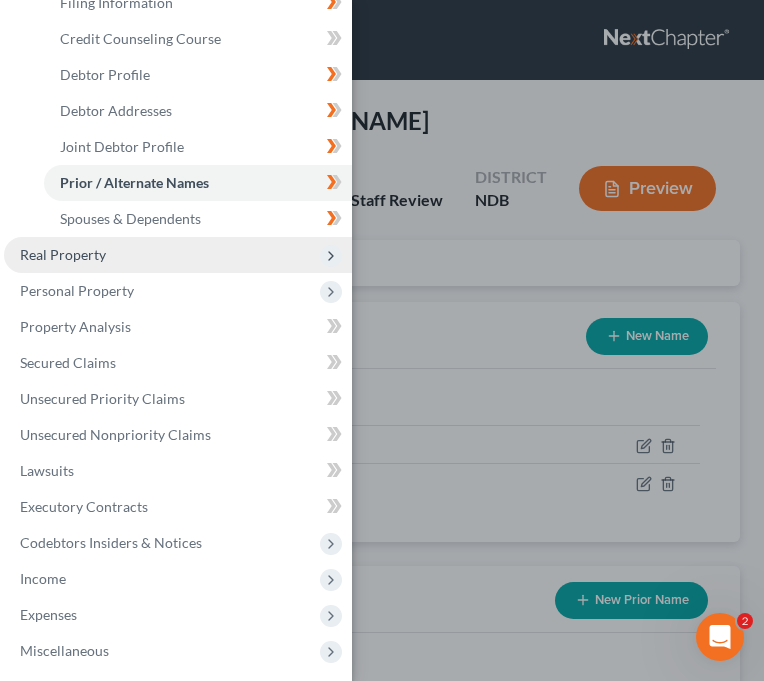 click on "Real Property" at bounding box center (178, 255) 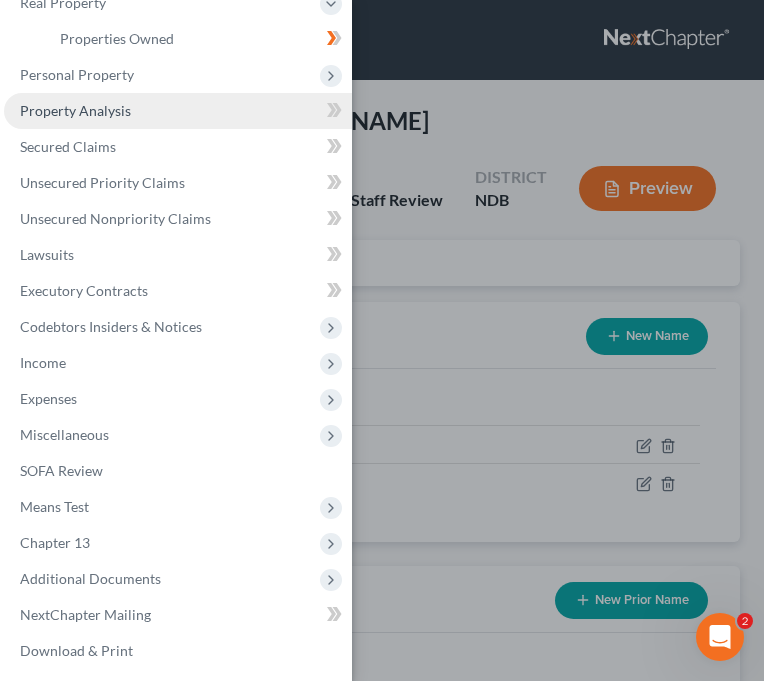 click on "Property Analysis" at bounding box center [178, 111] 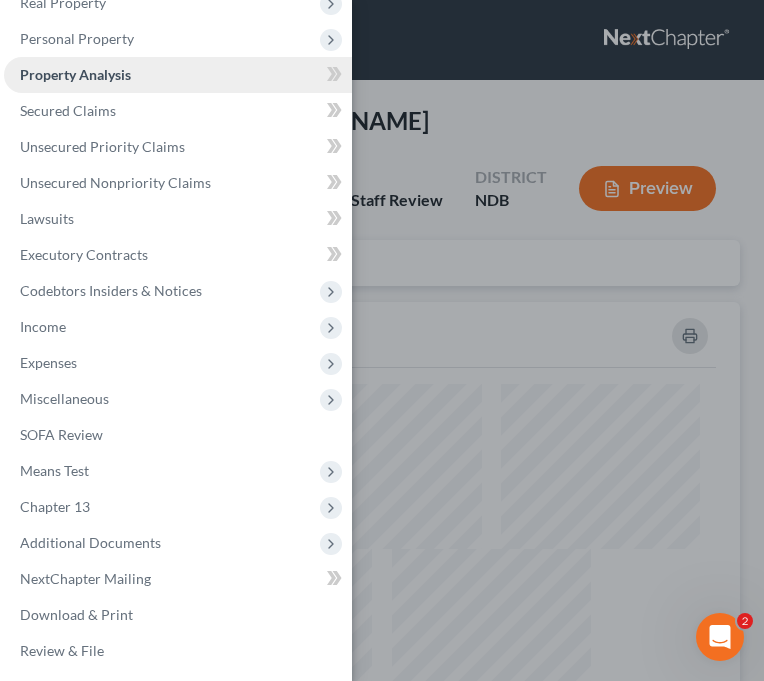 scroll, scrollTop: 999488, scrollLeft: 999284, axis: both 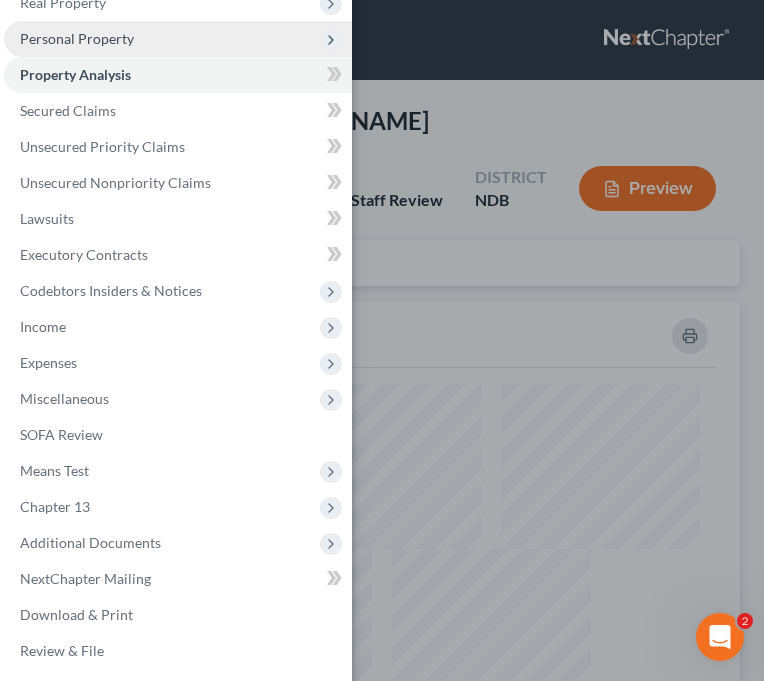click on "Personal Property" at bounding box center (178, 39) 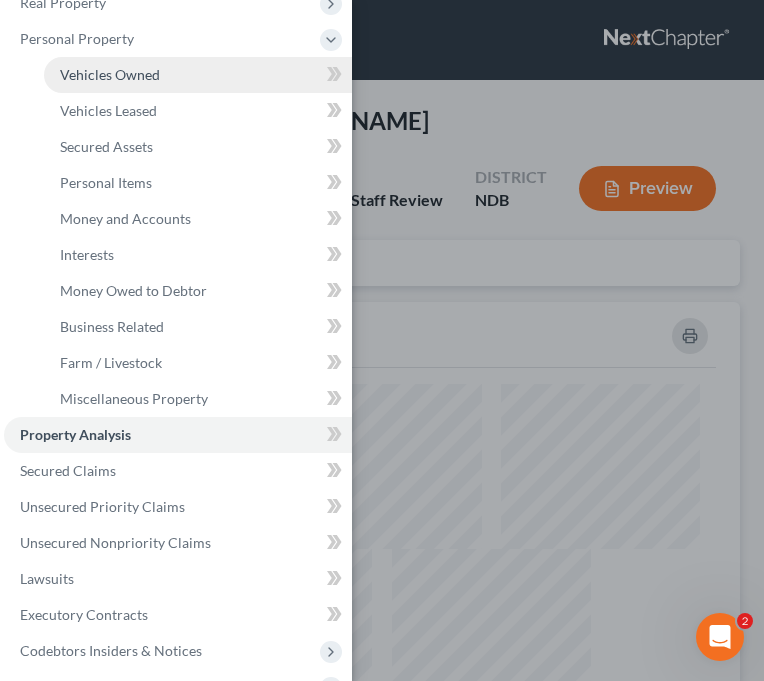 click on "Vehicles Owned" at bounding box center [198, 75] 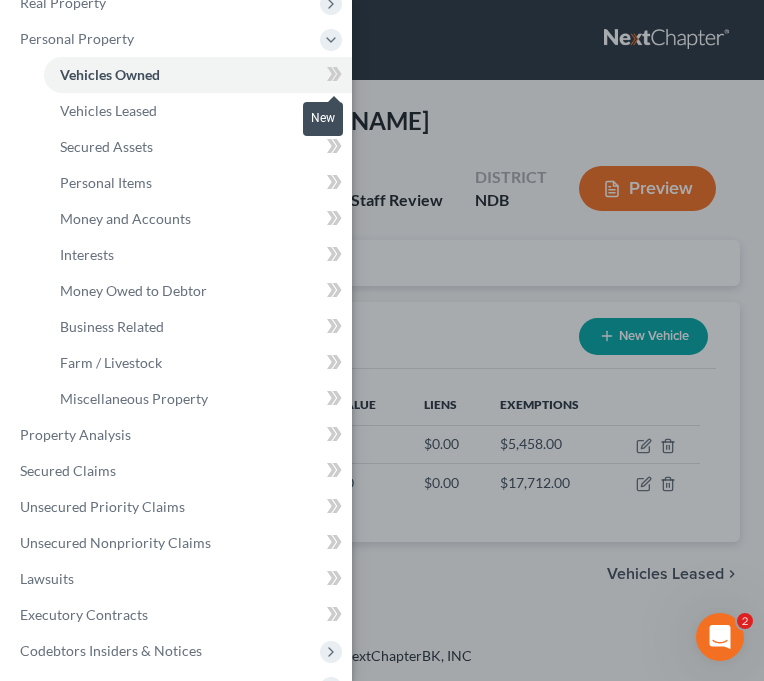 click at bounding box center (334, 77) 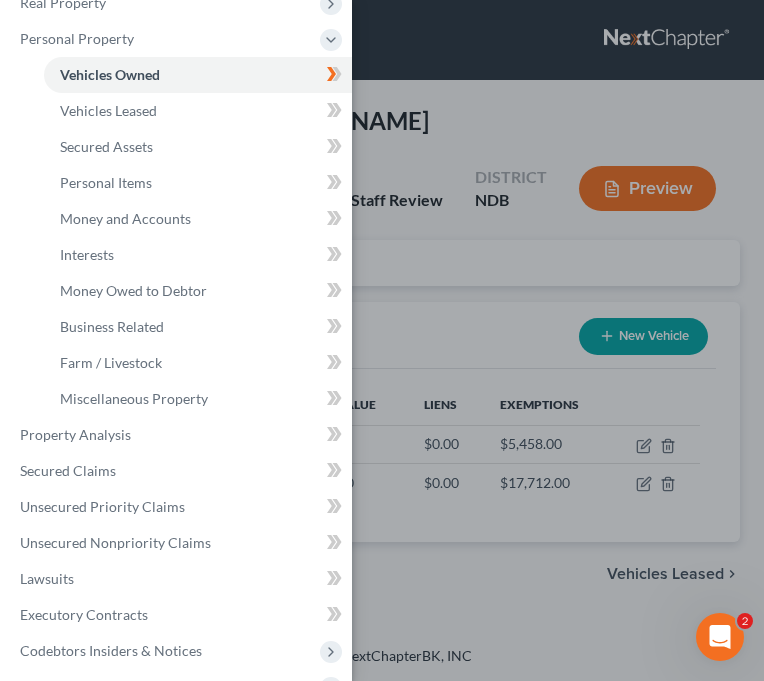 click on "Case Dashboard
Payments
Invoices
Payments
Payments
Credit Report
Client Profile" at bounding box center [382, 340] 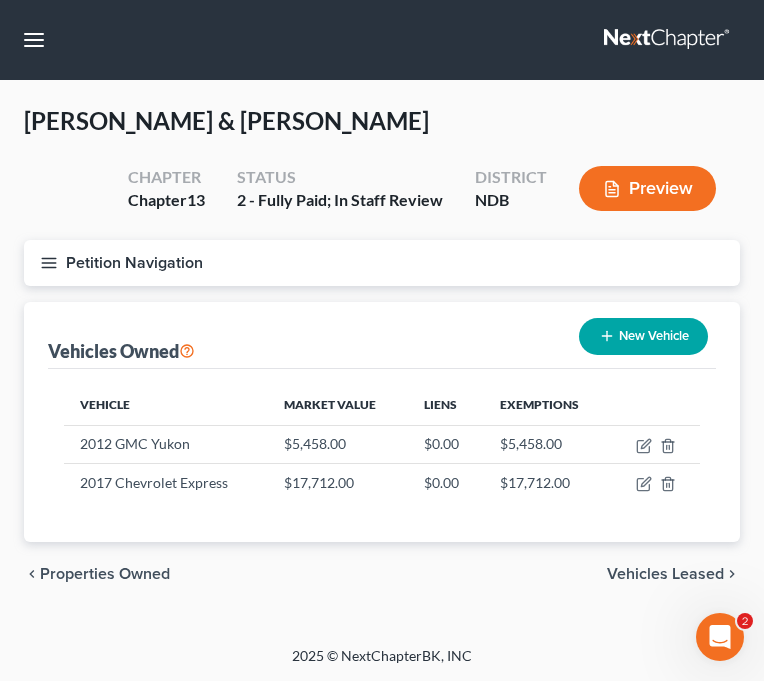 click on "New Vehicle" at bounding box center (643, 336) 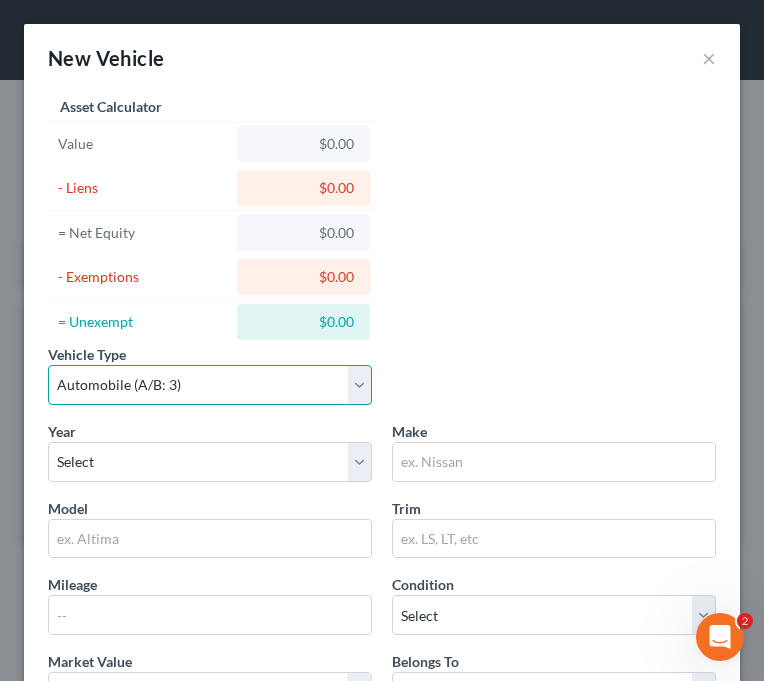 click on "Select Automobile (A/B: 3) Truck (A/B: 3) Trailer (A/B: 4) Watercraft (A/B: 4) Aircraft (A/B: 4) Motor Home (A/B: 4) ATV (A/B: 4) Other Vehicle (A/B: 4)" at bounding box center [210, 385] 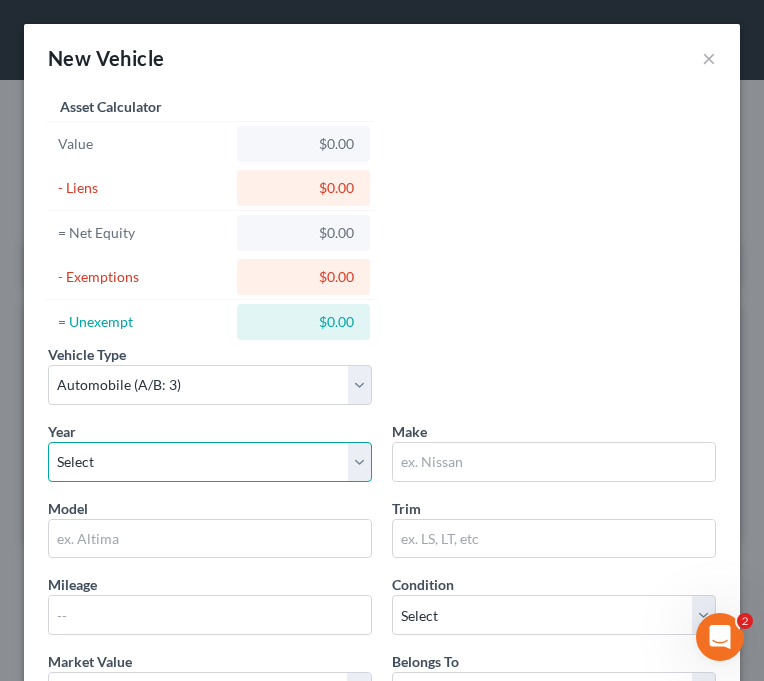 click on "Select 2026 2025 2024 2023 2022 2021 2020 2019 2018 2017 2016 2015 2014 2013 2012 2011 2010 2009 2008 2007 2006 2005 2004 2003 2002 2001 2000 1999 1998 1997 1996 1995 1994 1993 1992 1991 1990 1989 1988 1987 1986 1985 1984 1983 1982 1981 1980 1979 1978 1977 1976 1975 1974 1973 1972 1971 1970 1969 1968 1967 1966 1965 1964 1963 1962 1961 1960 1959 1958 1957 1956 1955 1954 1953 1952 1951 1950 1949 1948 1947 1946 1945 1944 1943 1942 1941 1940 1939 1938 1937 1936 1935 1934 1933 1932 1931 1930 1929 1928 1927 1926 1925 1924 1923 1922 1921 1920 1919 1918 1917 1916 1915 1914 1913 1912 1911 1910 1909 1908 1907 1906 1905 1904 1903 1902 1901" at bounding box center [210, 462] 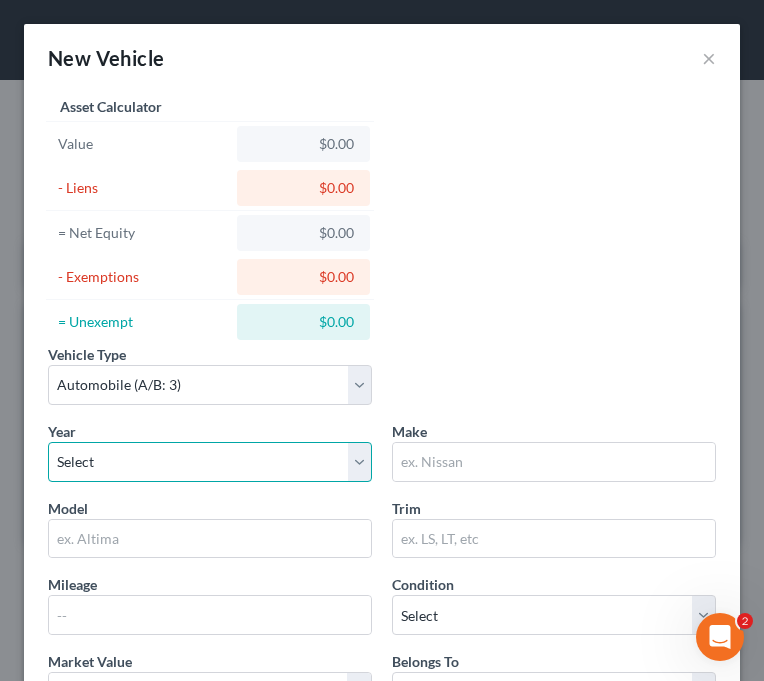 select on "6" 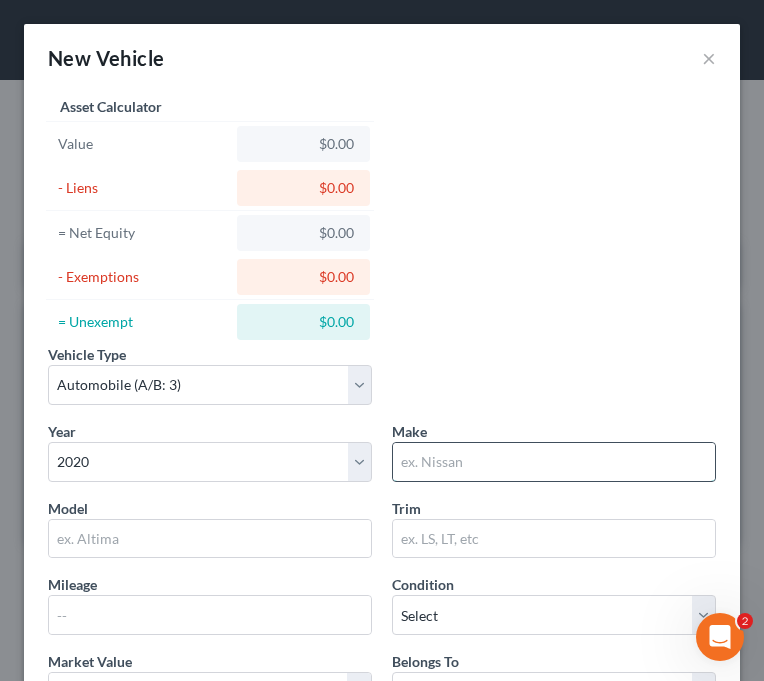 click at bounding box center [554, 462] 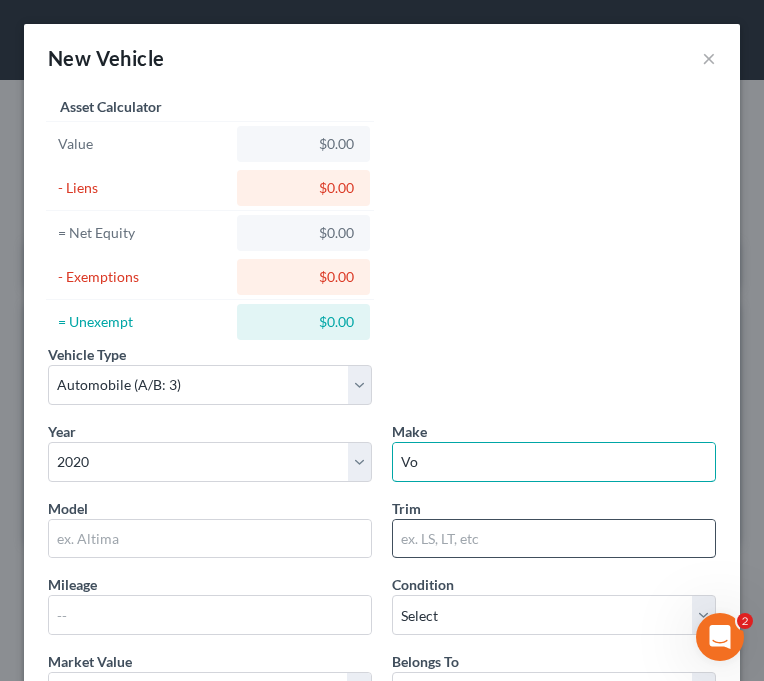 type on "Volkswagen" 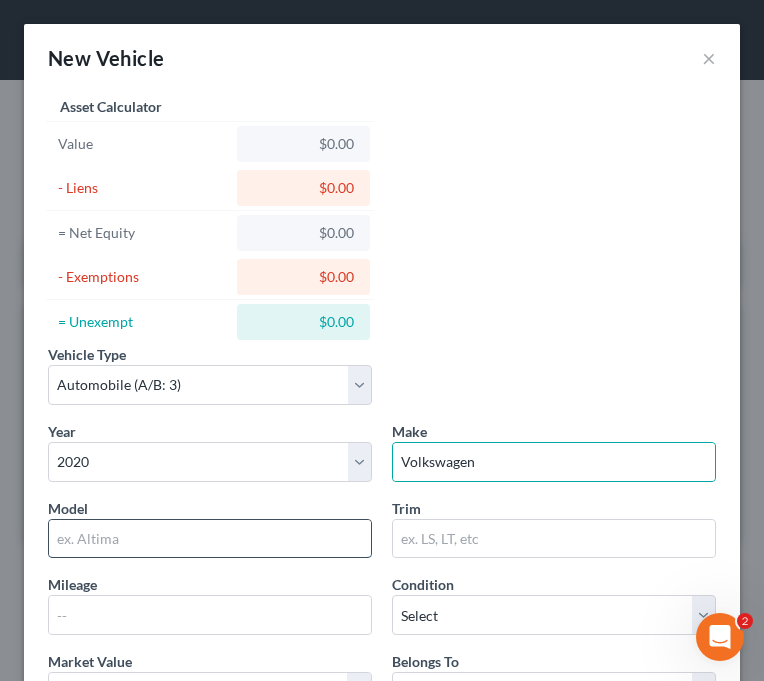 click at bounding box center [210, 539] 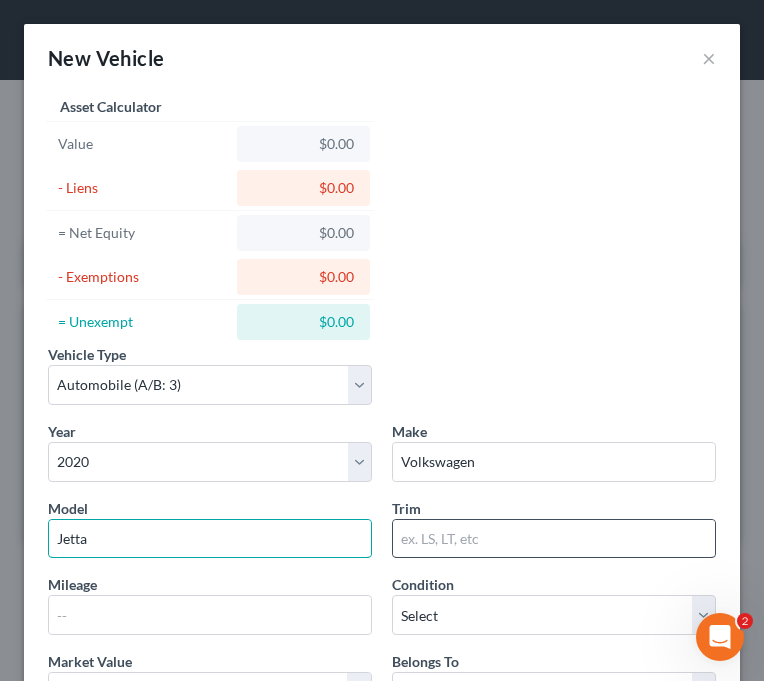 type on "Jetta" 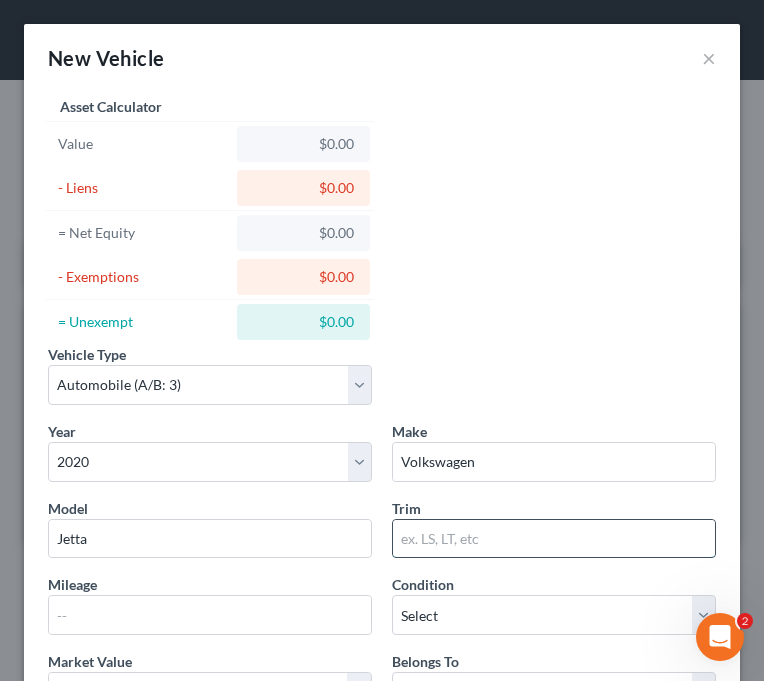 click at bounding box center (554, 539) 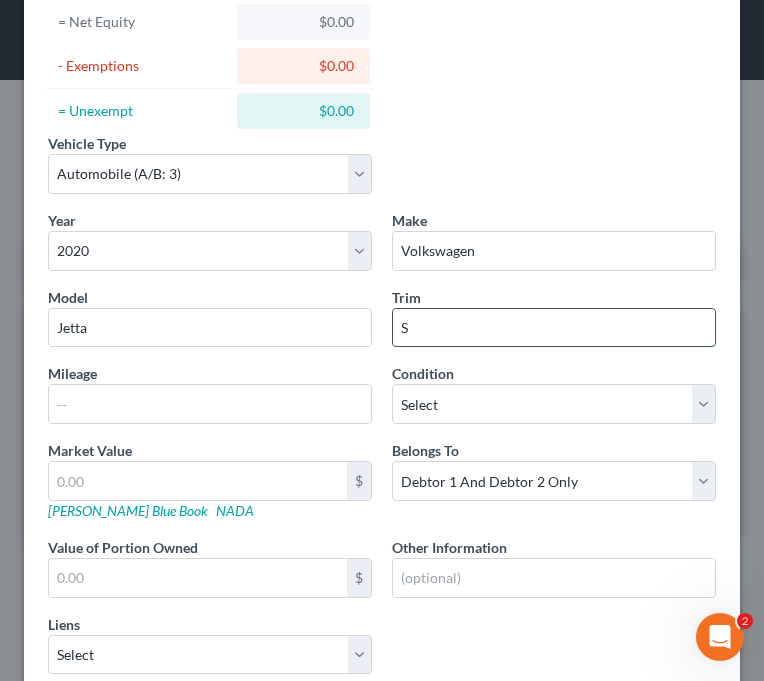 scroll, scrollTop: 214, scrollLeft: 0, axis: vertical 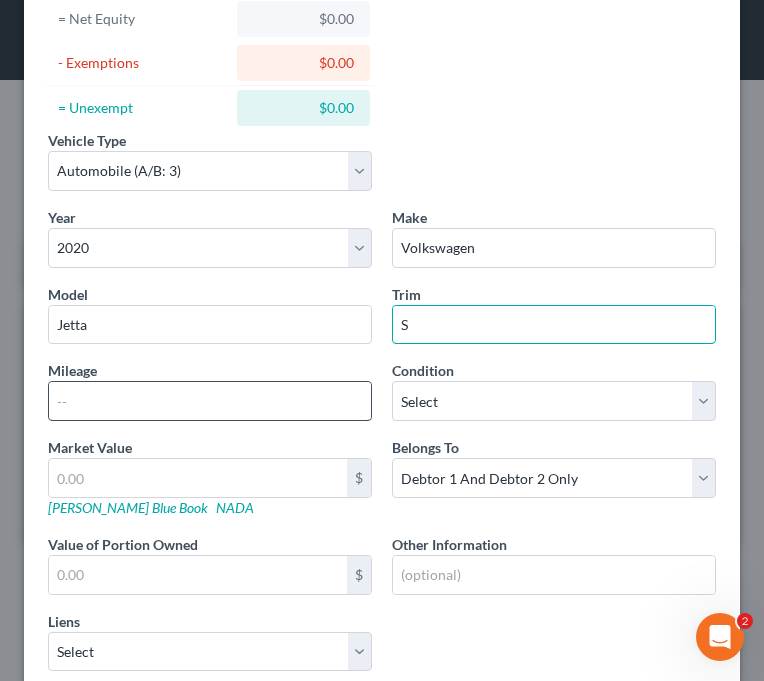 type on "S" 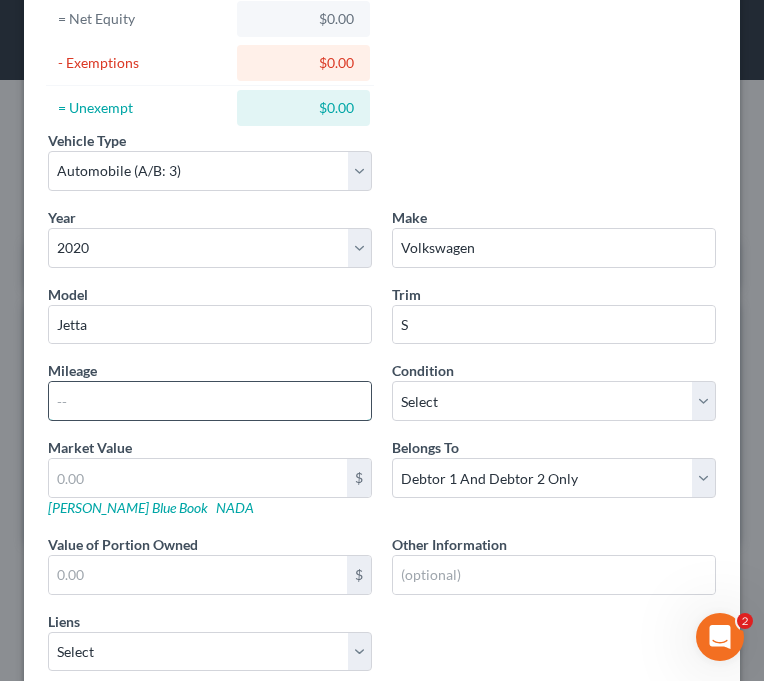 click at bounding box center (210, 401) 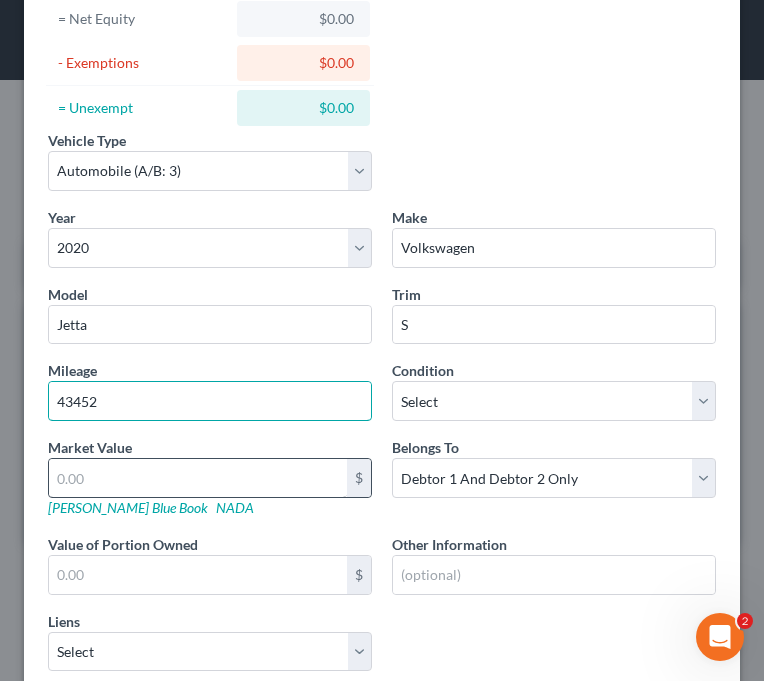 type on "43452" 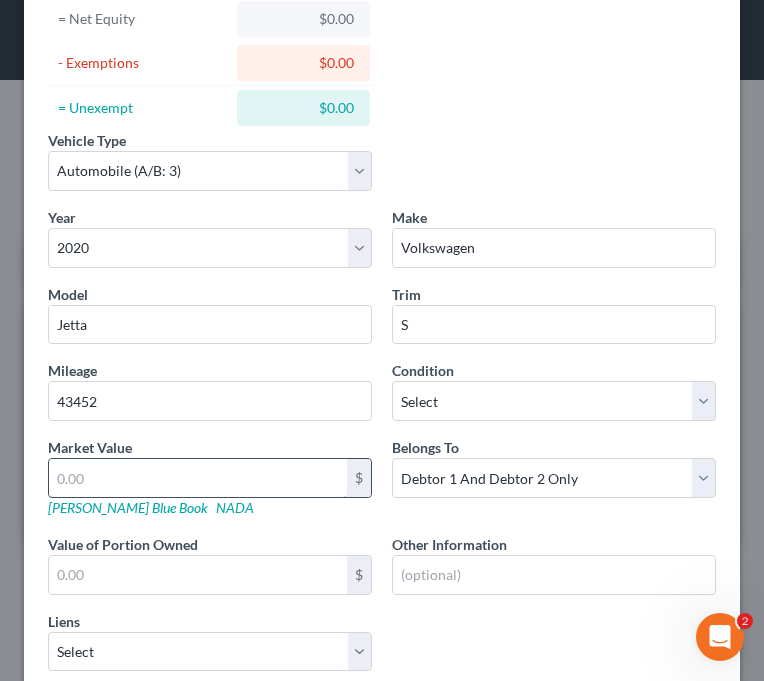 click at bounding box center (198, 478) 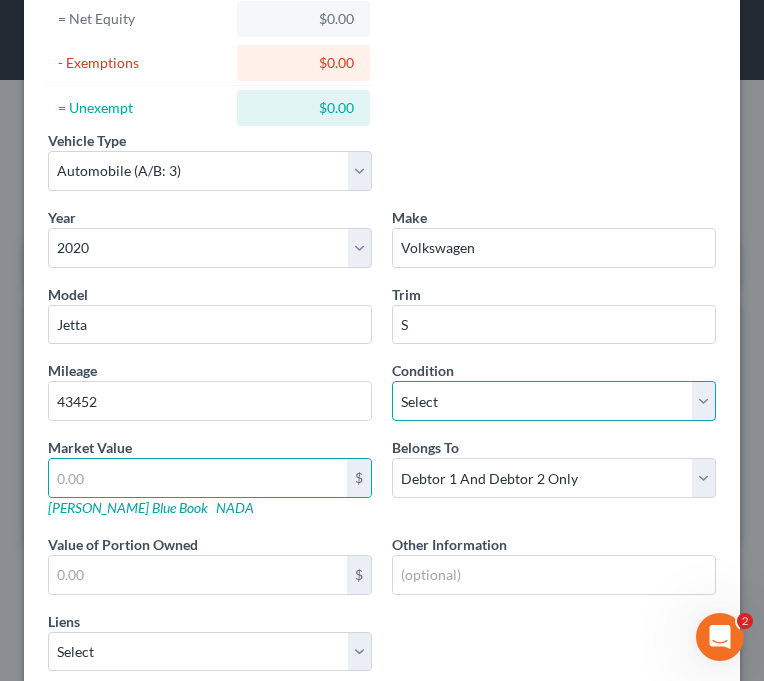 click on "Select Excellent Very Good Good Fair Poor" at bounding box center (554, 401) 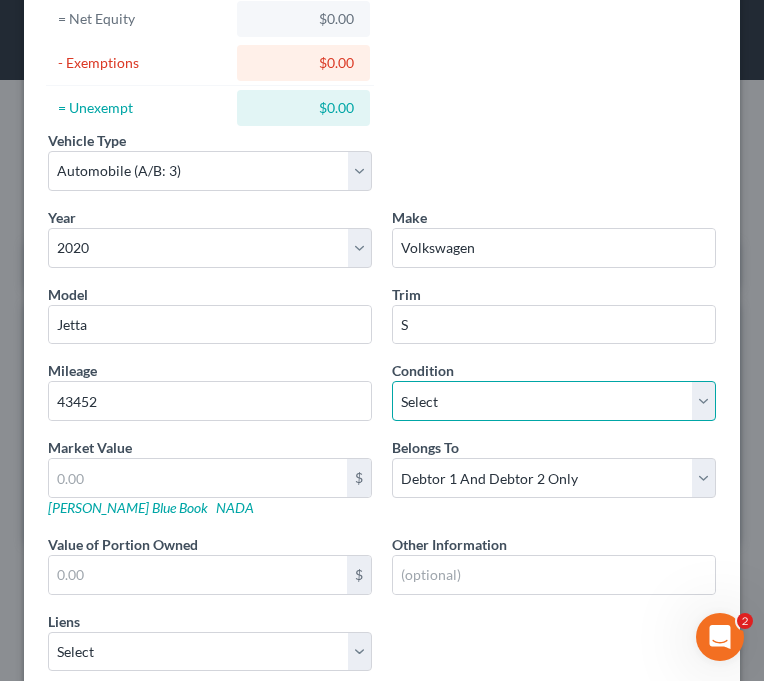 select on "2" 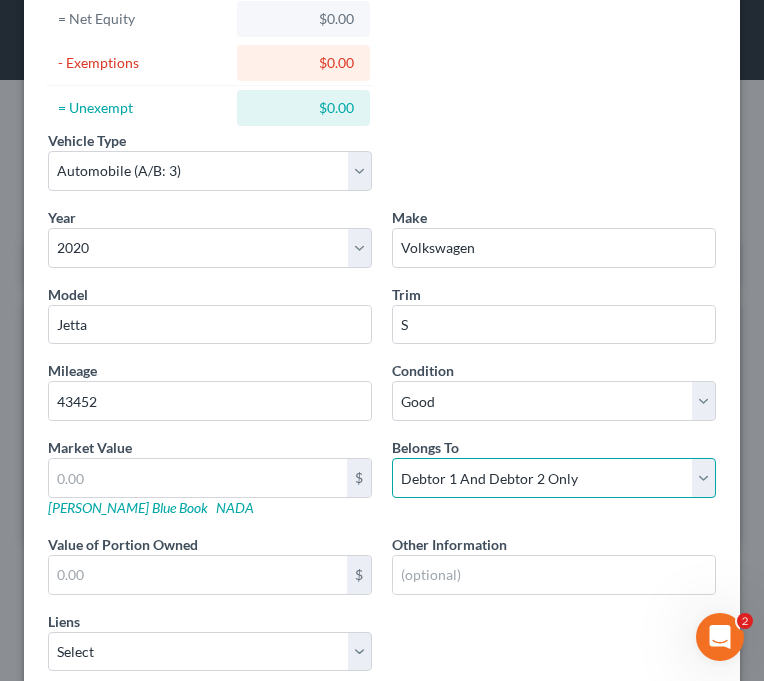 click on "Select Debtor 1 Only Debtor 2 Only Debtor 1 And Debtor 2 Only At Least One Of The Debtors And Another Community Property" at bounding box center [554, 478] 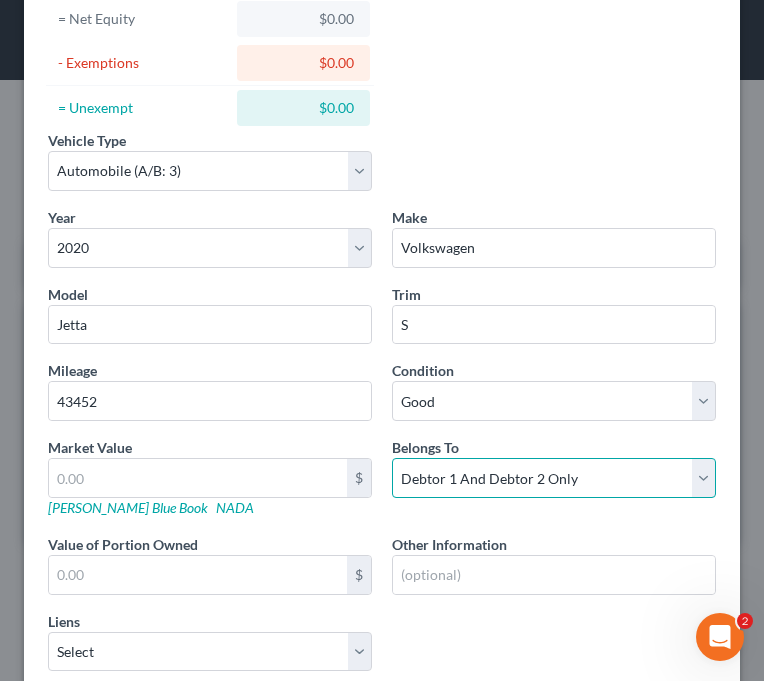 select on "1" 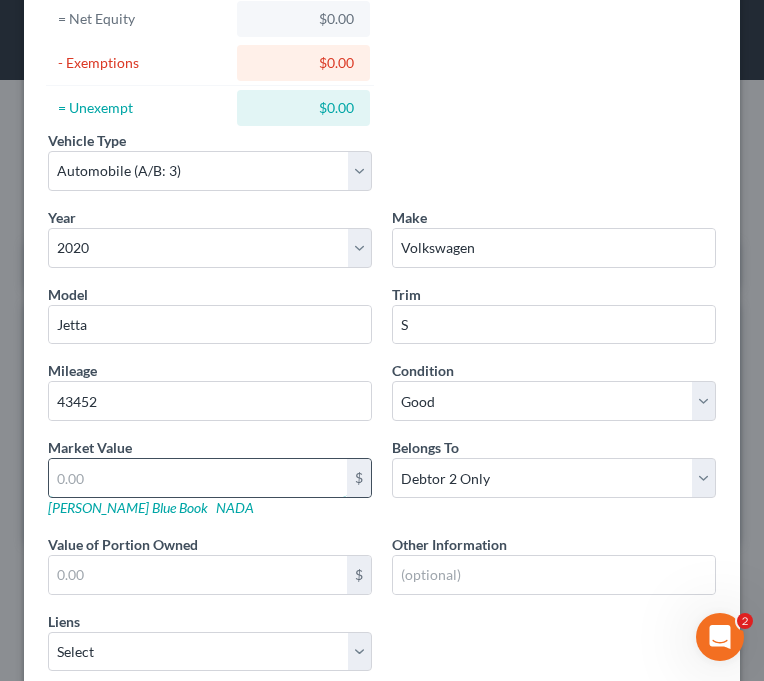 click at bounding box center [198, 478] 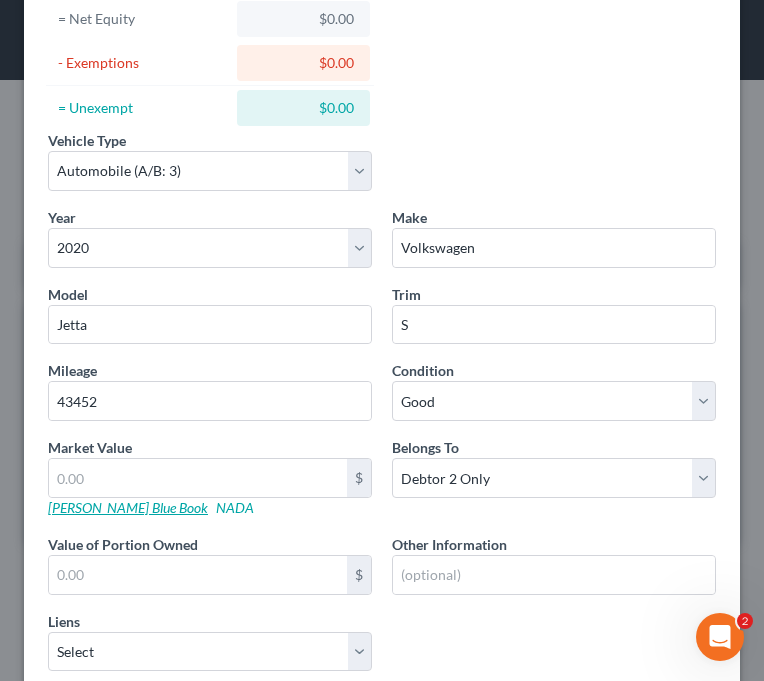 click on "[PERSON_NAME] Blue Book" at bounding box center (128, 507) 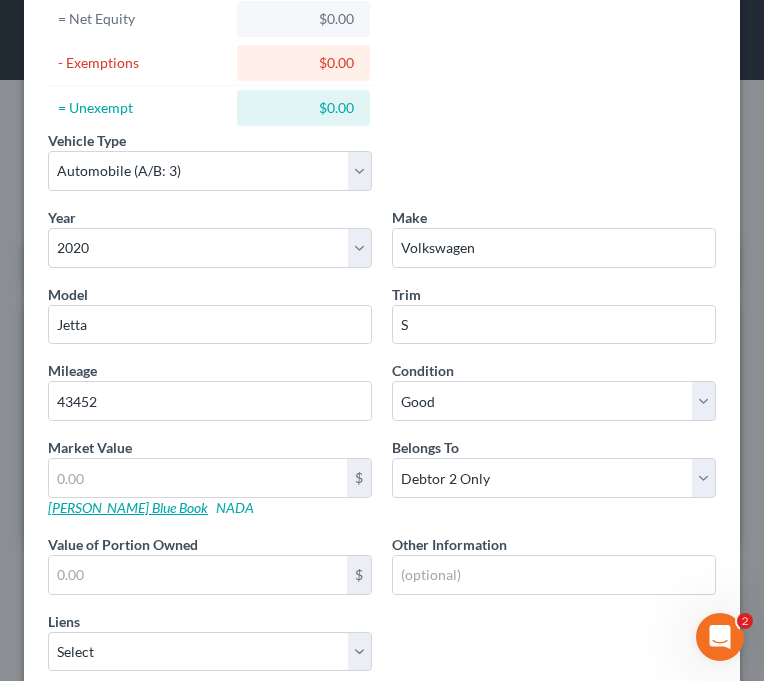 scroll, scrollTop: 346, scrollLeft: 0, axis: vertical 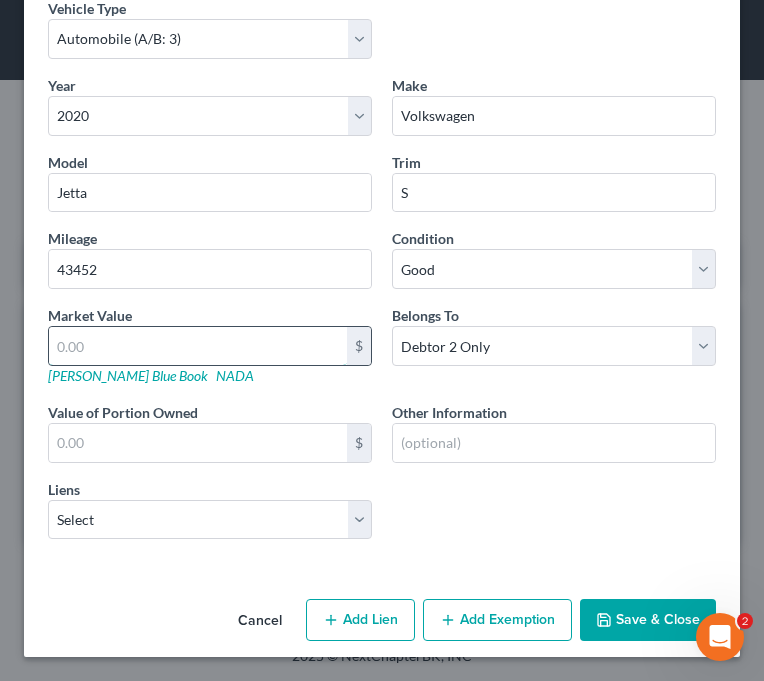 click at bounding box center (198, 346) 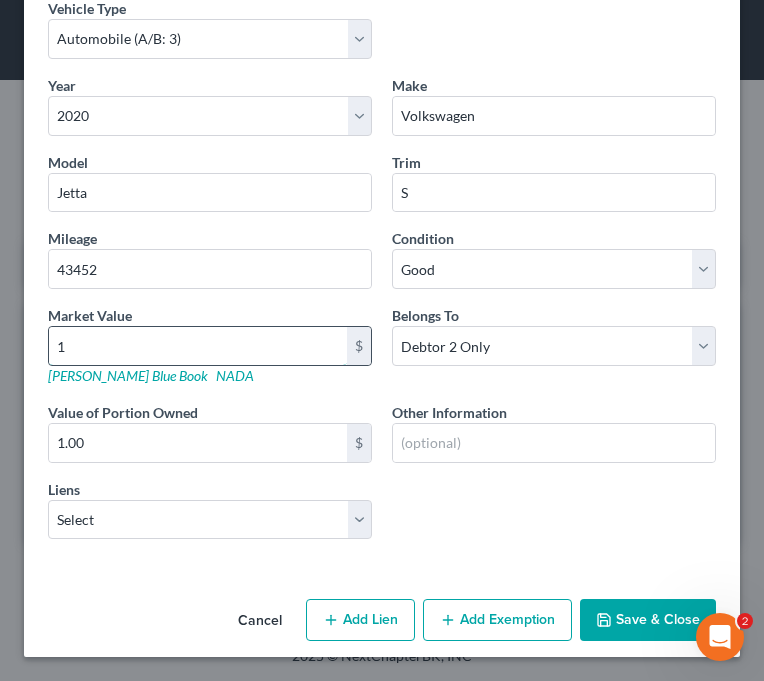 type on "14" 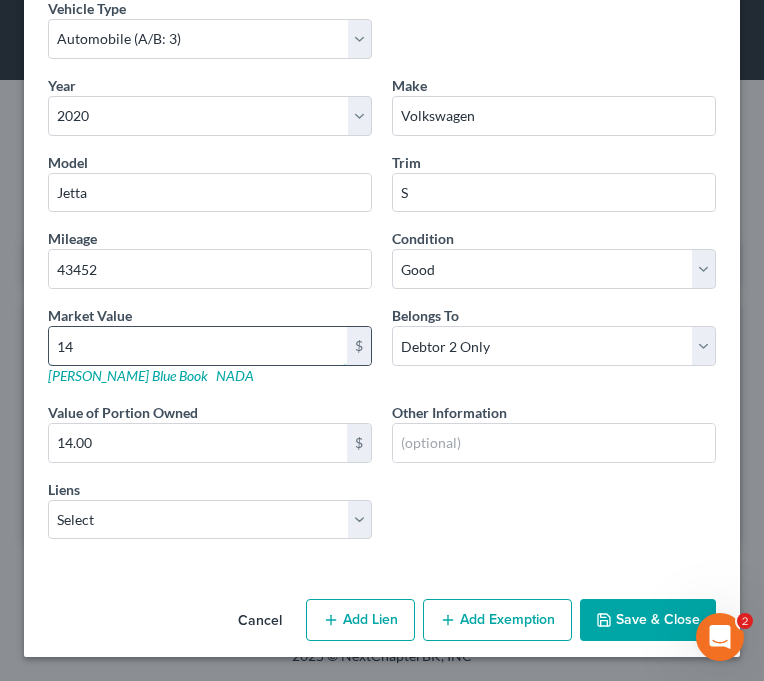 type on "143" 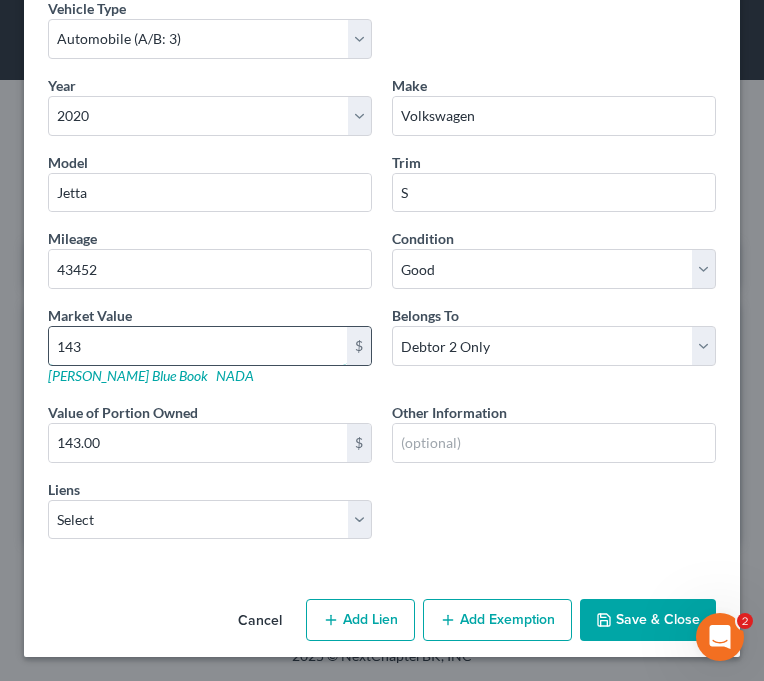 type on "1437" 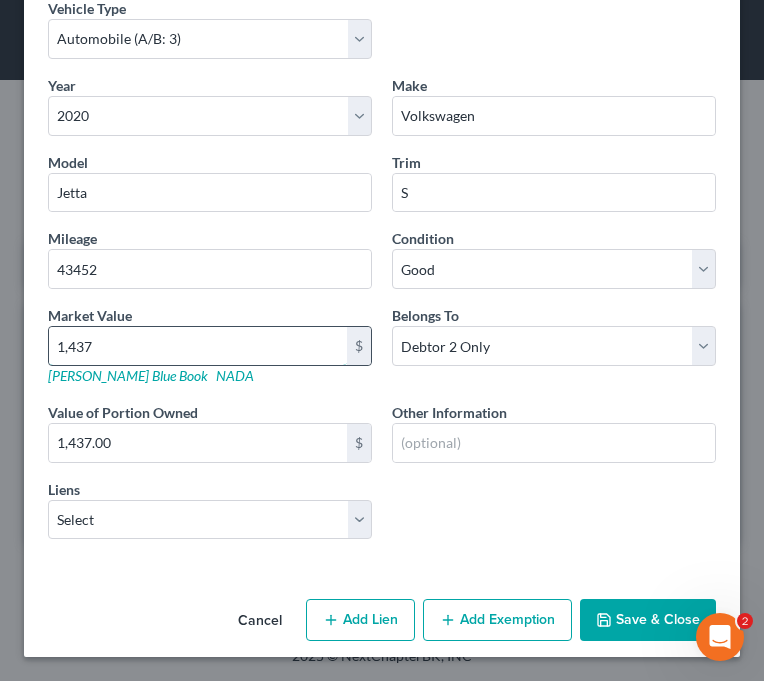 type on "1,4379" 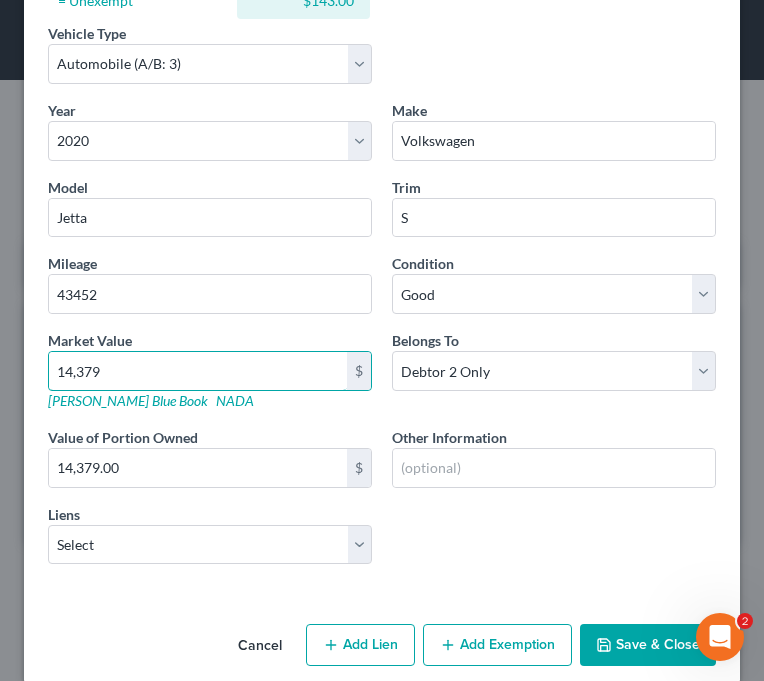scroll, scrollTop: 313, scrollLeft: 0, axis: vertical 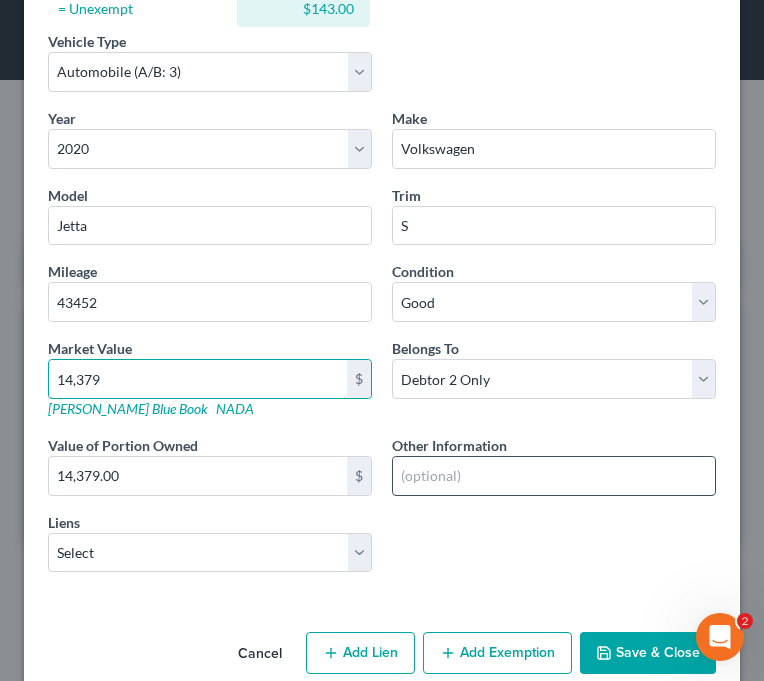 type on "14,379" 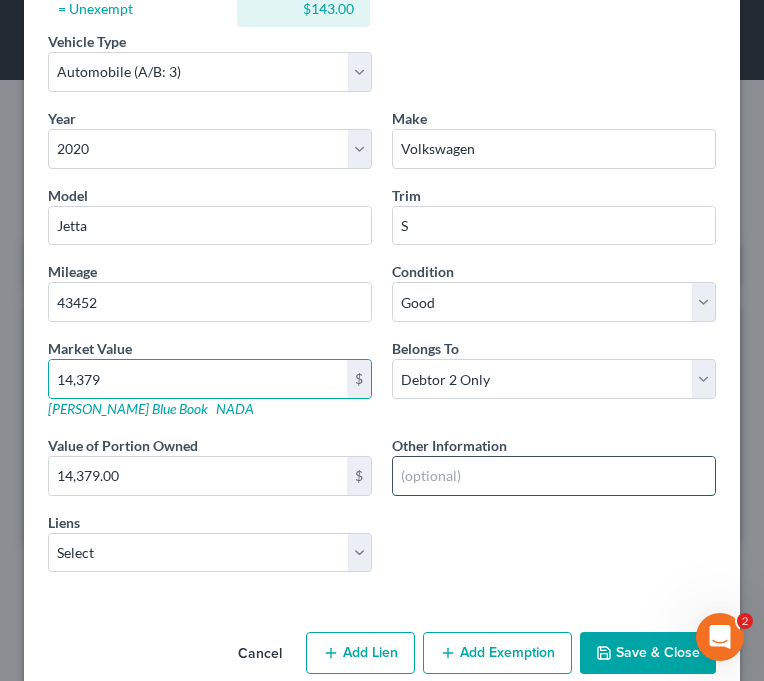 click at bounding box center [554, 476] 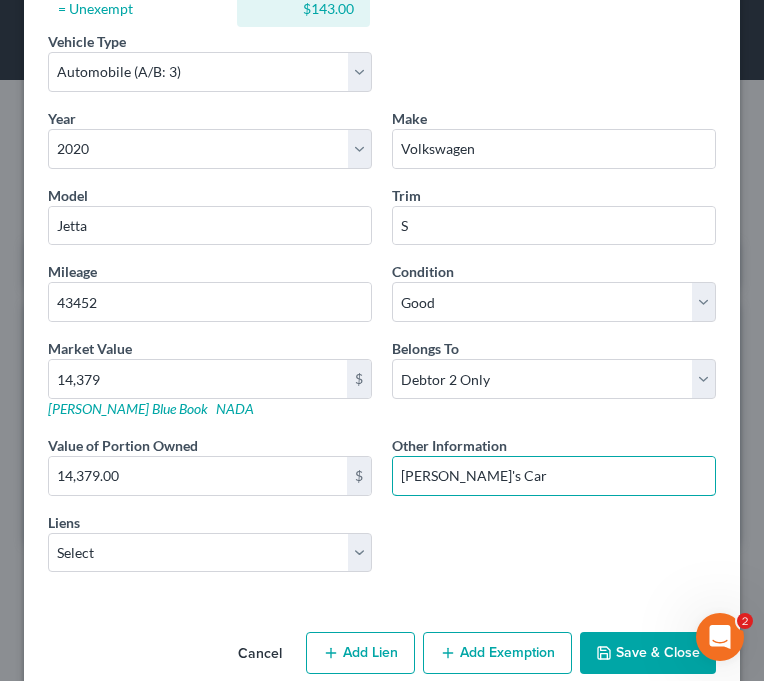 type on "[PERSON_NAME]'s Car" 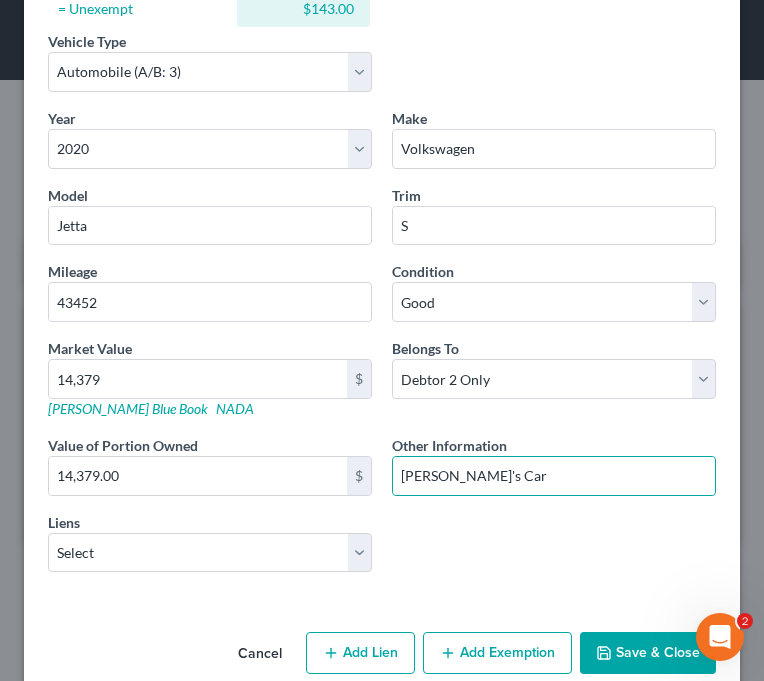 click on "Save & Close" at bounding box center [648, 653] 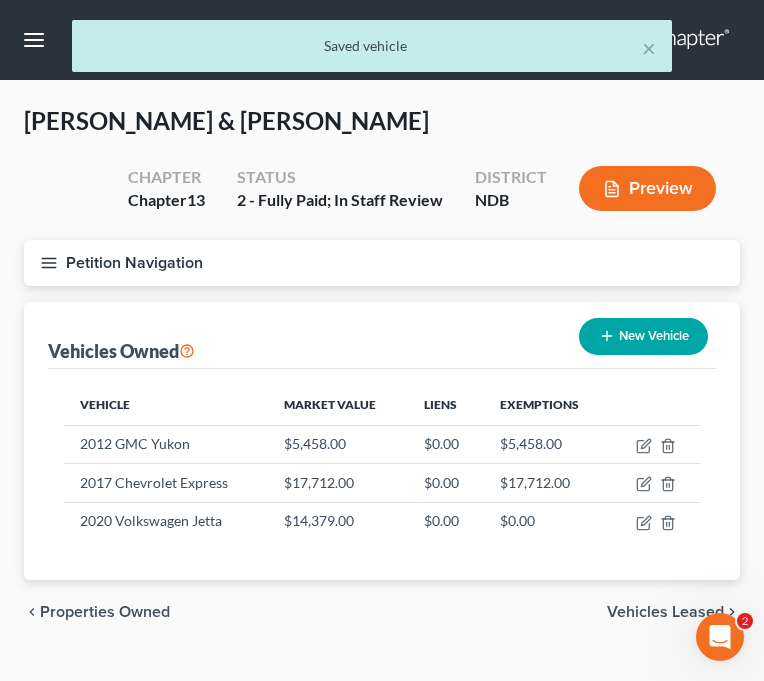 scroll, scrollTop: 38, scrollLeft: 0, axis: vertical 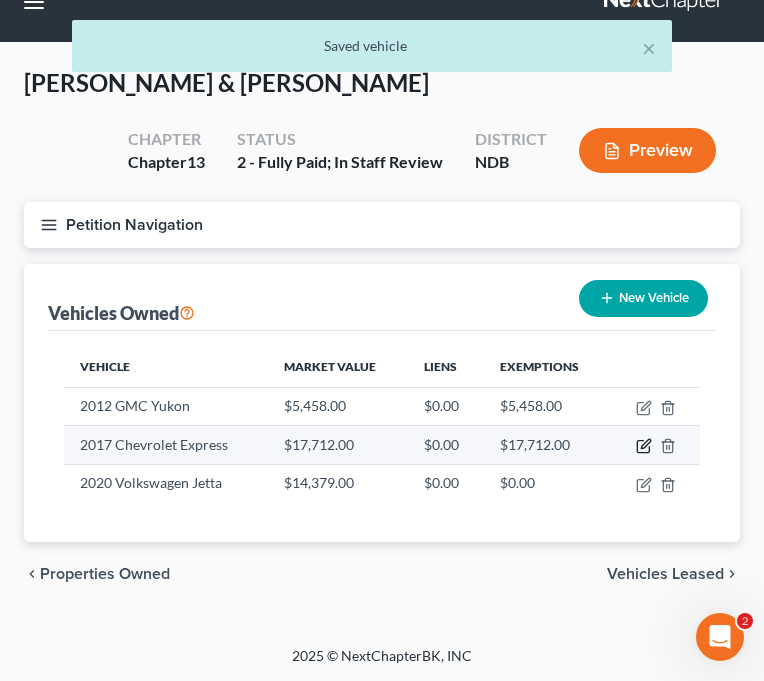 click 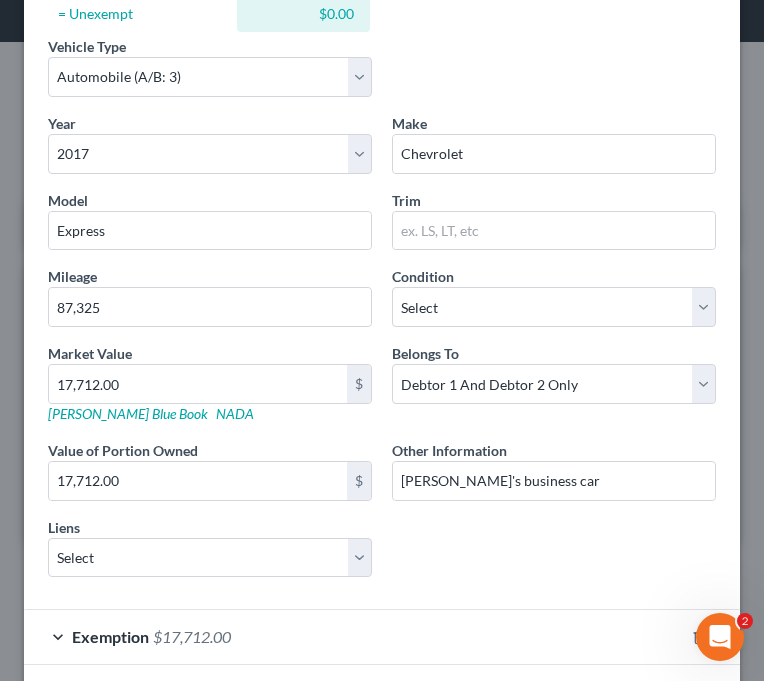 scroll, scrollTop: 314, scrollLeft: 0, axis: vertical 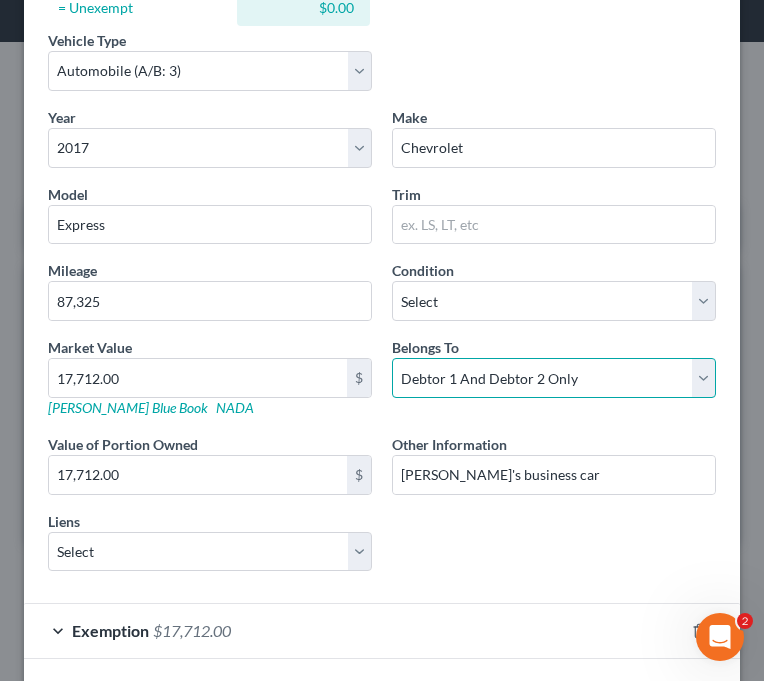 click on "Select Debtor 1 Only Debtor 2 Only Debtor 1 And Debtor 2 Only At Least One Of The Debtors And Another Community Property" at bounding box center [554, 378] 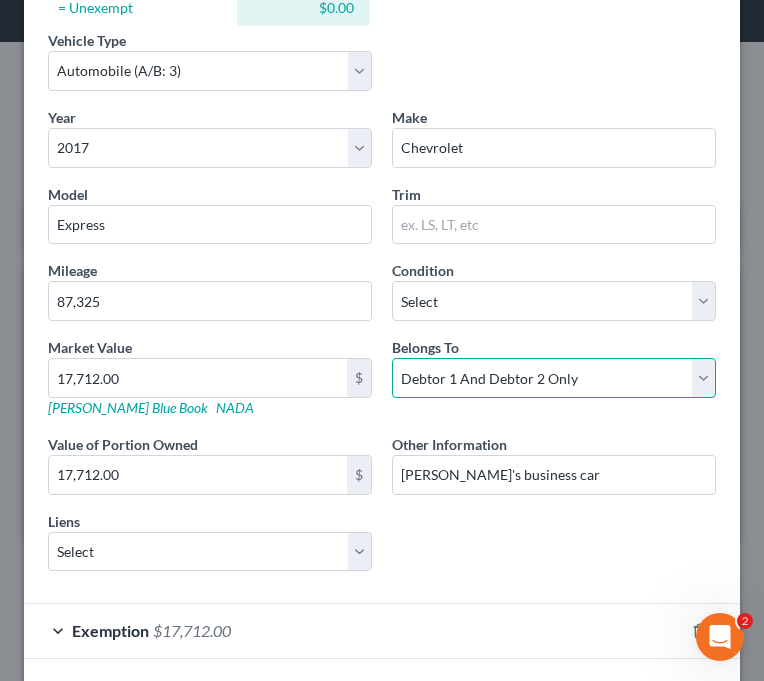 select on "0" 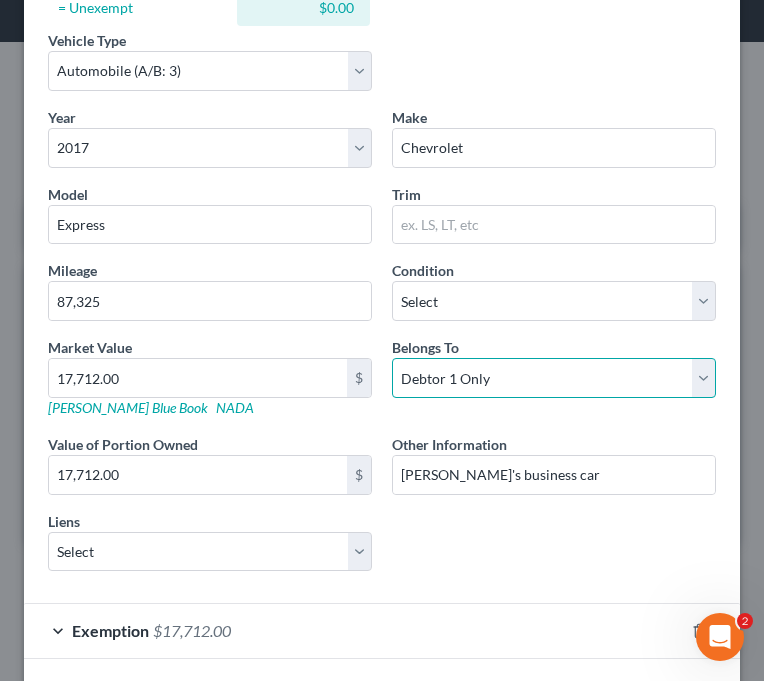 scroll, scrollTop: 401, scrollLeft: 0, axis: vertical 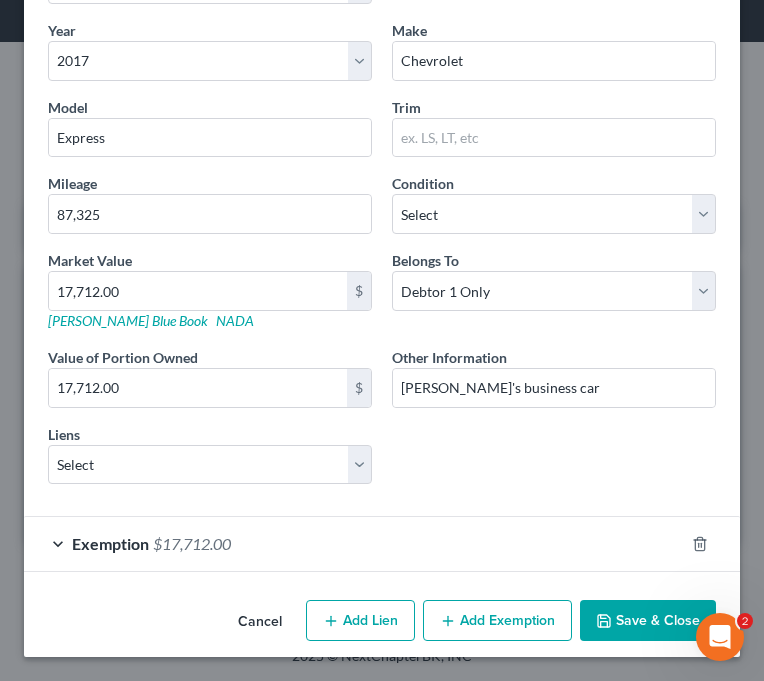 click on "Save & Close" at bounding box center (648, 621) 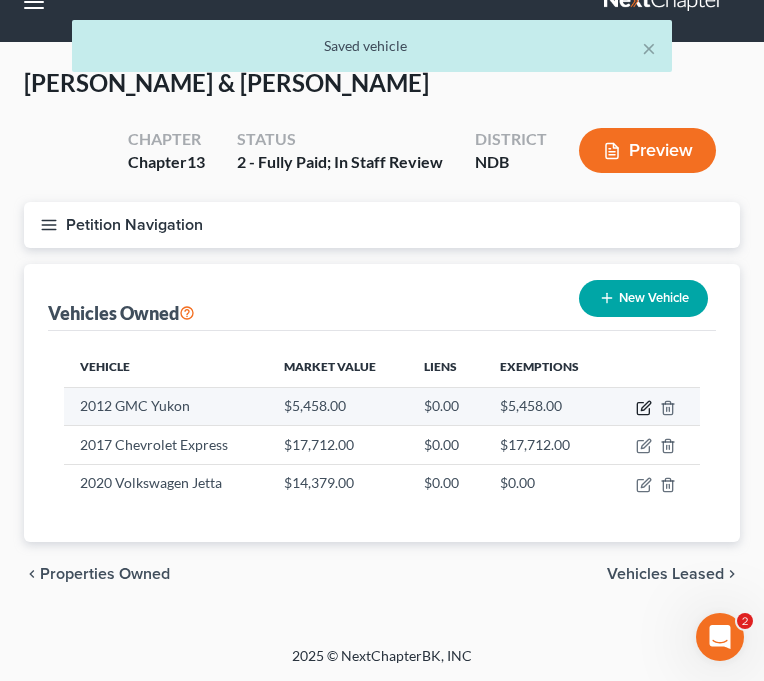 click 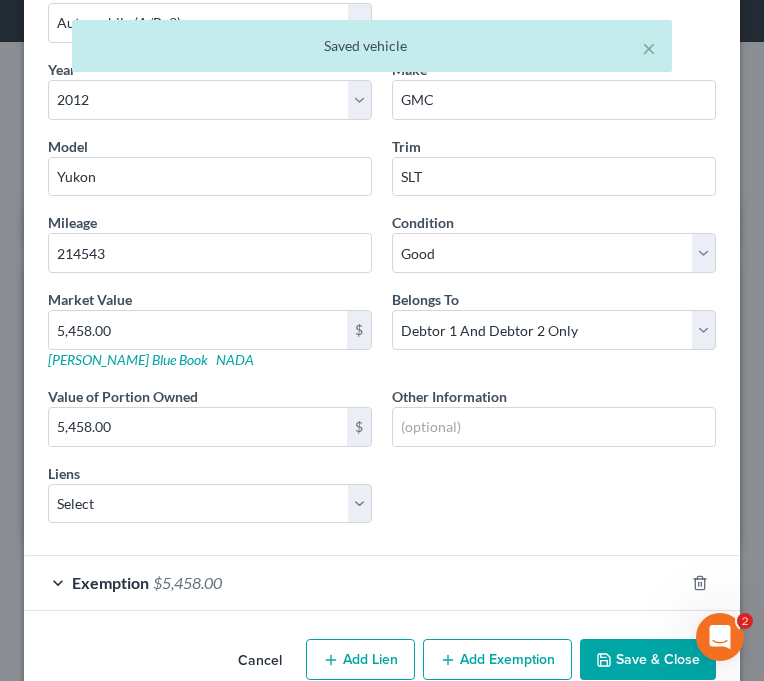 scroll, scrollTop: 376, scrollLeft: 0, axis: vertical 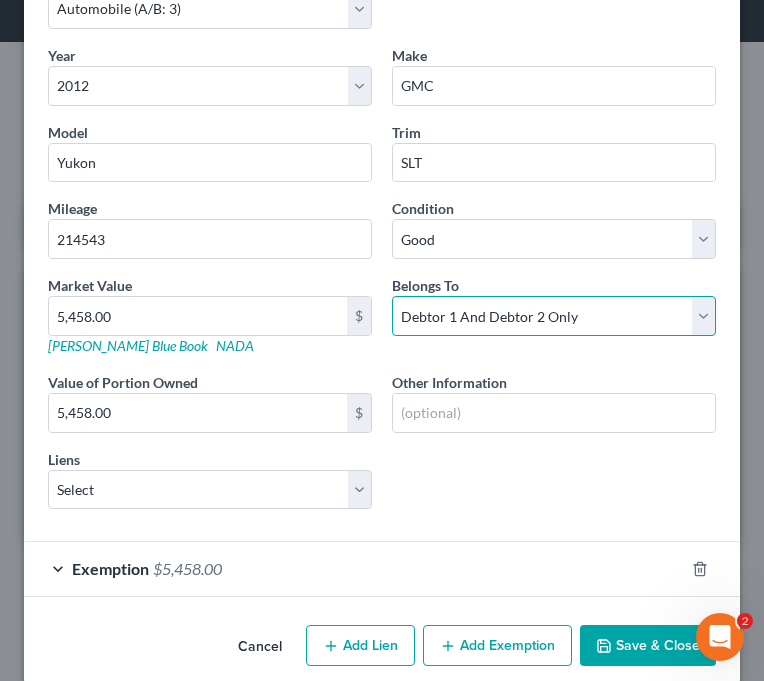 click on "Select Debtor 1 Only Debtor 2 Only Debtor 1 And Debtor 2 Only At Least One Of The Debtors And Another Community Property" at bounding box center (554, 316) 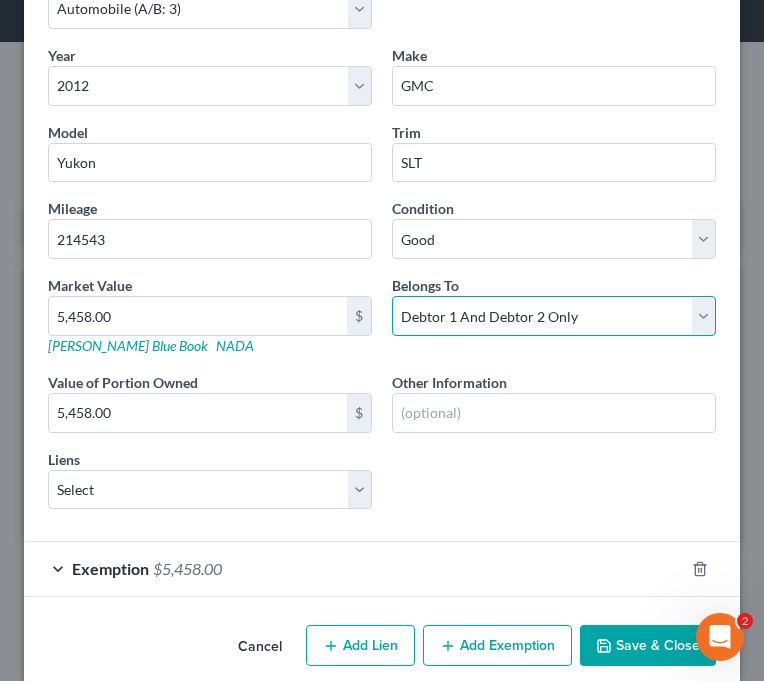 select on "0" 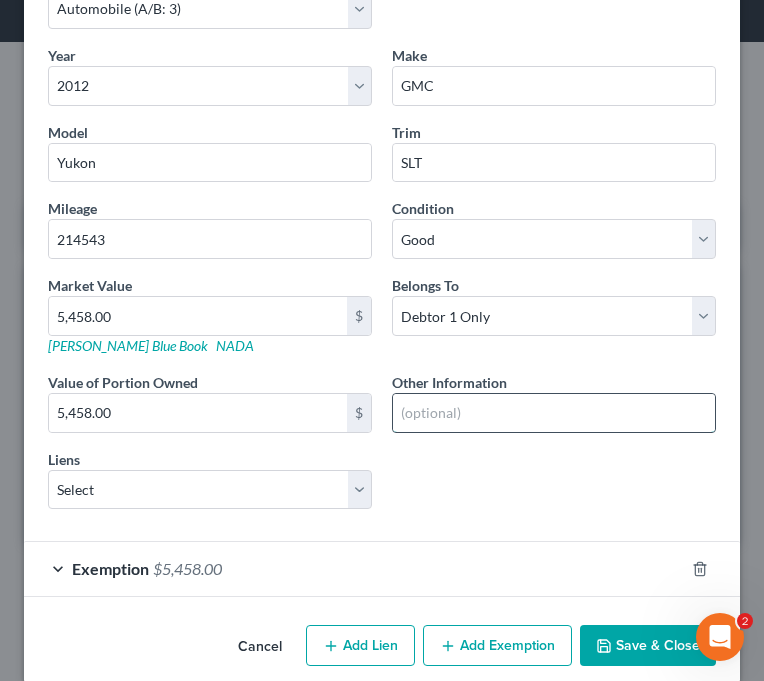 click at bounding box center (554, 413) 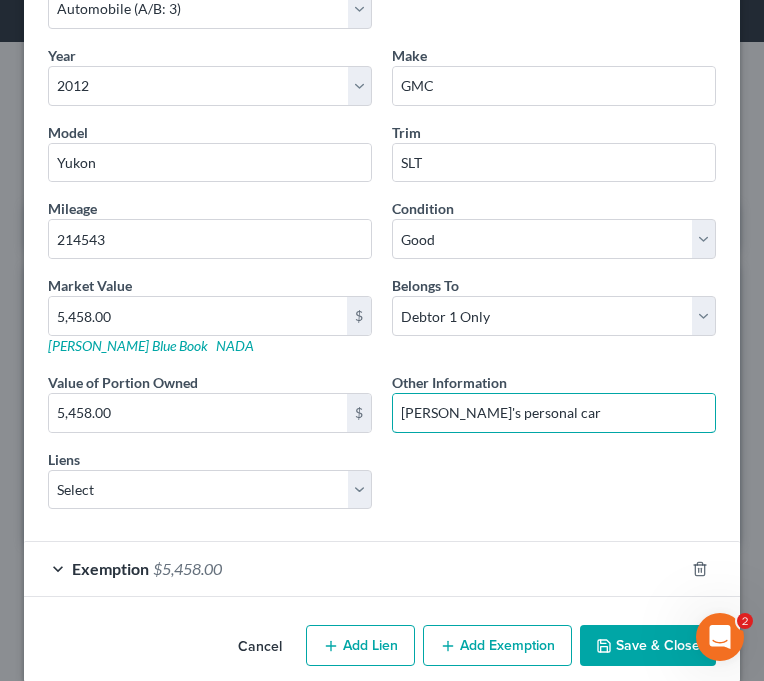 type on "[PERSON_NAME]'s personal car" 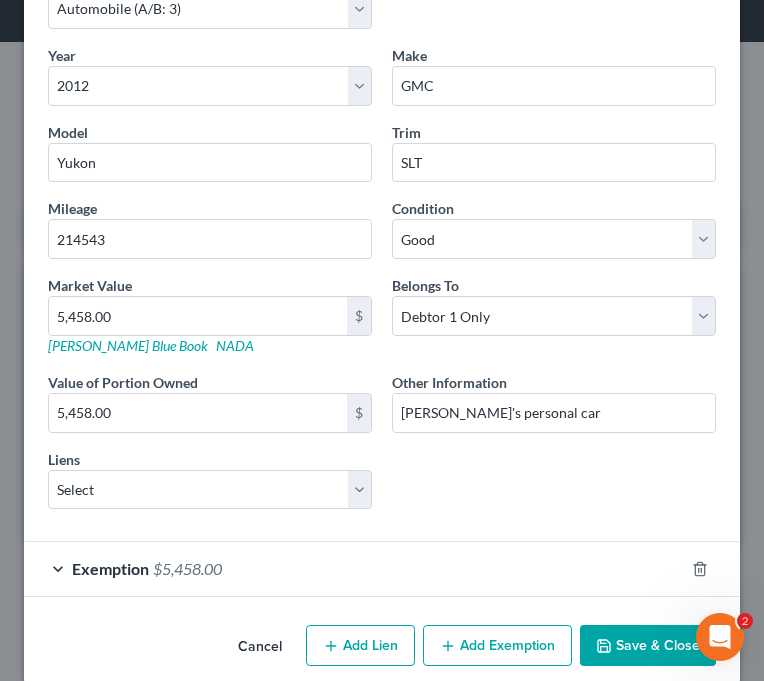 click on "Save & Close" at bounding box center [648, 646] 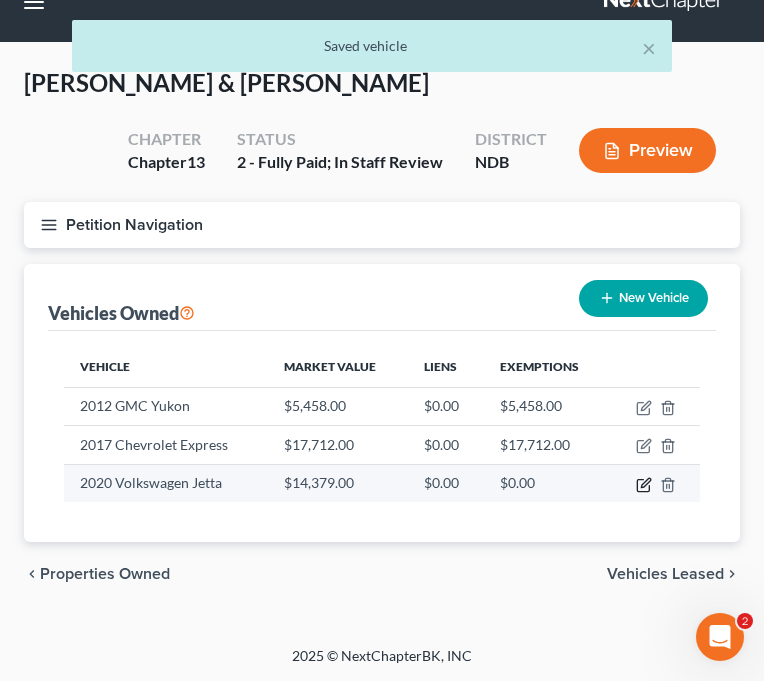 click 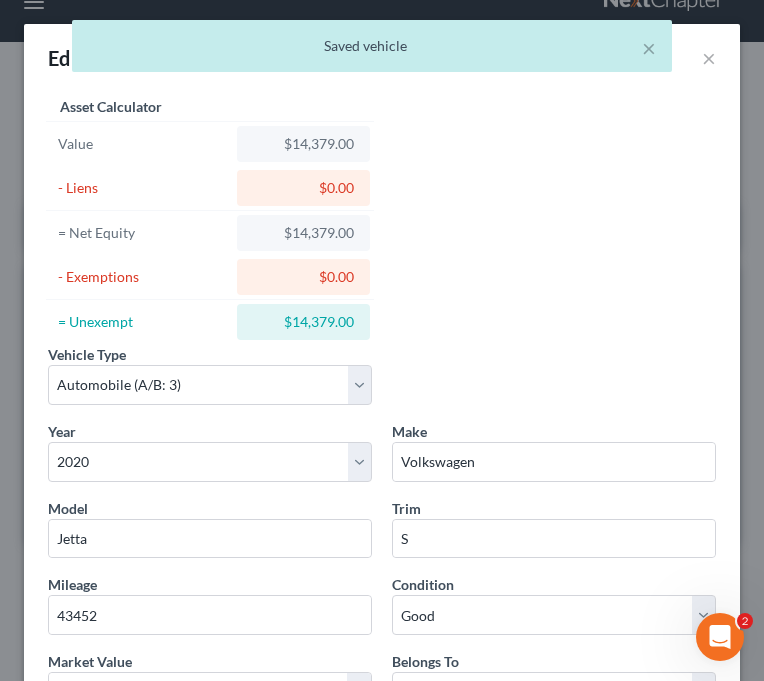 scroll, scrollTop: 346, scrollLeft: 0, axis: vertical 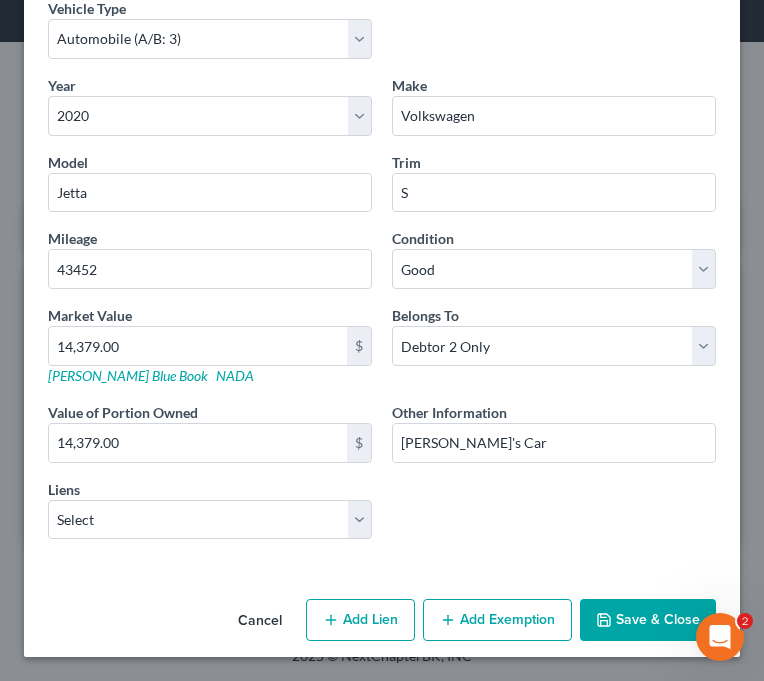 click on "Add Exemption" at bounding box center [497, 620] 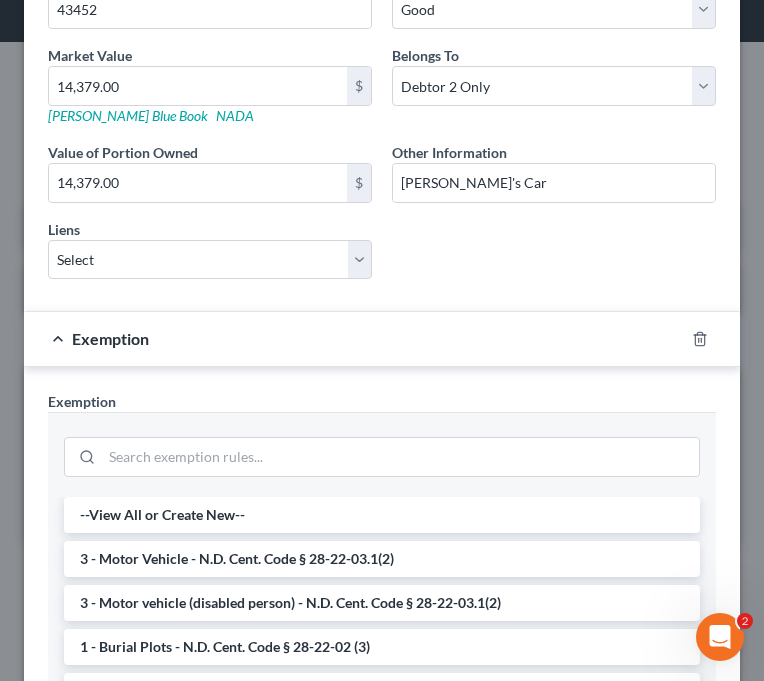 scroll, scrollTop: 614, scrollLeft: 0, axis: vertical 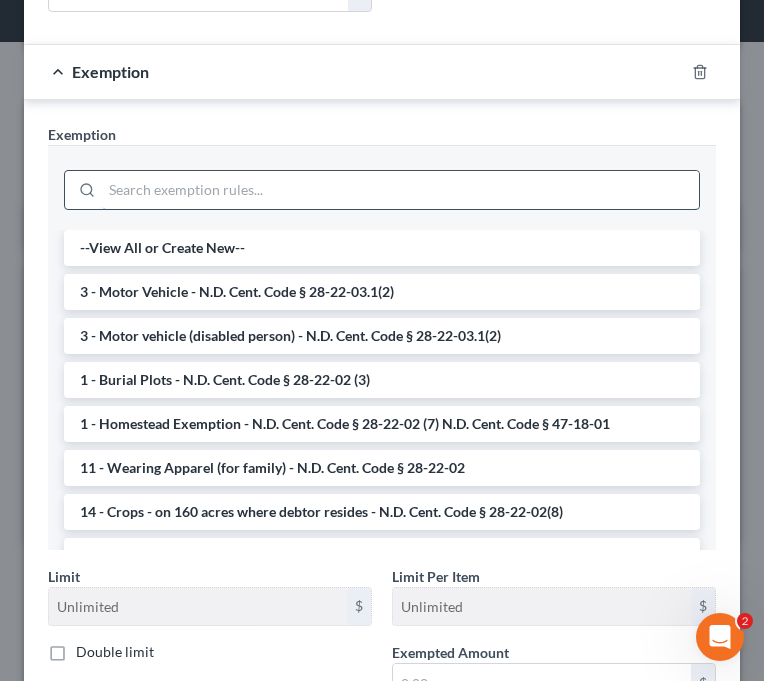 click at bounding box center (400, 190) 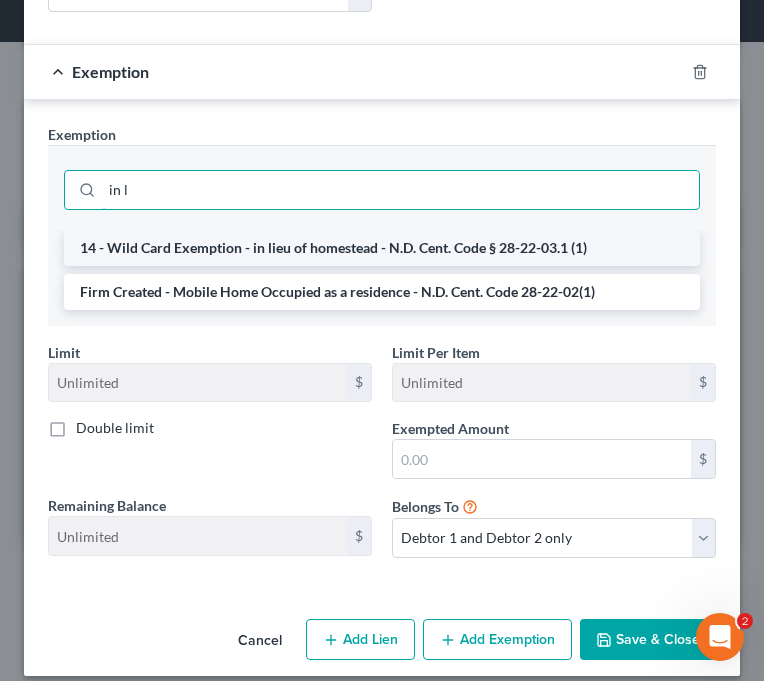 type on "in l" 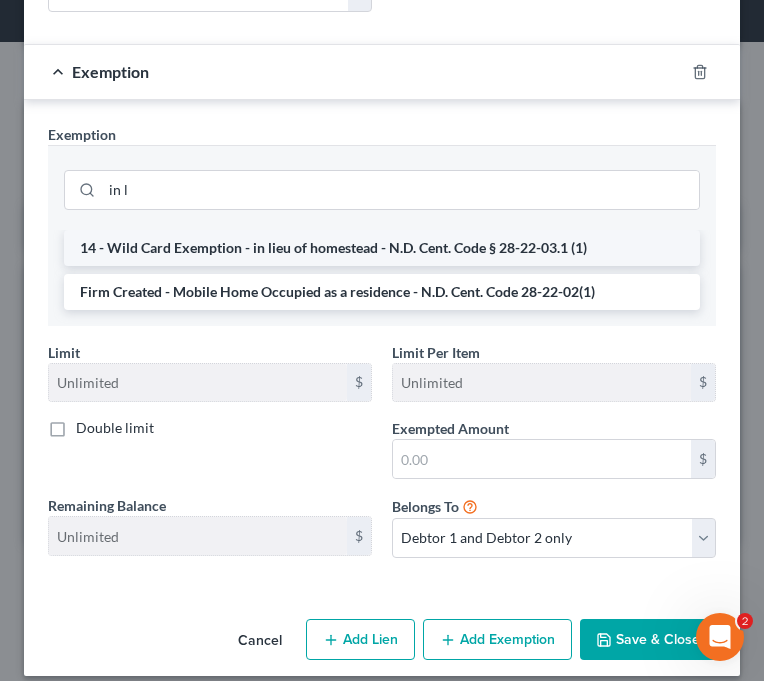 click on "14 - Wild Card Exemption - in lieu of homestead  - N.D. Cent. Code § 28-22-03.1 (1)" at bounding box center [382, 248] 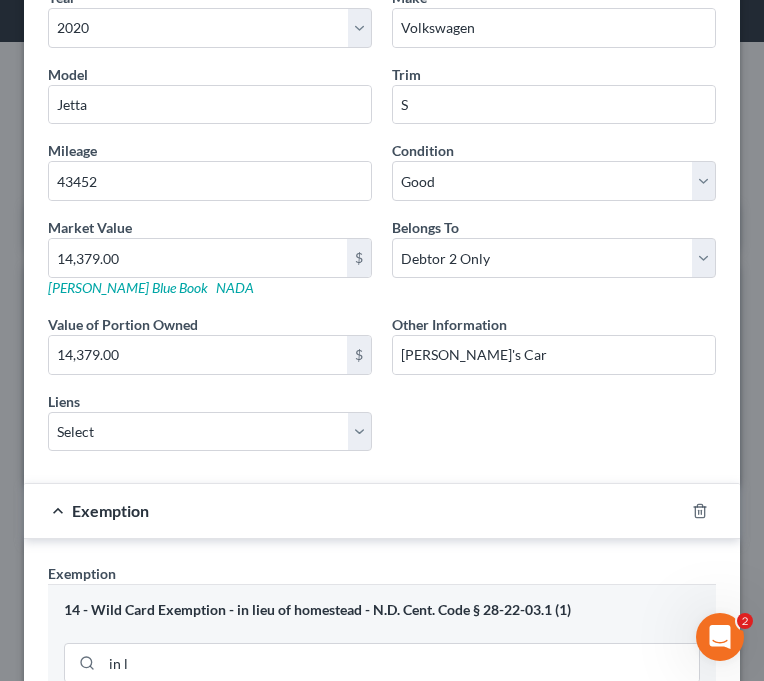 scroll, scrollTop: 493, scrollLeft: 0, axis: vertical 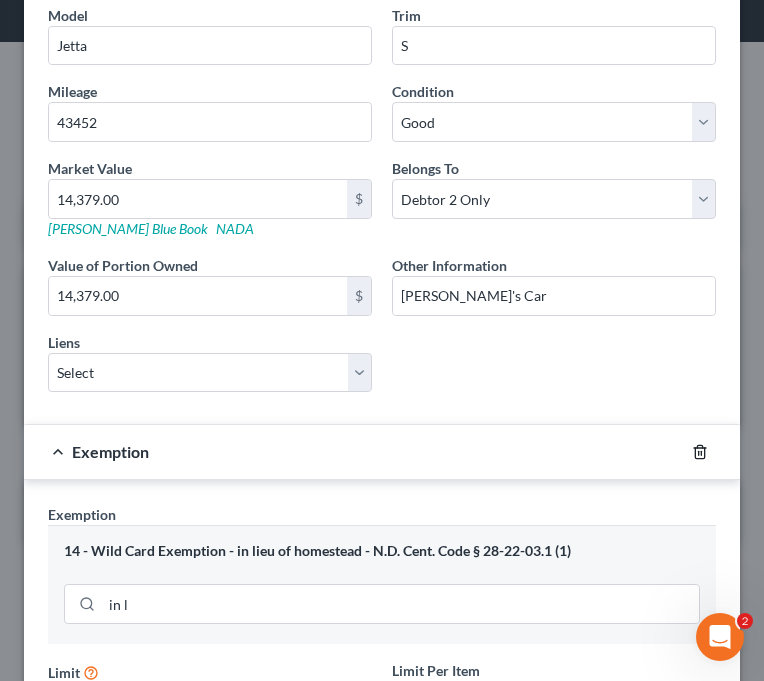 click 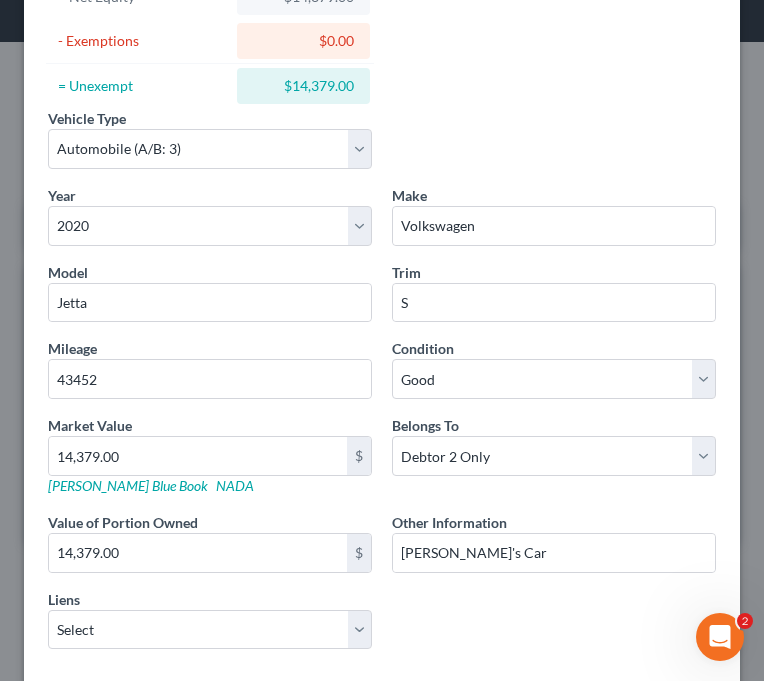 scroll, scrollTop: 346, scrollLeft: 0, axis: vertical 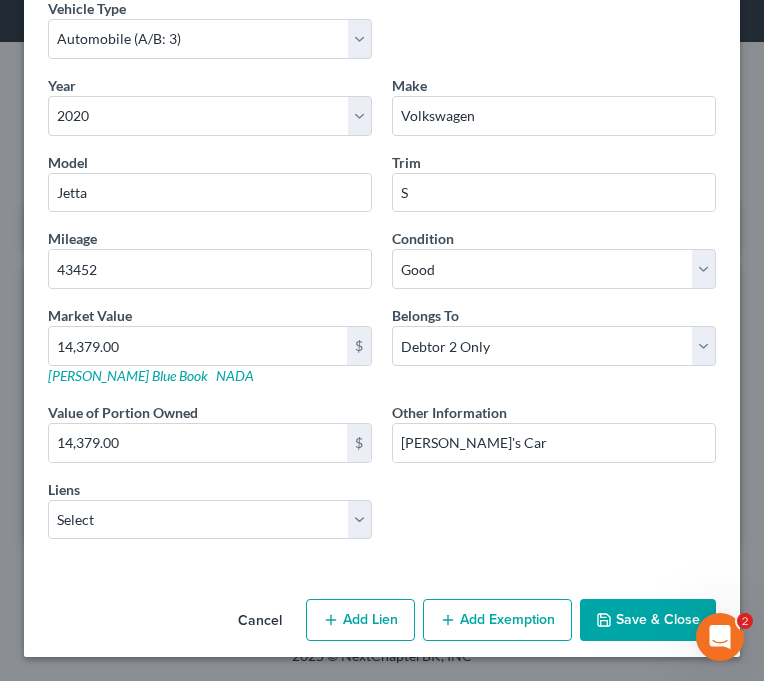 click on "Save & Close" at bounding box center (648, 620) 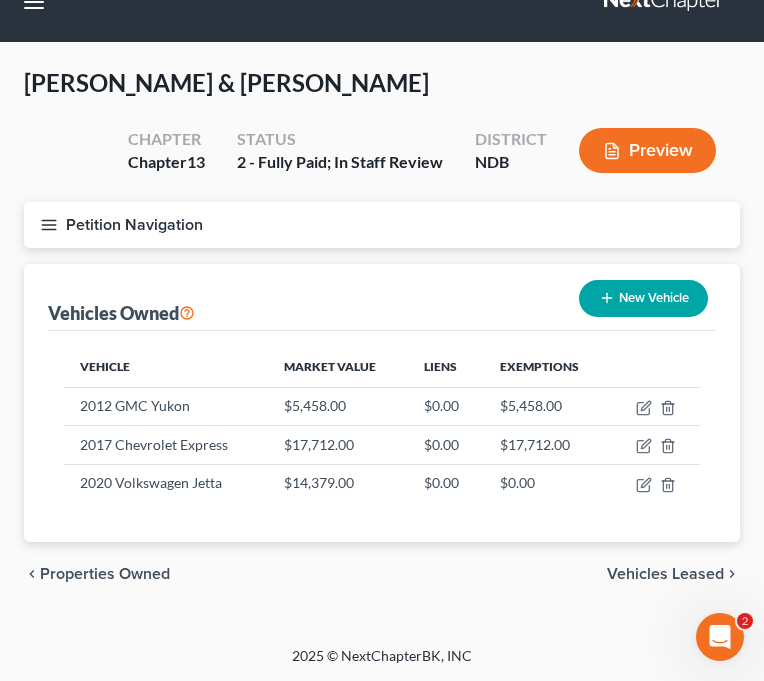 click on "Vehicles Leased" at bounding box center (665, 574) 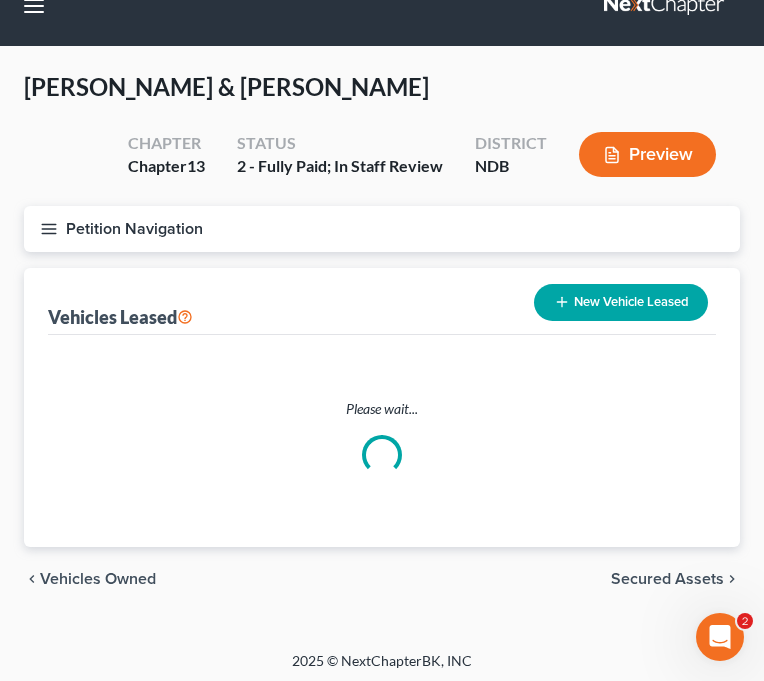 scroll, scrollTop: 0, scrollLeft: 0, axis: both 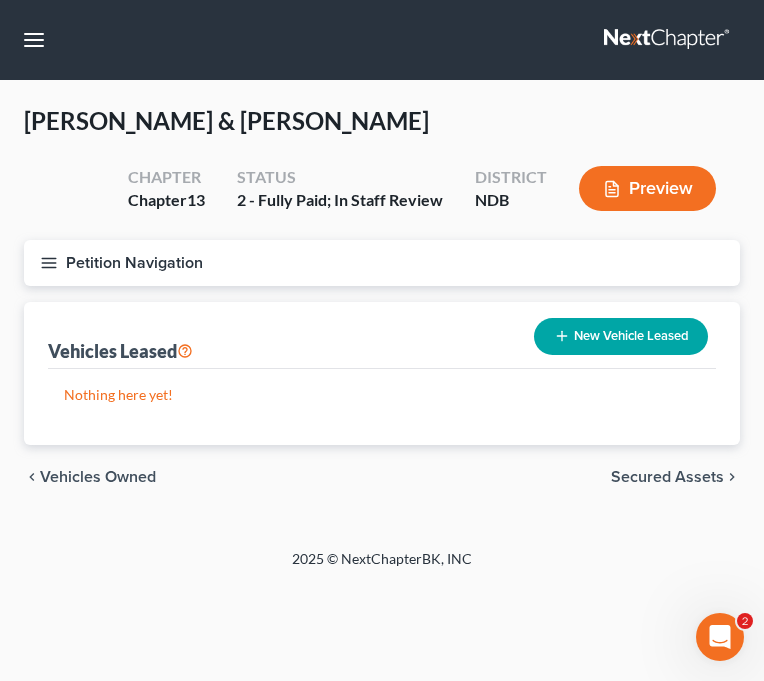 click on "Secured Assets" at bounding box center [667, 477] 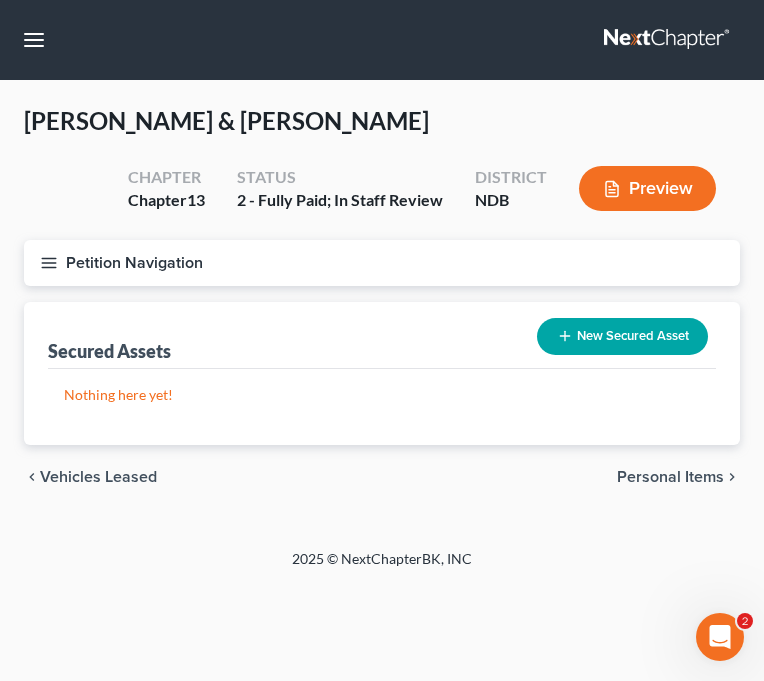 click on "Petition Navigation" at bounding box center (382, 263) 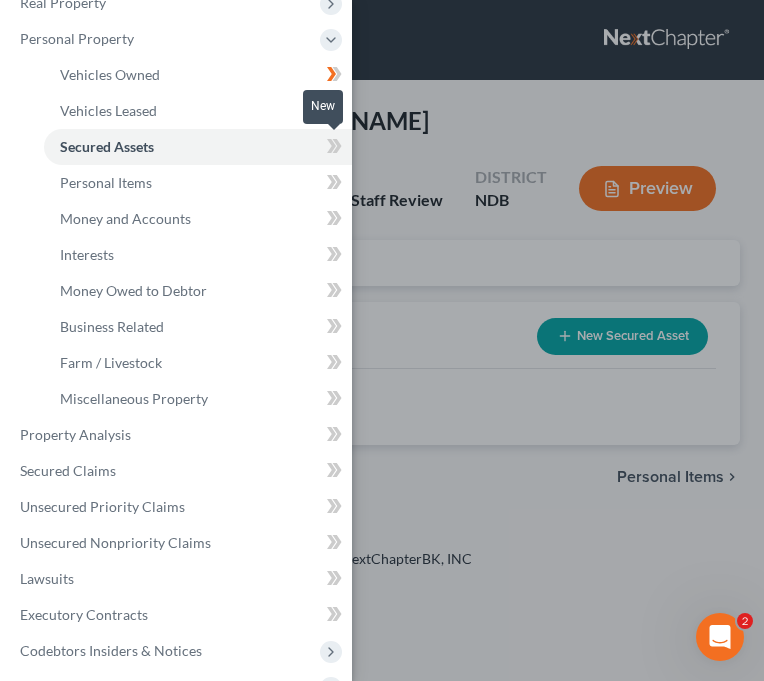 click 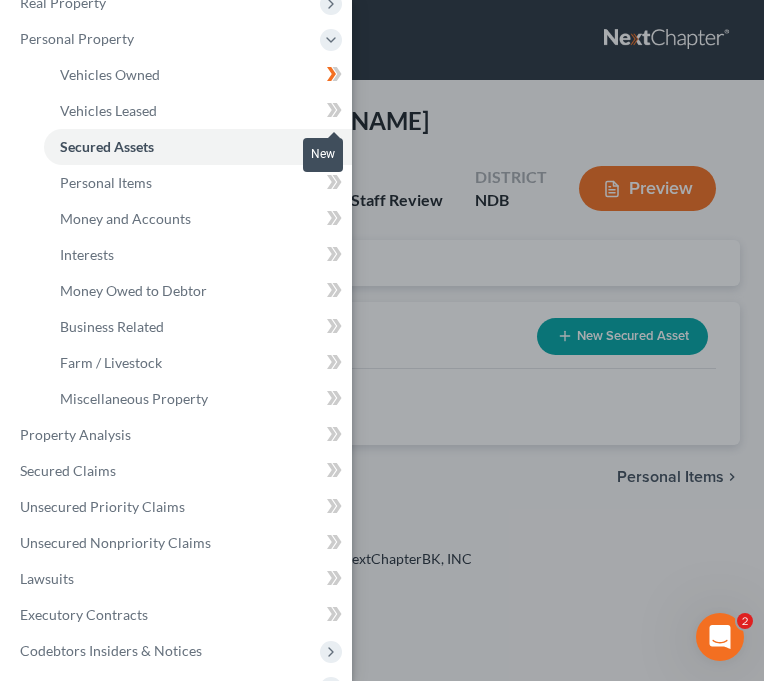 click 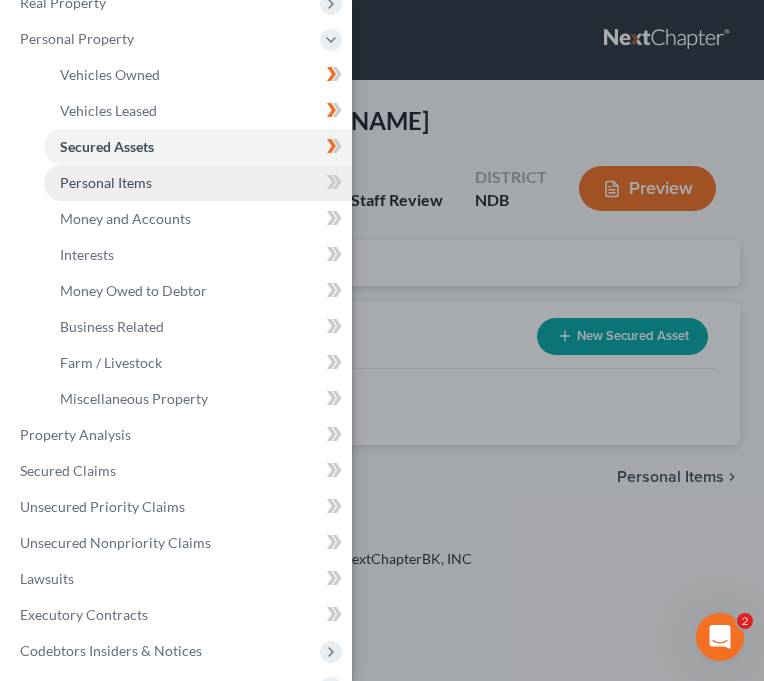 click on "Personal Items" at bounding box center (198, 183) 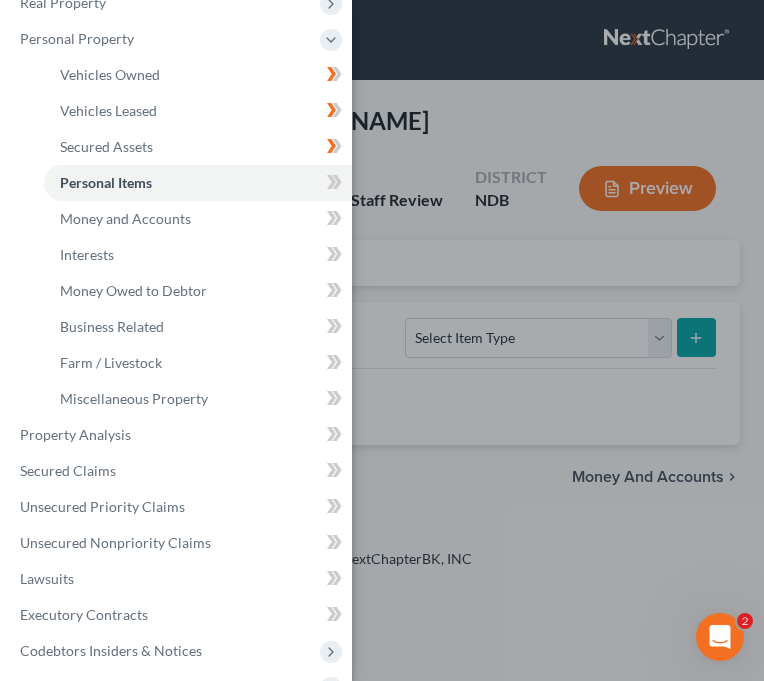 click on "Case Dashboard
Payments
Invoices
Payments
Payments
Credit Report
Client Profile" at bounding box center (382, 340) 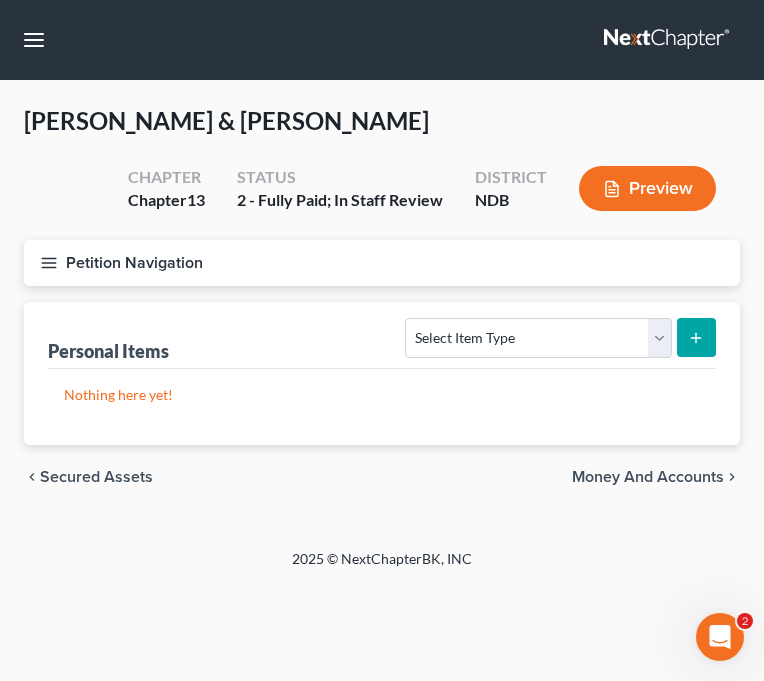 click on "Petition Navigation" at bounding box center [382, 263] 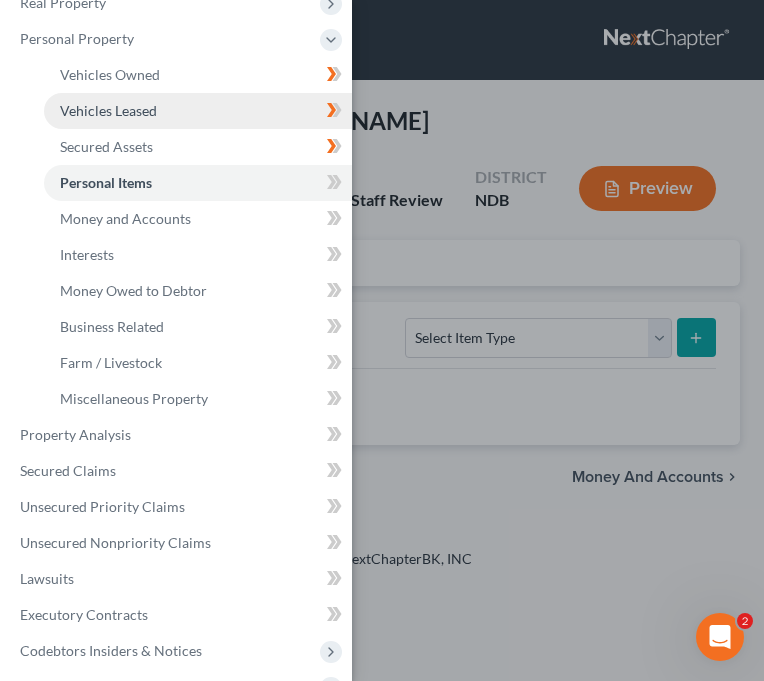 scroll, scrollTop: 0, scrollLeft: 0, axis: both 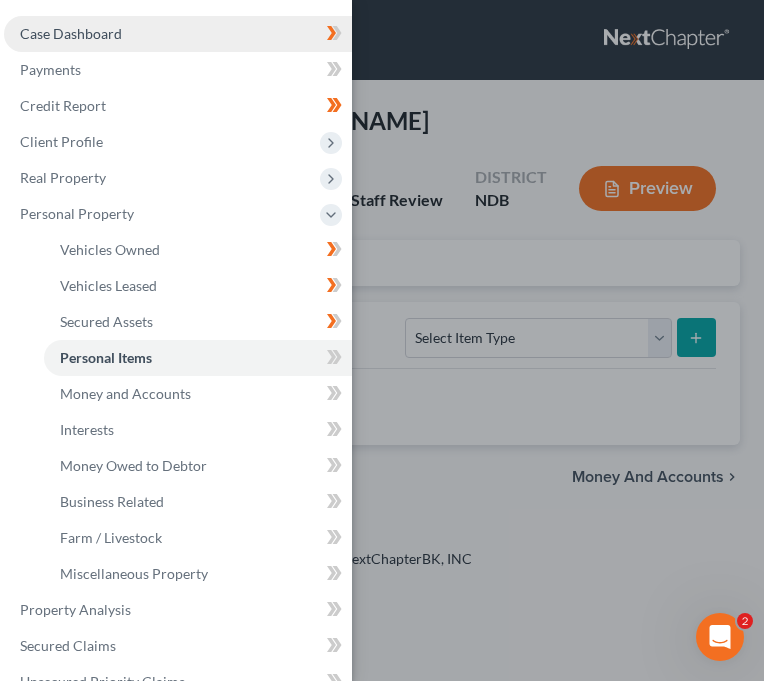 click on "Case Dashboard" at bounding box center [71, 33] 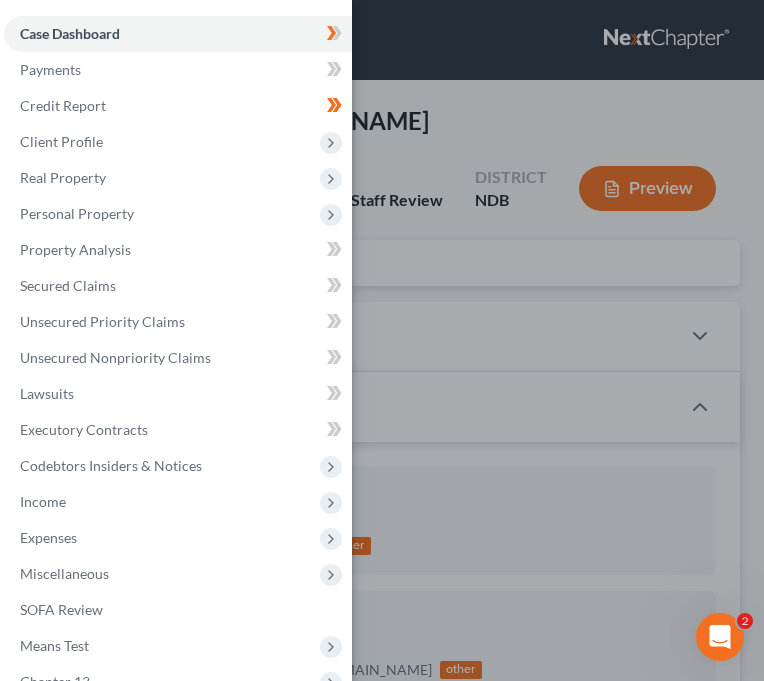 click on "Case Dashboard
Payments
Invoices
Payments
Payments
Credit Report
Client Profile" at bounding box center [382, 340] 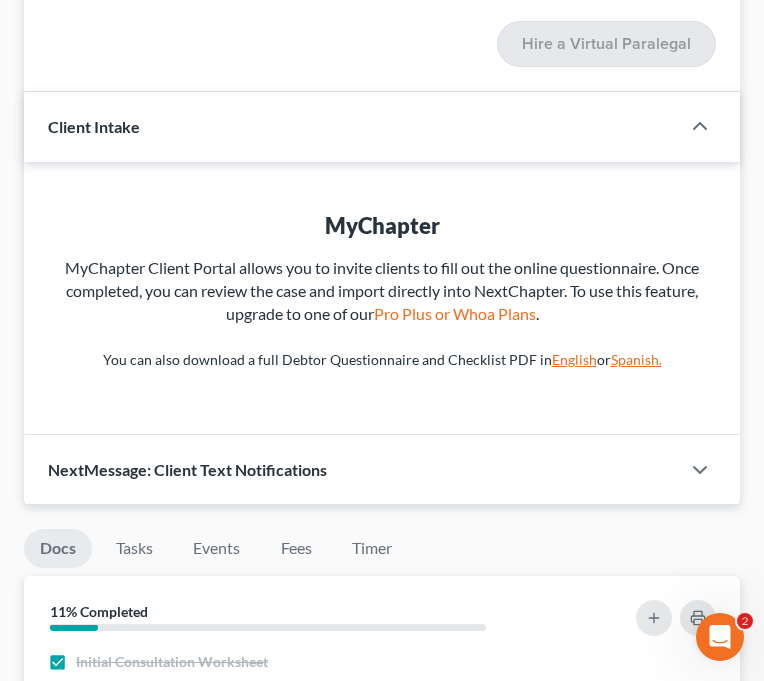 scroll, scrollTop: 2545, scrollLeft: 0, axis: vertical 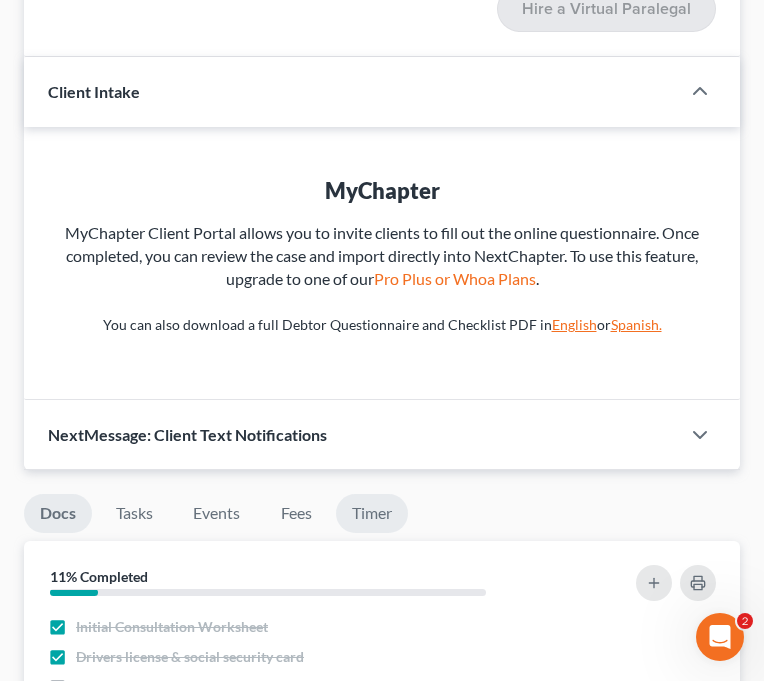 click on "Timer" at bounding box center [372, 513] 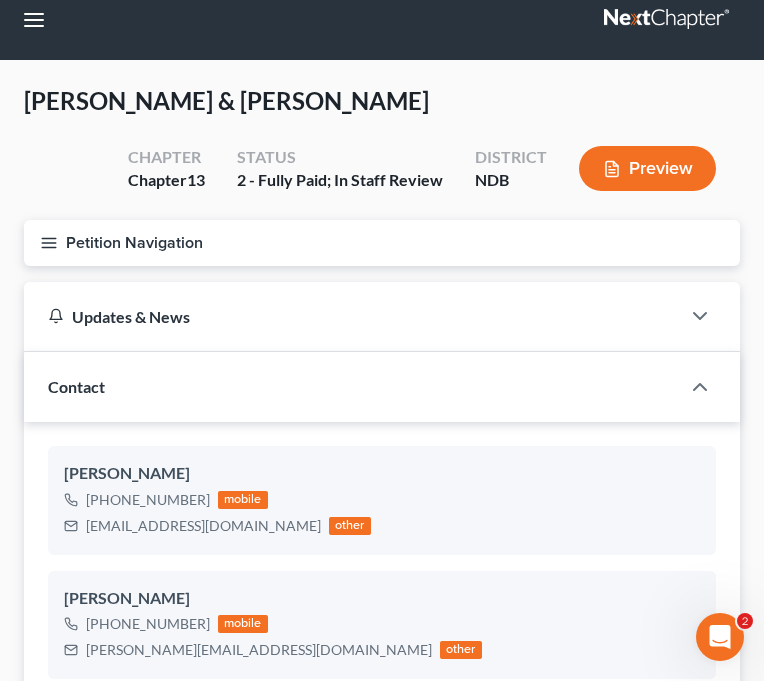 scroll, scrollTop: 0, scrollLeft: 0, axis: both 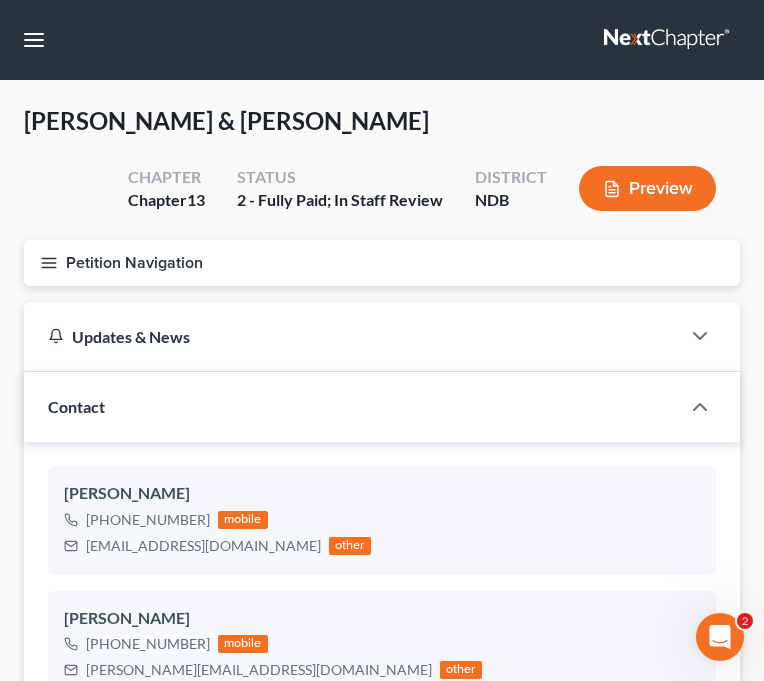 click 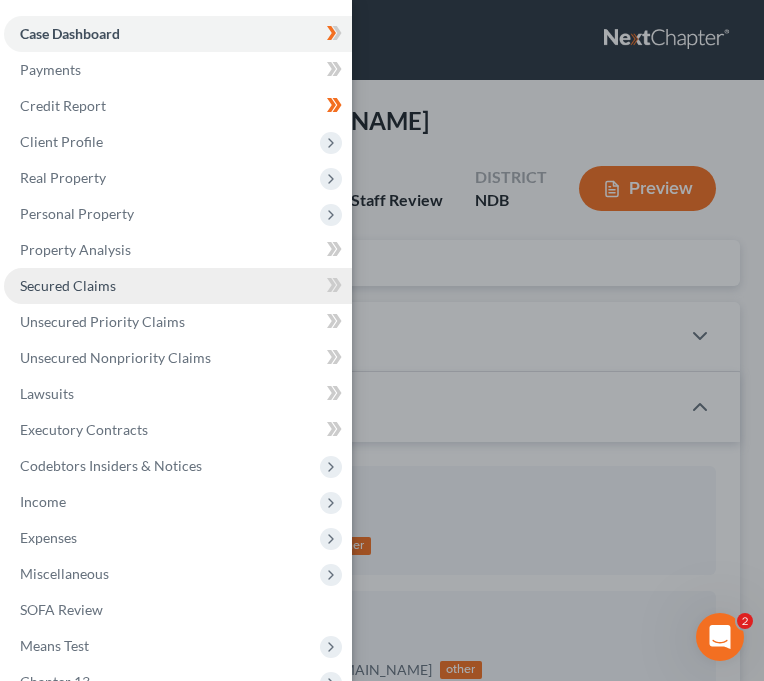 click on "Secured Claims" at bounding box center [178, 286] 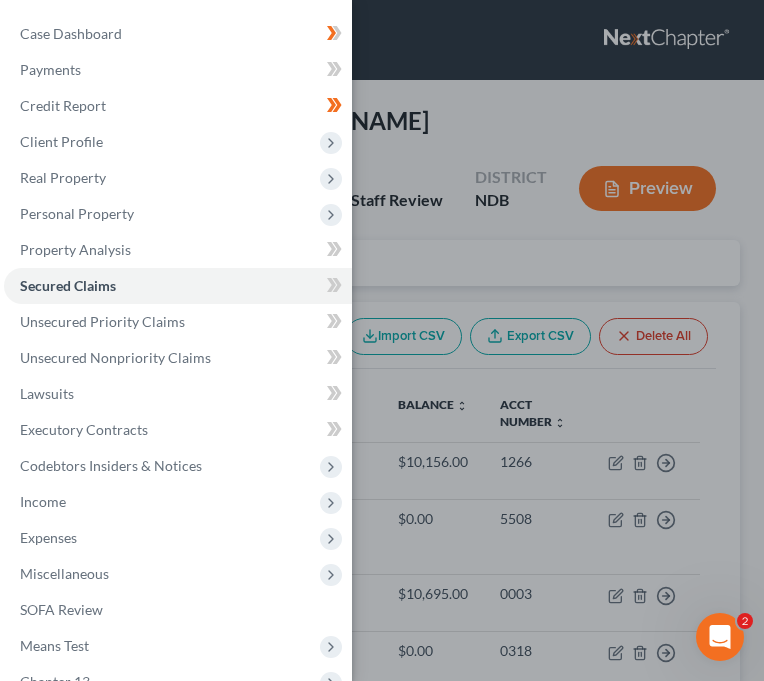 click on "Case Dashboard
Payments
Invoices
Payments
Payments
Credit Report
Client Profile" at bounding box center [382, 340] 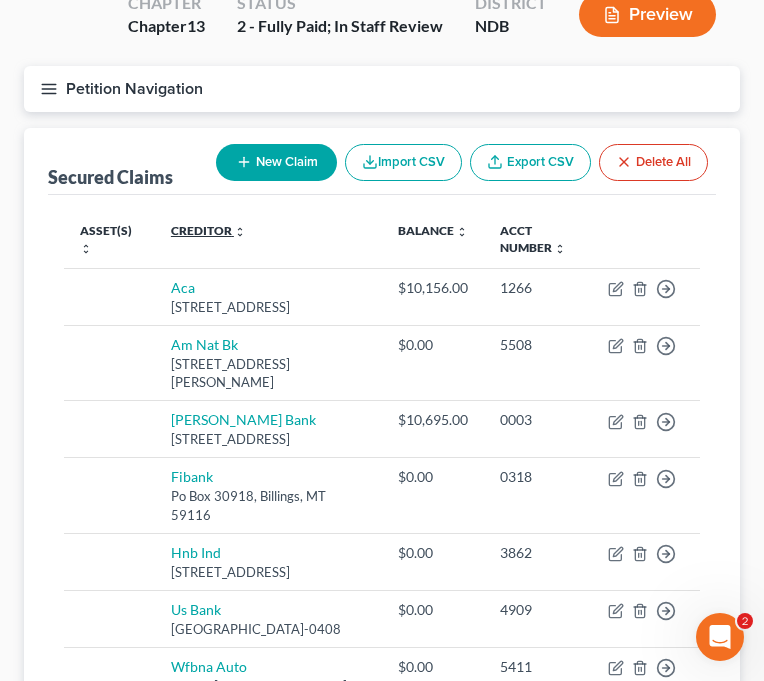 scroll, scrollTop: 0, scrollLeft: 0, axis: both 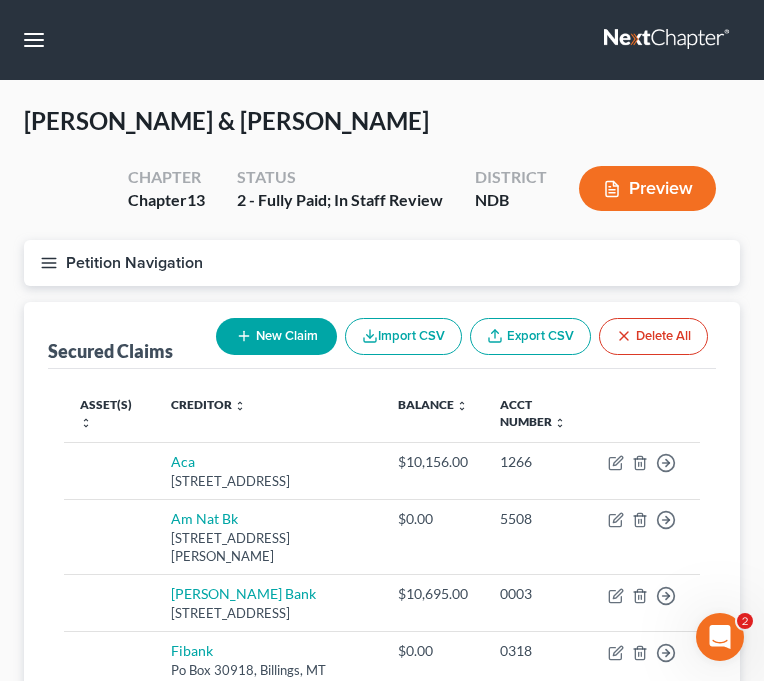 click 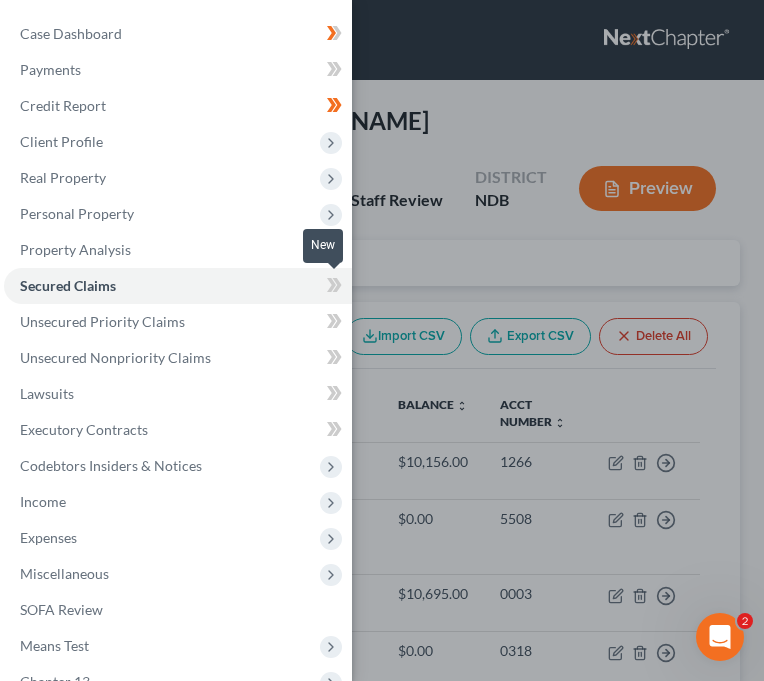 click 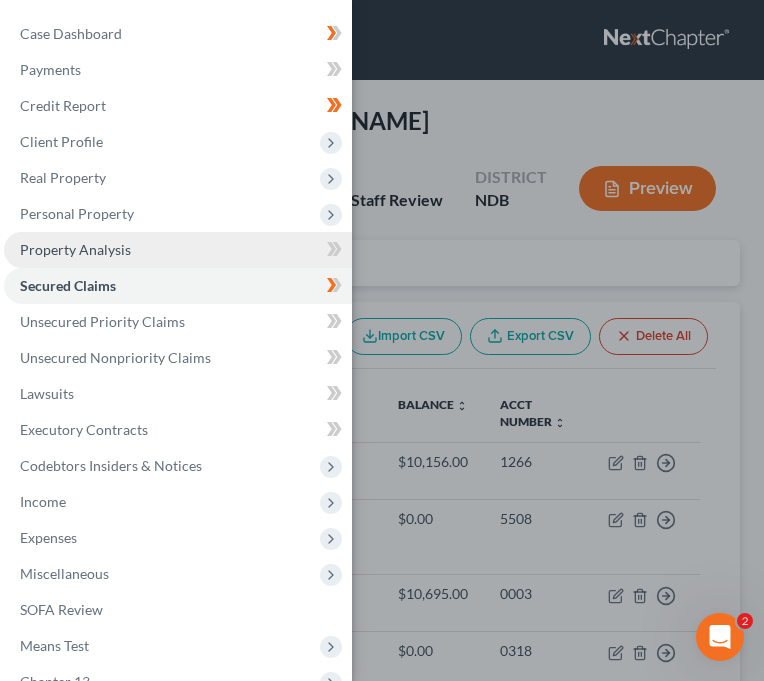 click on "Property Analysis" at bounding box center (178, 250) 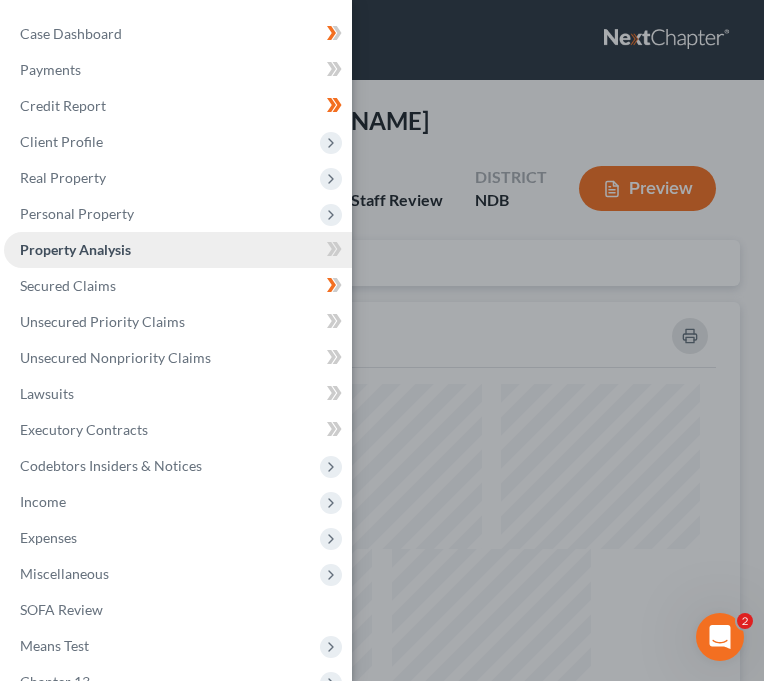 scroll, scrollTop: 999488, scrollLeft: 999284, axis: both 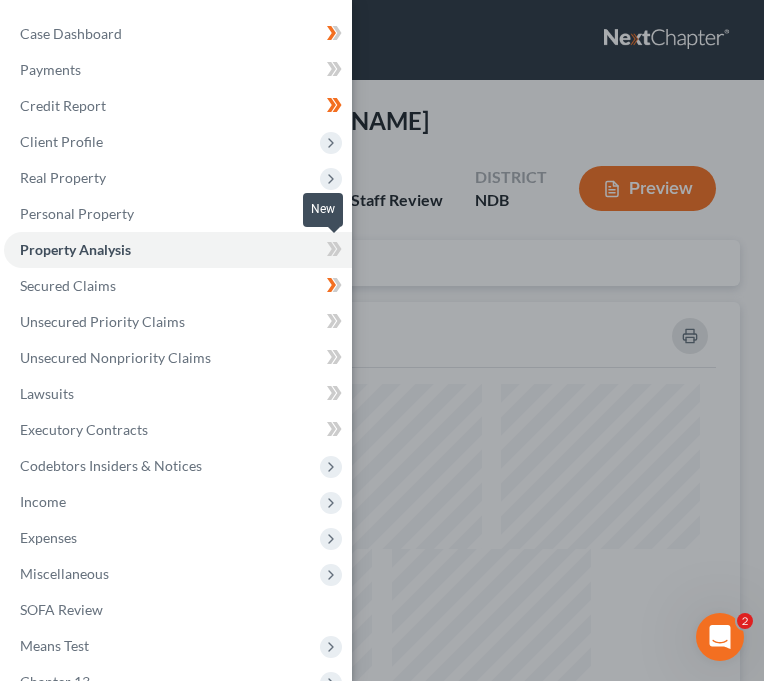 click 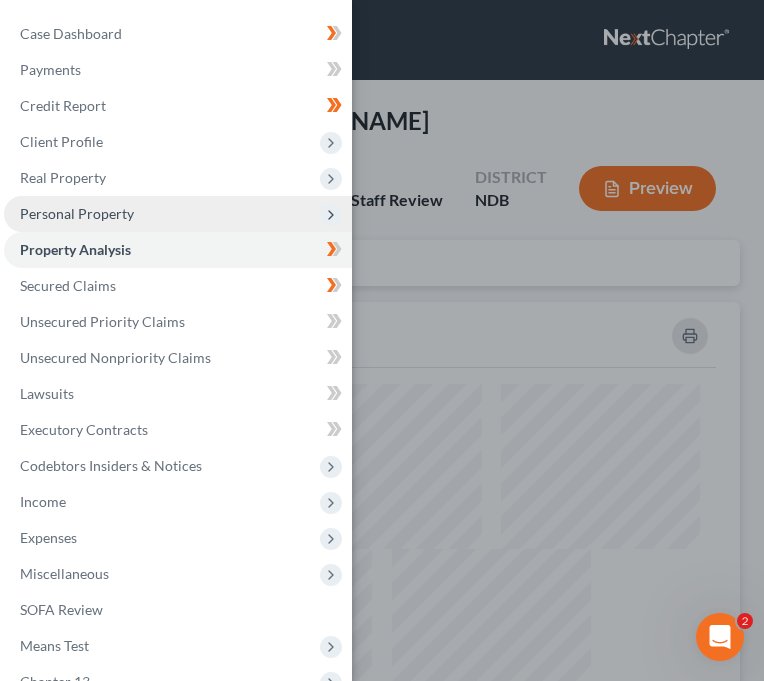 click on "Personal Property" at bounding box center (178, 214) 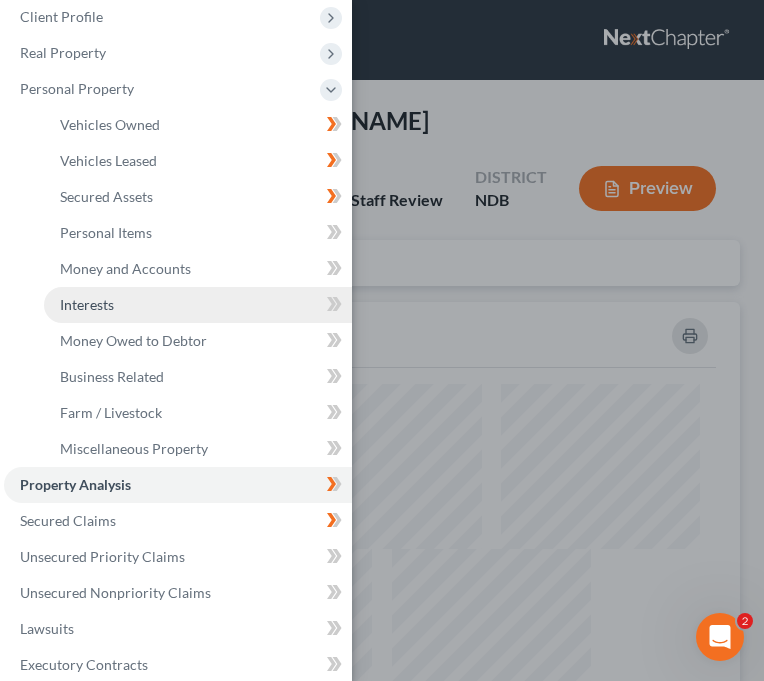 scroll, scrollTop: 126, scrollLeft: 0, axis: vertical 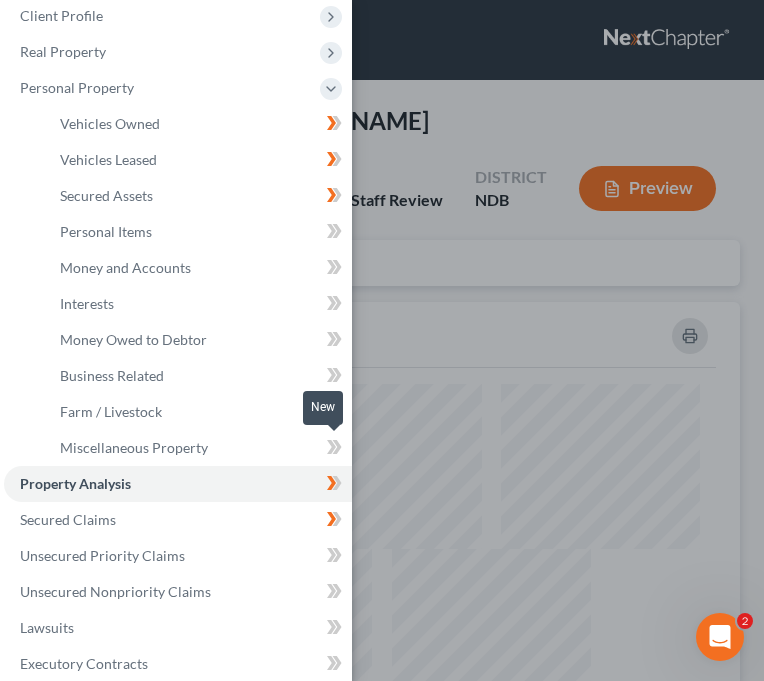 click 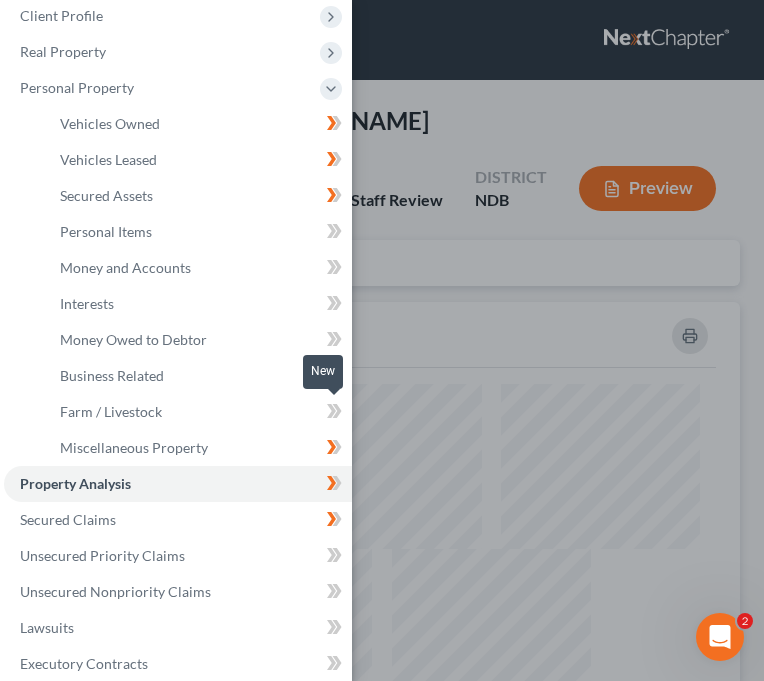 click 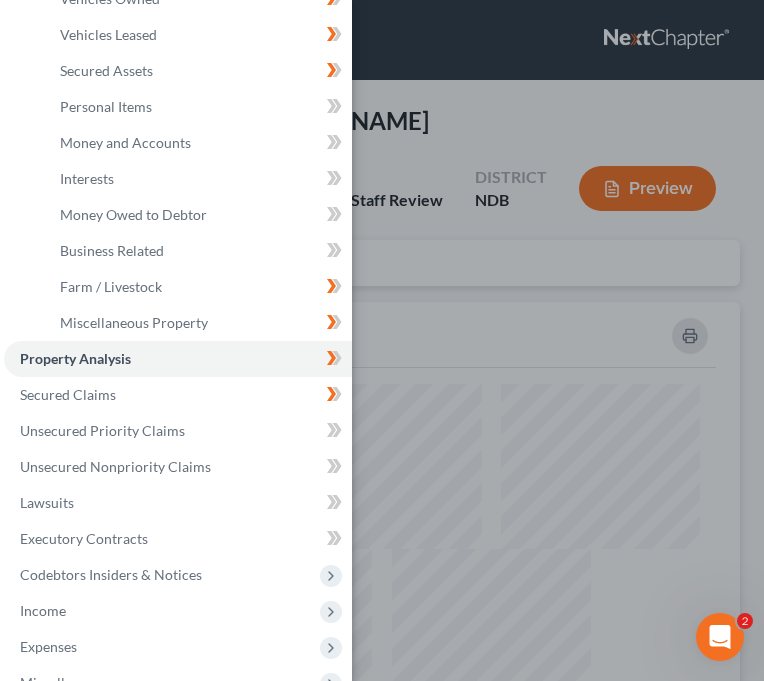 scroll, scrollTop: 252, scrollLeft: 0, axis: vertical 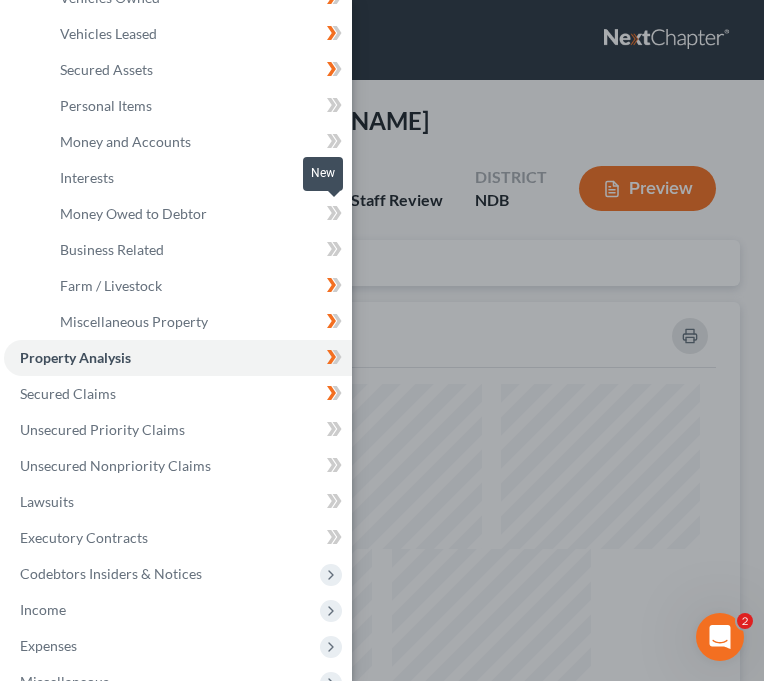 click 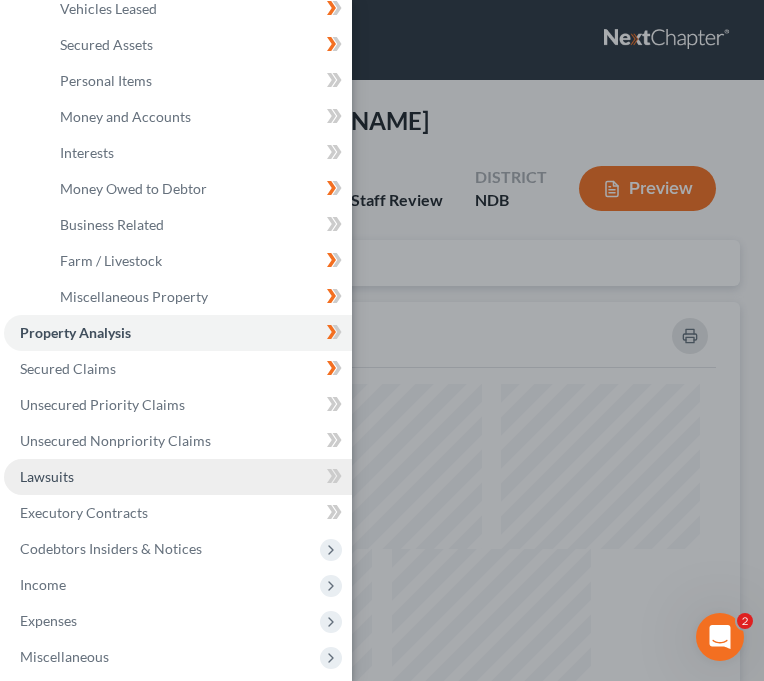 scroll, scrollTop: 276, scrollLeft: 0, axis: vertical 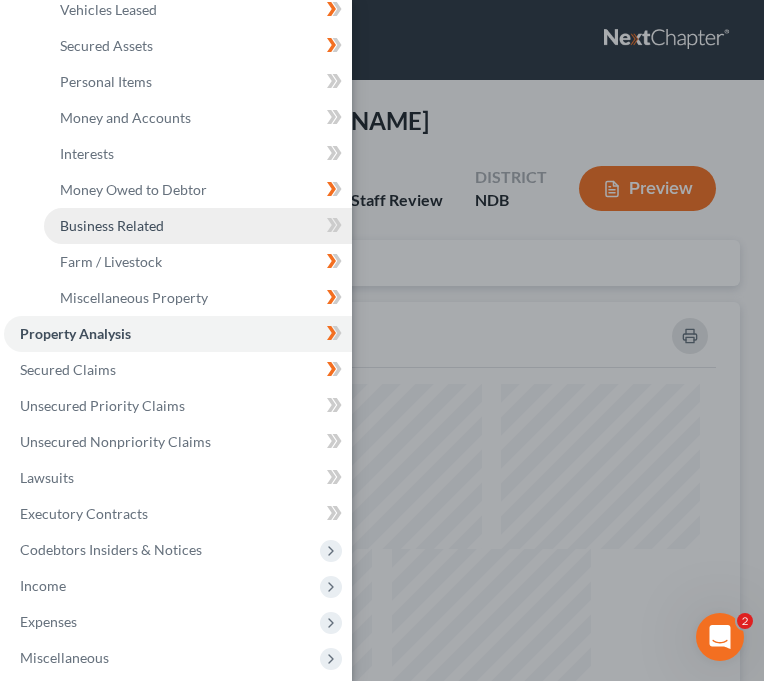 click on "Business Related" at bounding box center [198, 226] 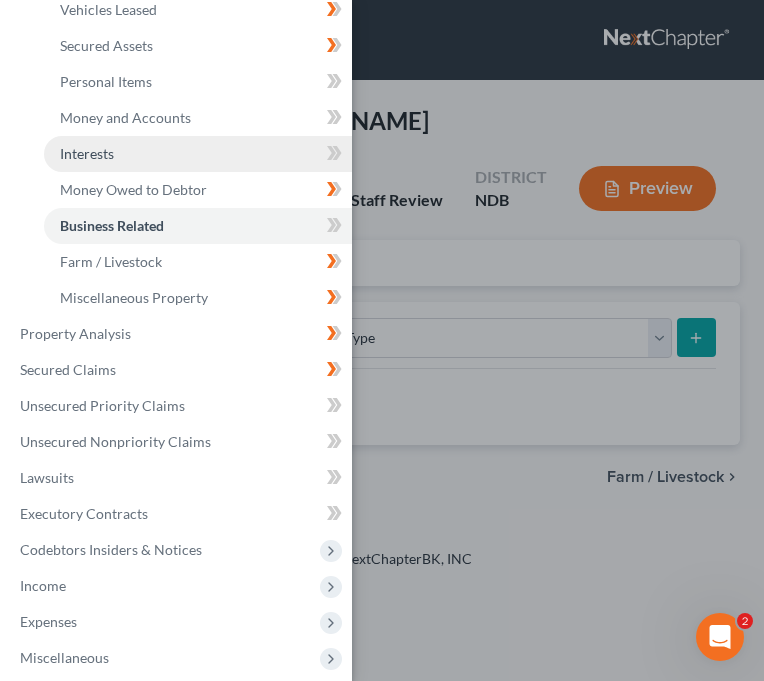 click on "Interests" at bounding box center [198, 154] 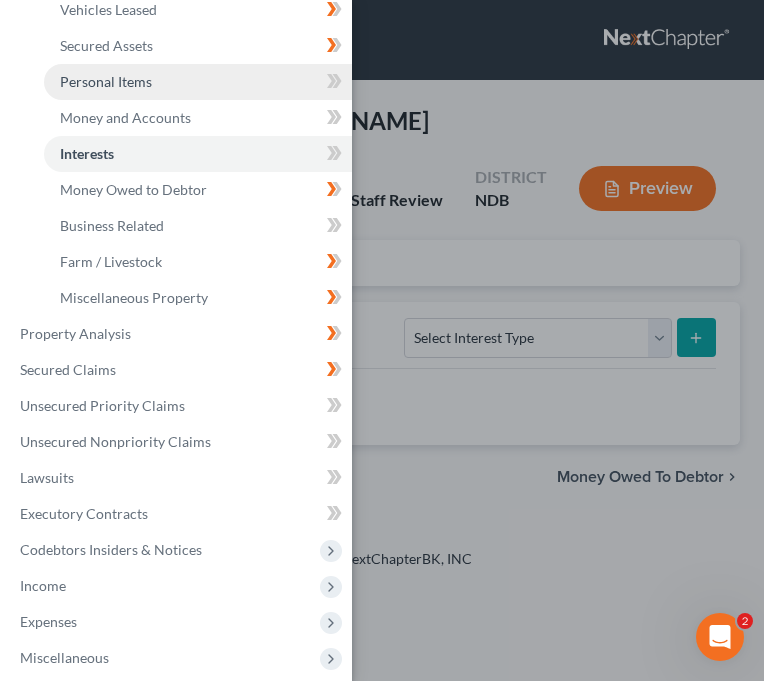 click on "Personal Items" at bounding box center [198, 82] 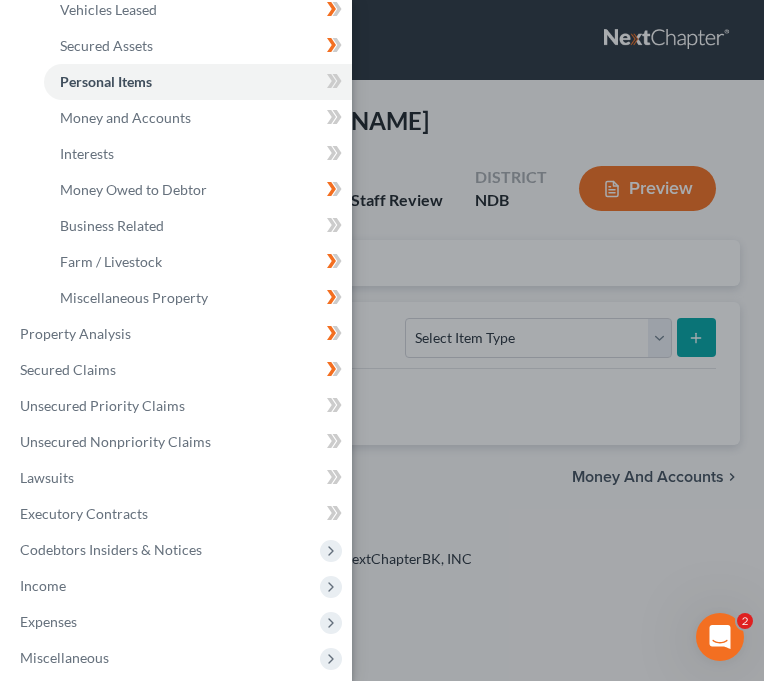 click on "Case Dashboard
Payments
Invoices
Payments
Payments
Credit Report
Client Profile" at bounding box center [382, 340] 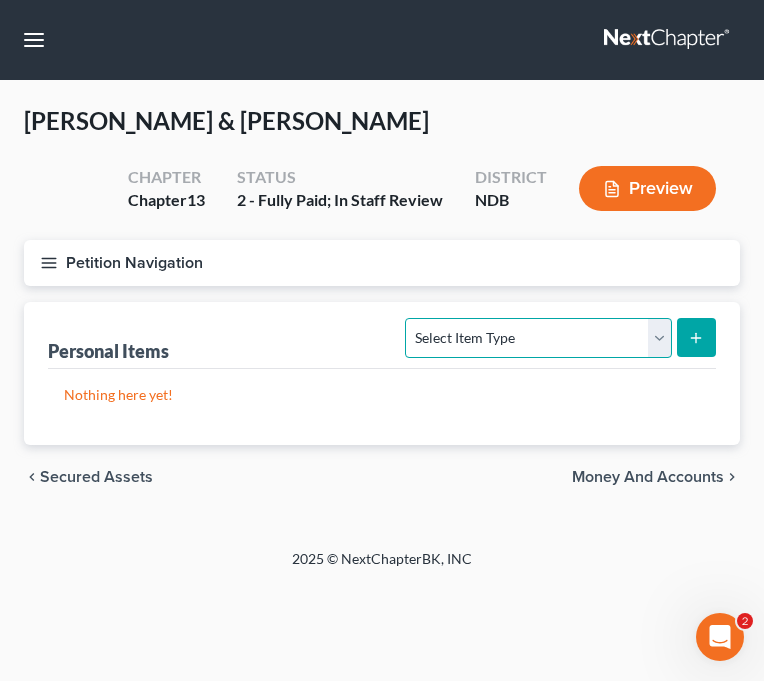 click on "Select Item Type Clothing (A/B: 11) Collectibles Of Value (A/B: 8) Electronics (A/B: 7) Firearms (A/B: 10) Household Goods (A/B: 6) Jewelry (A/B: 12) Other (A/B: 14) Pet(s) (A/B: 13) Sports & Hobby Equipment (A/B: 9)" at bounding box center (538, 338) 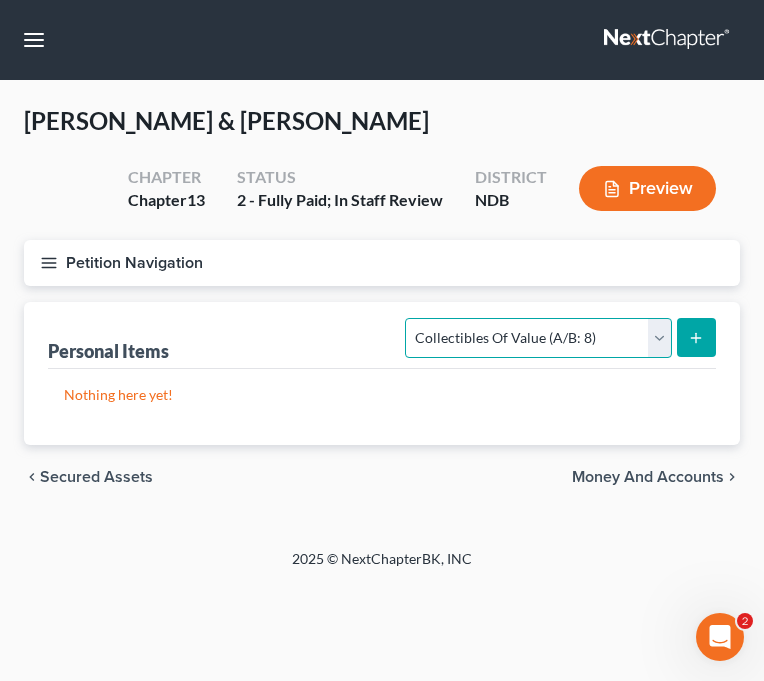 click on "Select Item Type Clothing (A/B: 11) Collectibles Of Value (A/B: 8) Electronics (A/B: 7) Firearms (A/B: 10) Household Goods (A/B: 6) Jewelry (A/B: 12) Other (A/B: 14) Pet(s) (A/B: 13) Sports & Hobby Equipment (A/B: 9)" at bounding box center [538, 338] 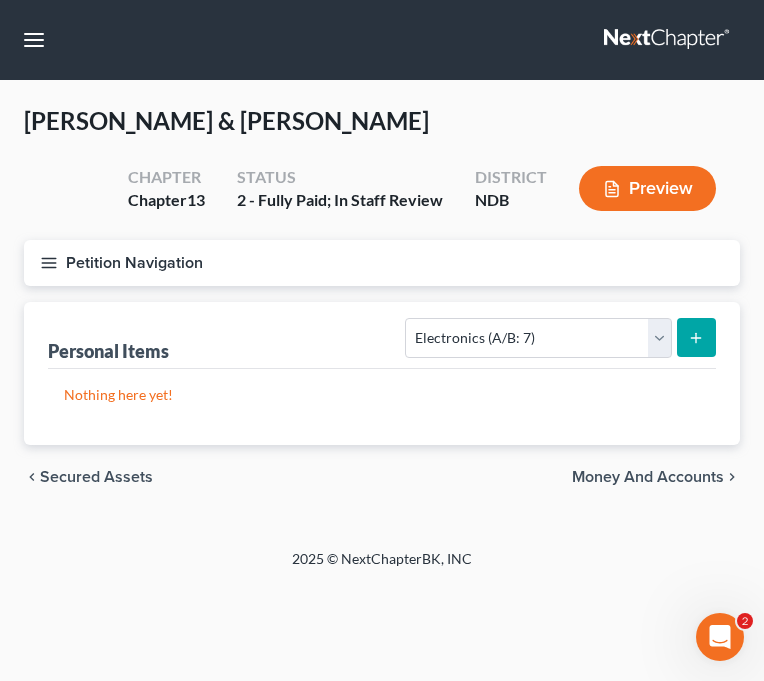 click 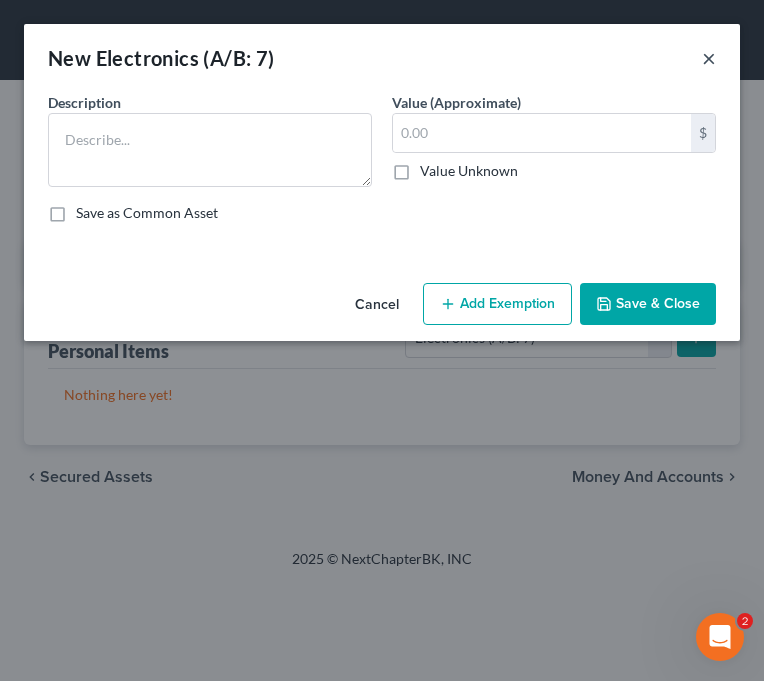 click on "×" at bounding box center (709, 58) 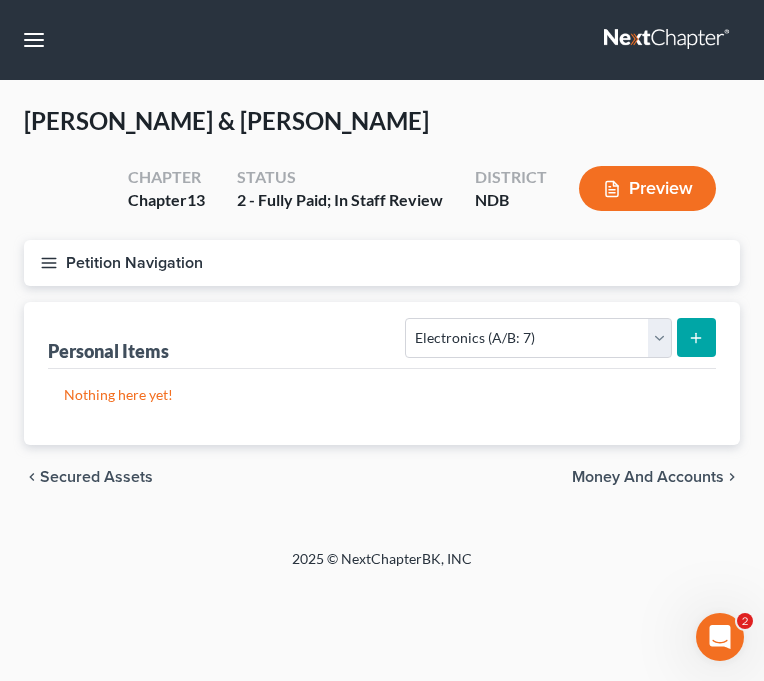 click 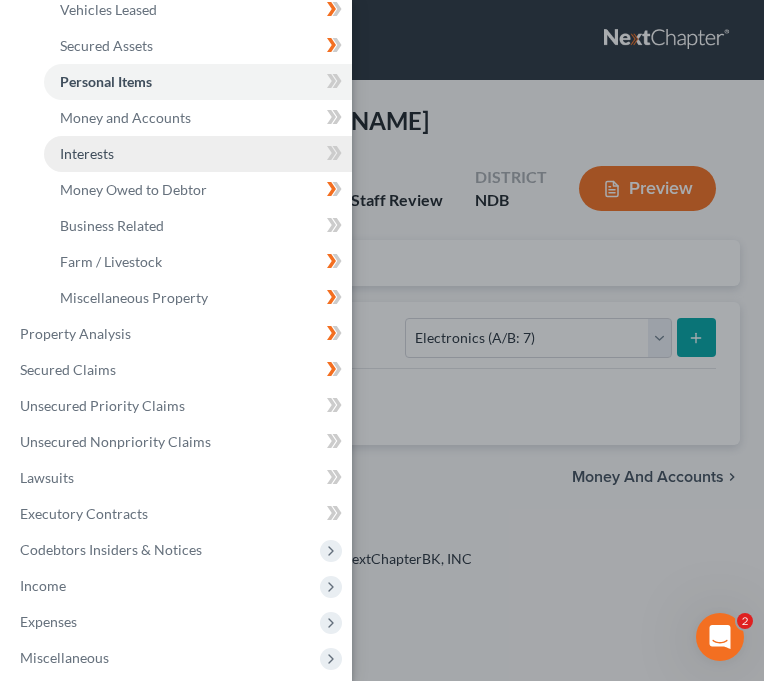 scroll, scrollTop: 0, scrollLeft: 0, axis: both 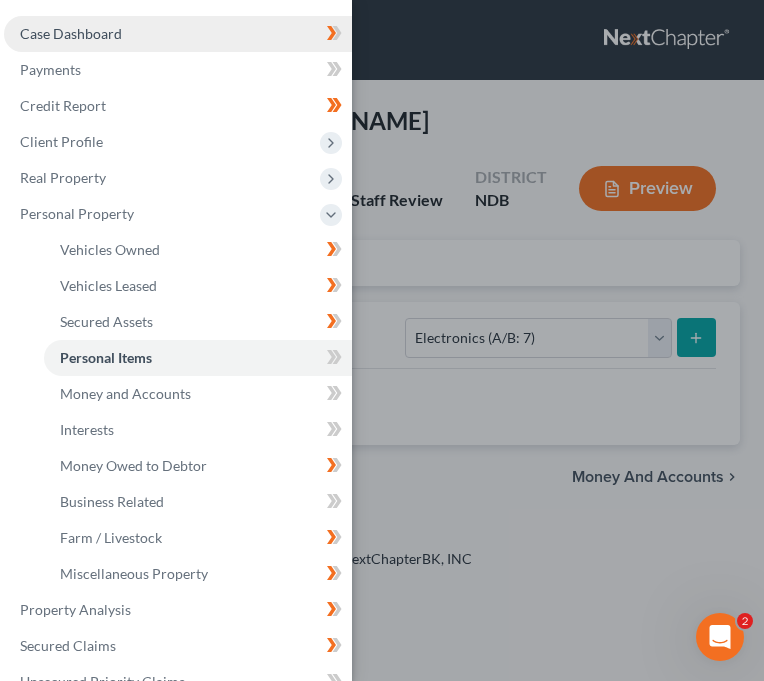 click on "Case Dashboard" at bounding box center [178, 34] 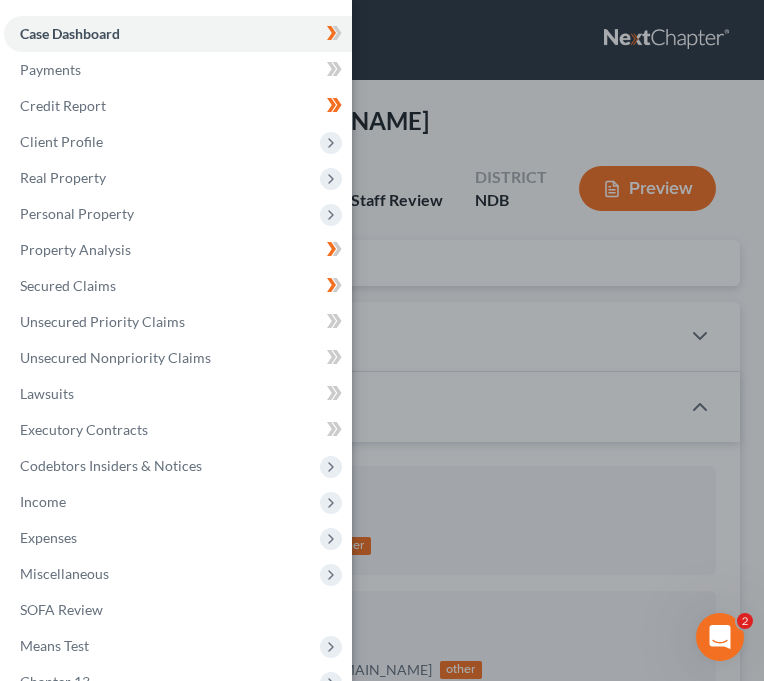 click on "Case Dashboard
Payments
Invoices
Payments
Payments
Credit Report
Client Profile" at bounding box center (382, 340) 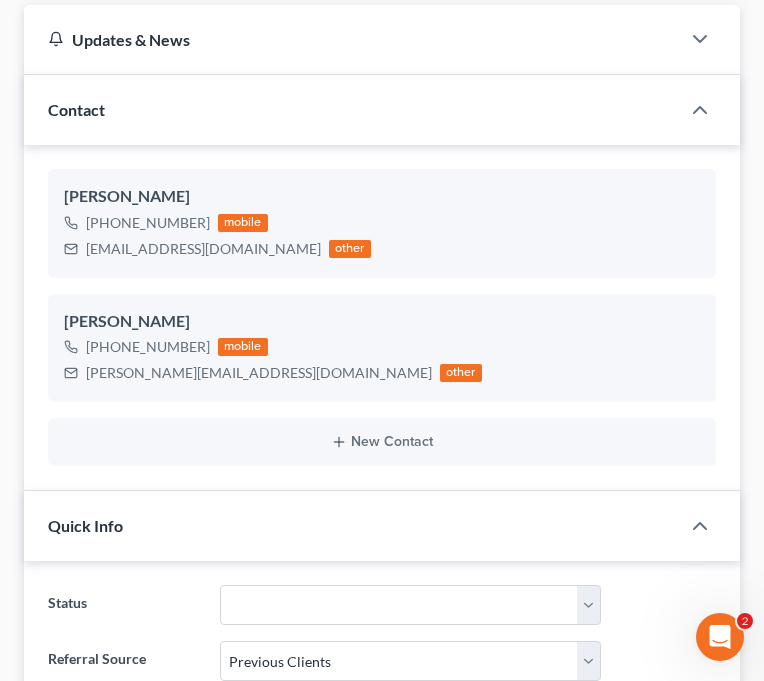 scroll, scrollTop: 0, scrollLeft: 0, axis: both 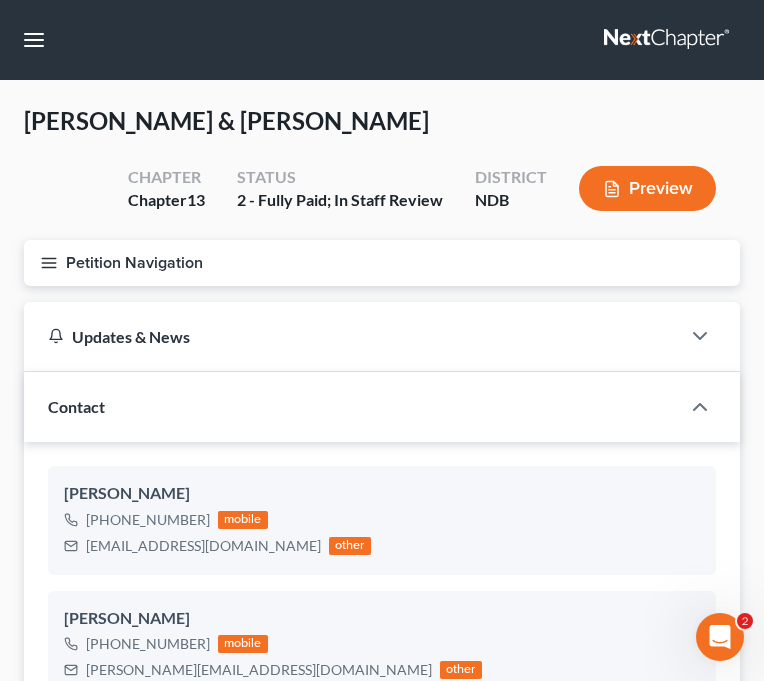 click on "Petition Navigation" at bounding box center [382, 263] 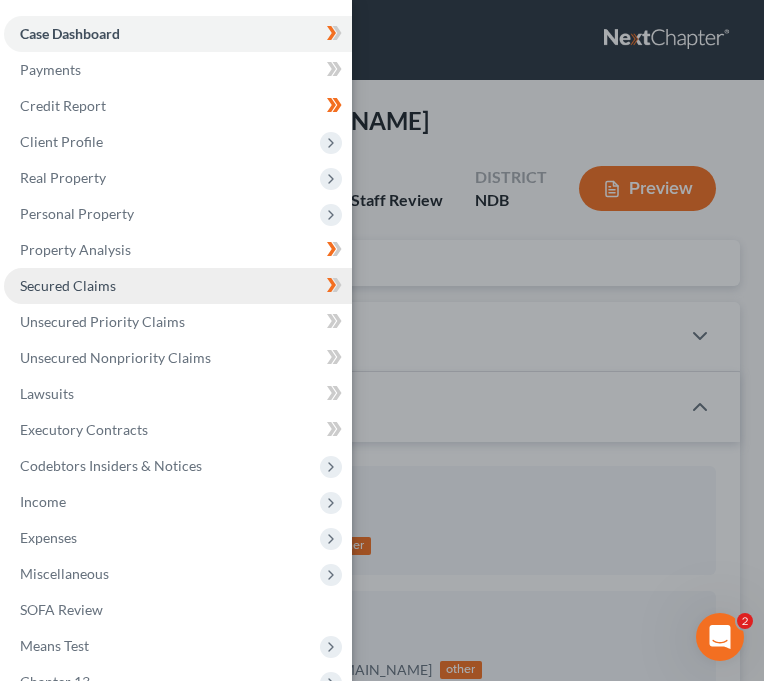 click on "Secured Claims" at bounding box center [178, 286] 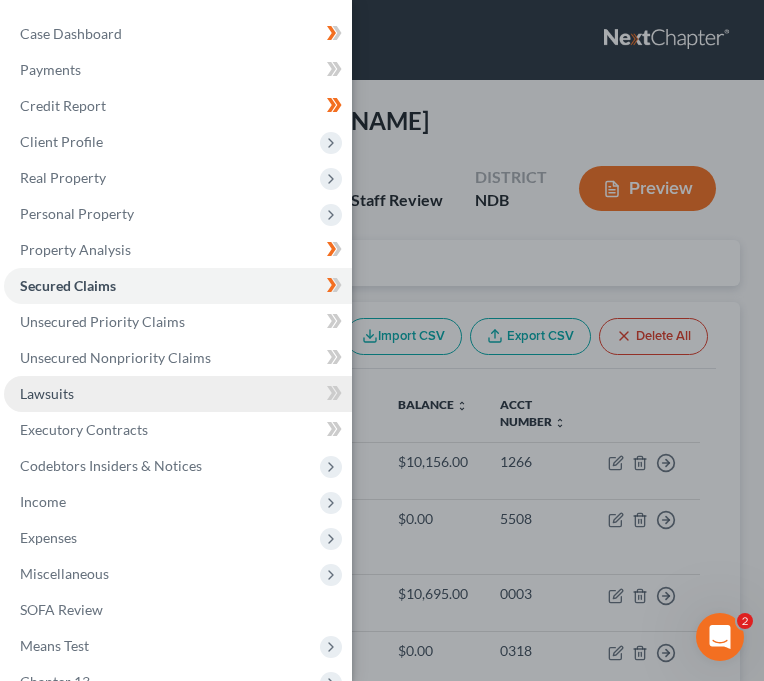 click on "Lawsuits" at bounding box center [178, 394] 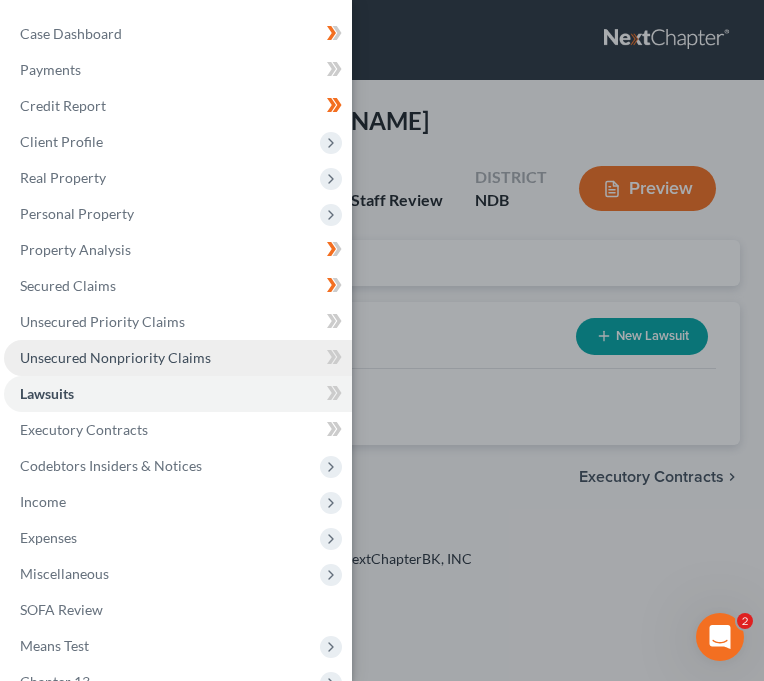 click on "Unsecured Nonpriority Claims" at bounding box center (178, 358) 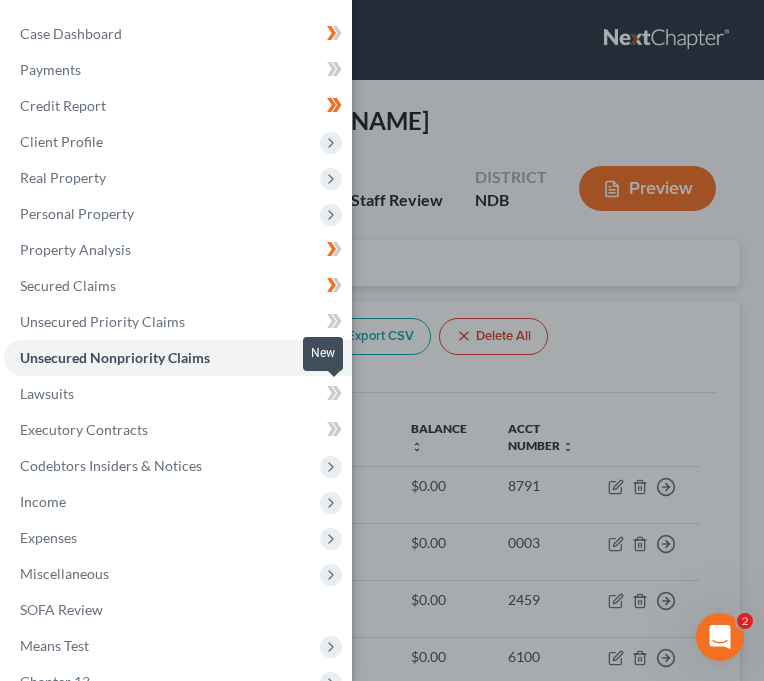 click 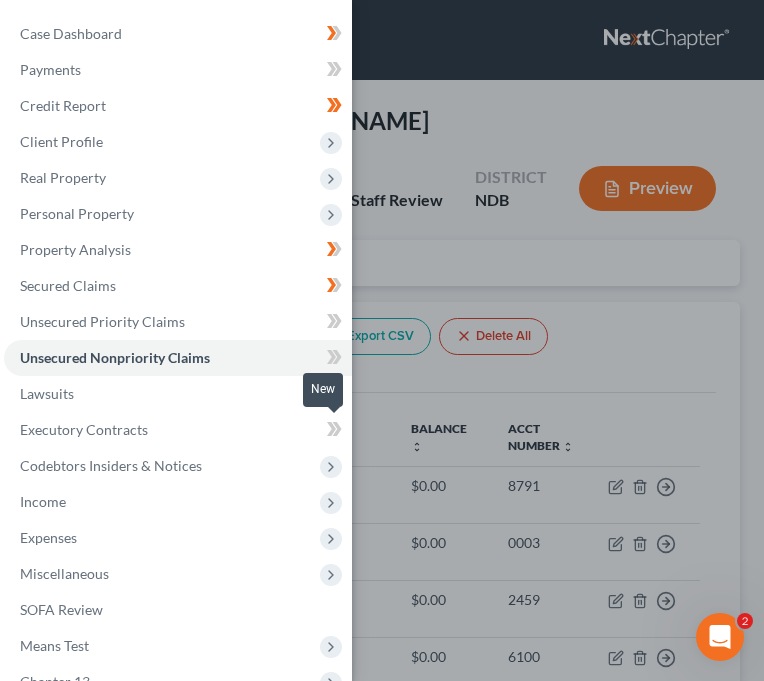 click 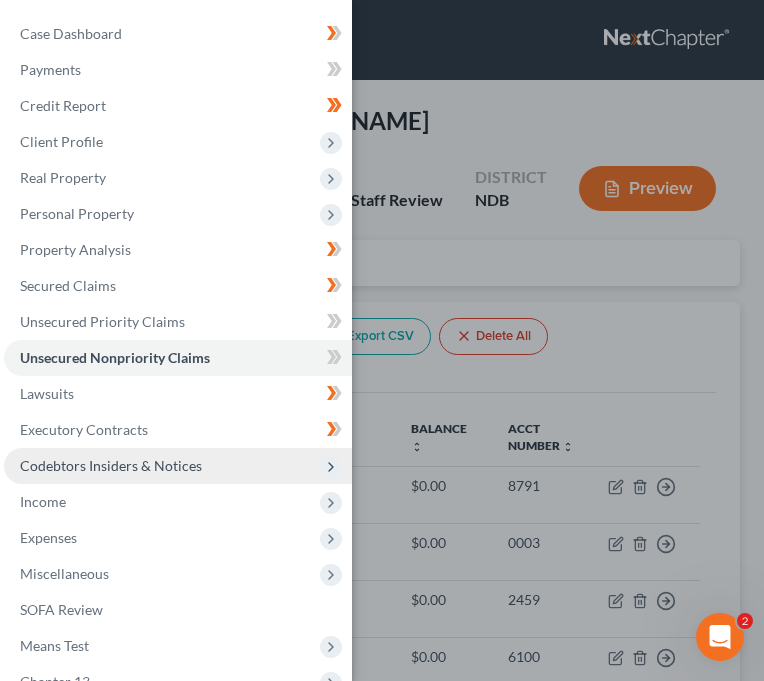 click on "Codebtors Insiders & Notices" at bounding box center [178, 466] 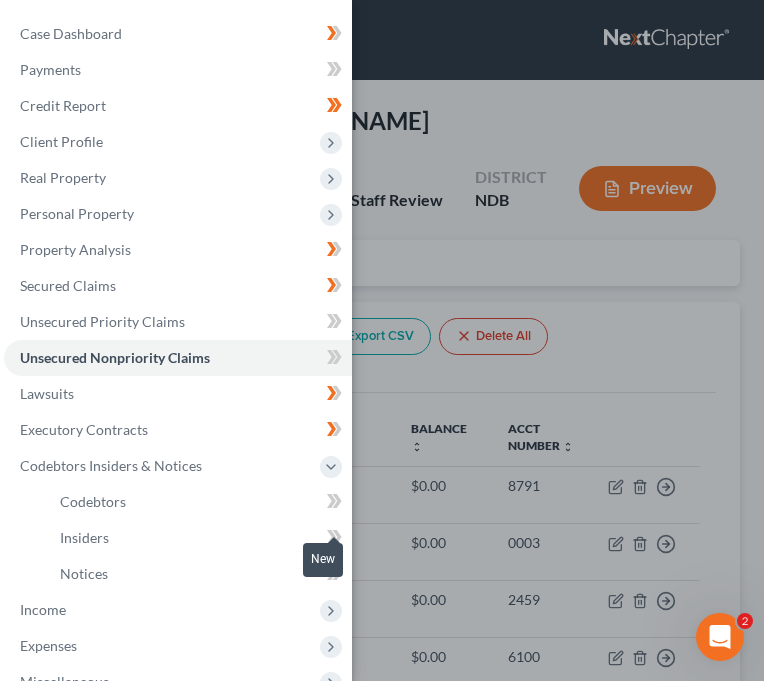 click 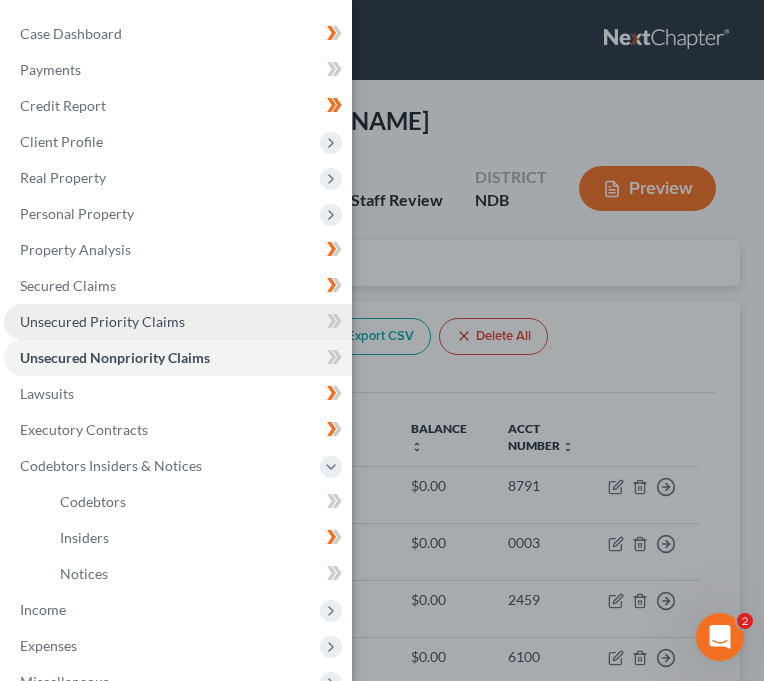 click on "Unsecured Priority Claims" at bounding box center (178, 322) 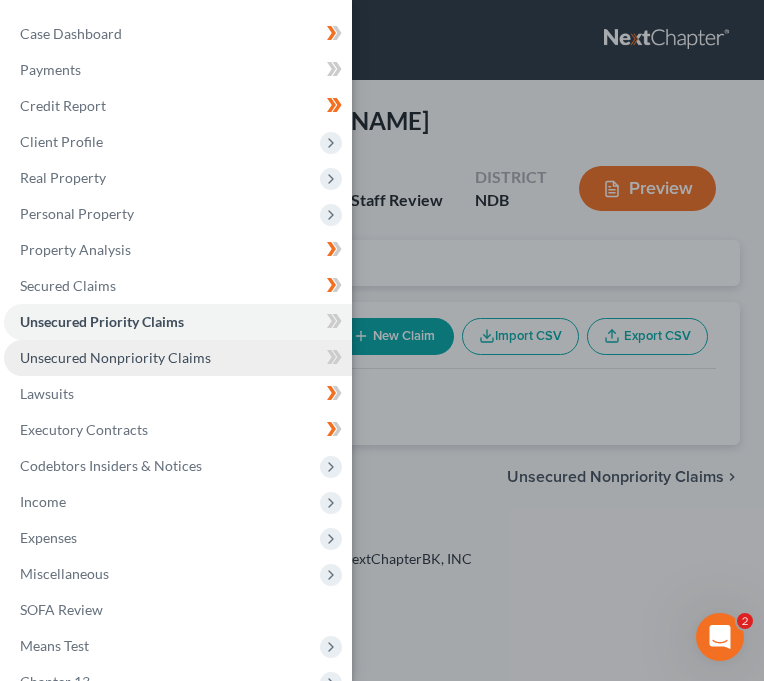 click on "Unsecured Nonpriority Claims" at bounding box center [115, 357] 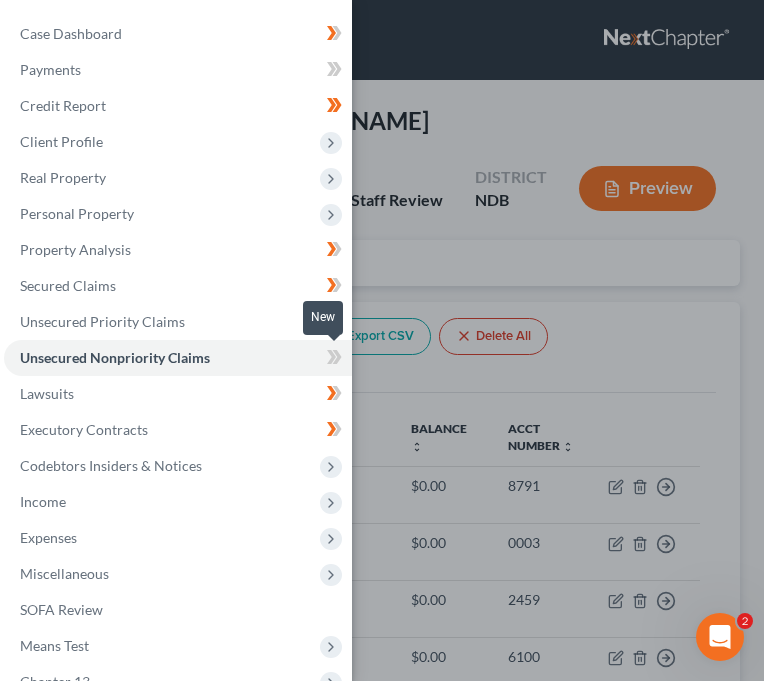 click 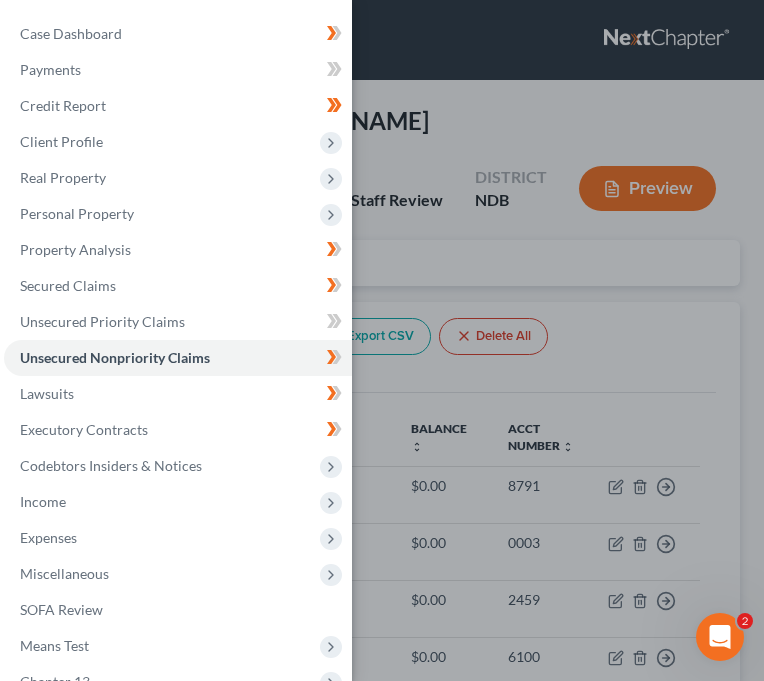 click on "Case Dashboard
Payments
Invoices
Payments
Payments
Credit Report
Client Profile" at bounding box center (382, 340) 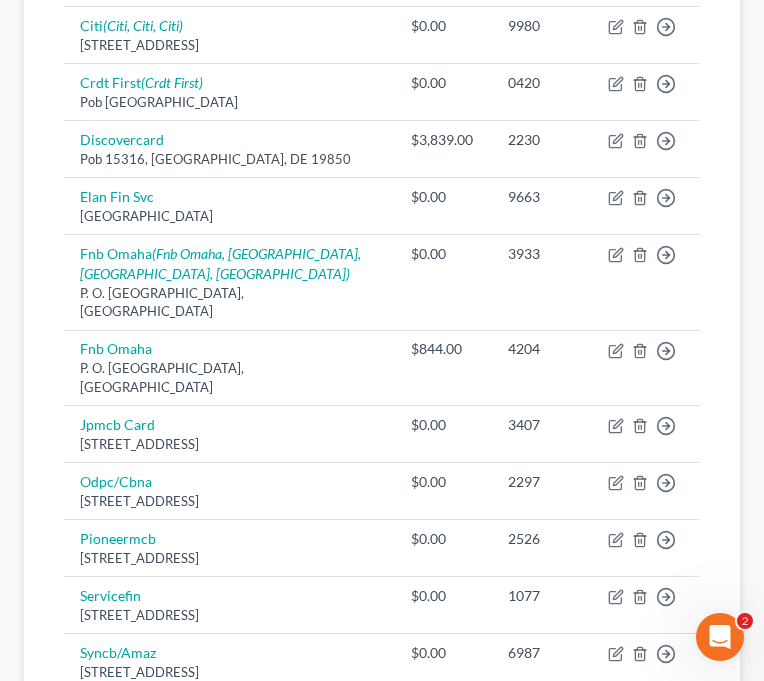 scroll, scrollTop: 885, scrollLeft: 0, axis: vertical 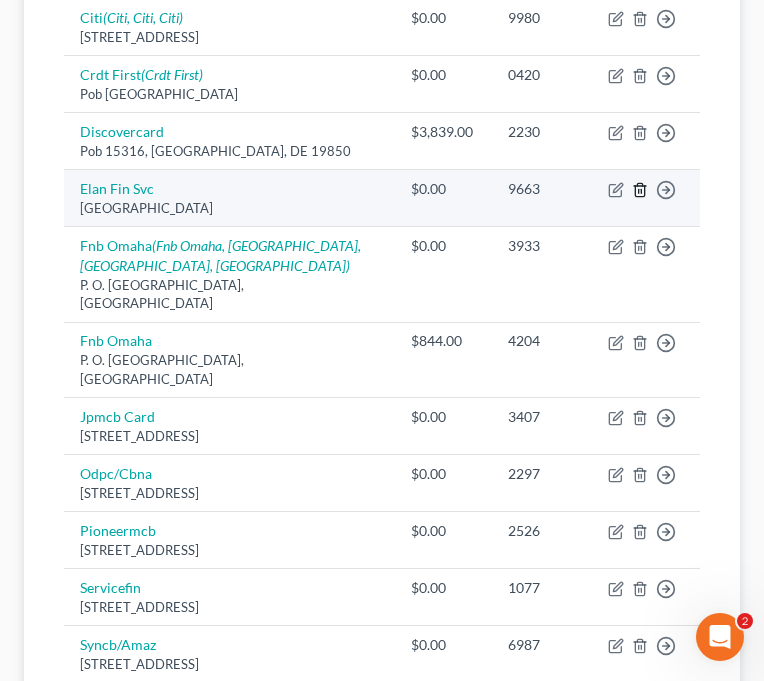 click 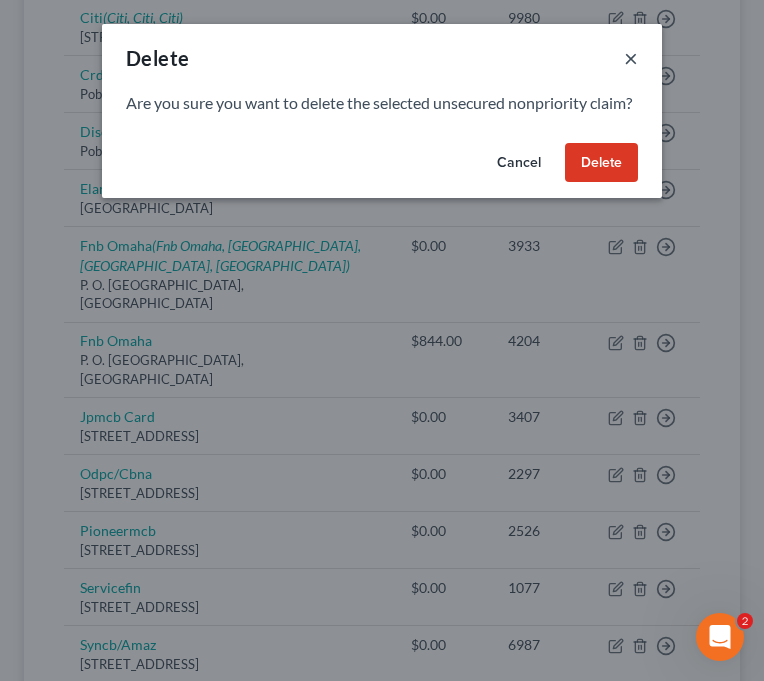 click on "×" at bounding box center (631, 58) 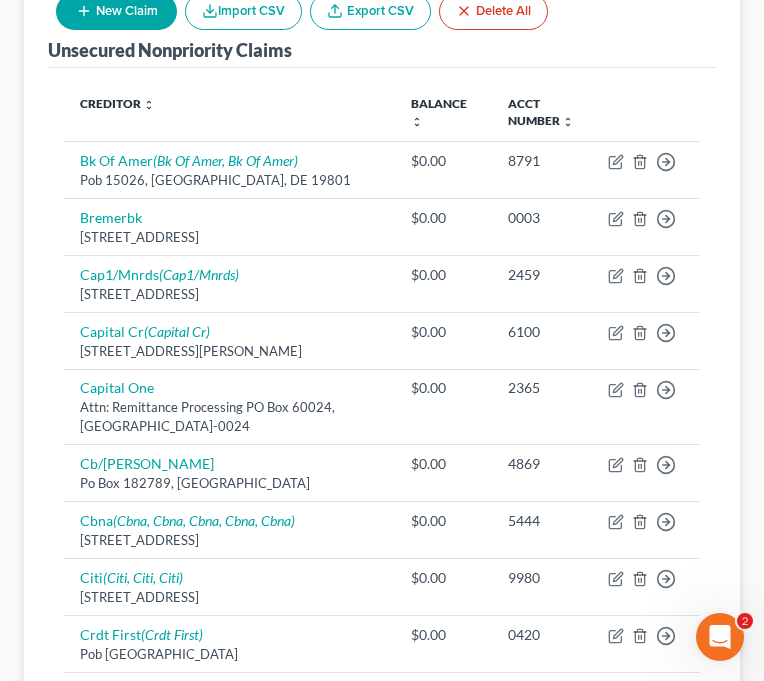 scroll, scrollTop: 0, scrollLeft: 0, axis: both 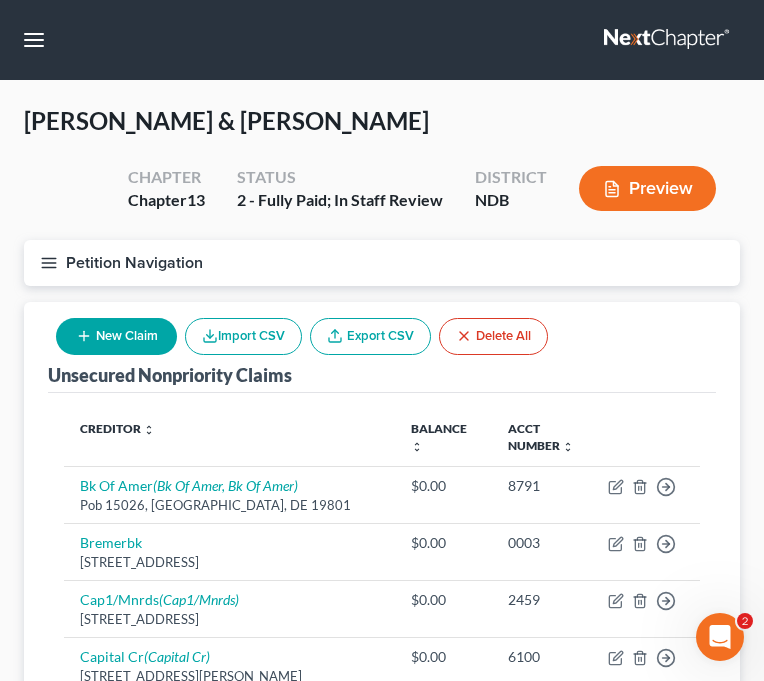 click on "Petition Navigation" at bounding box center (382, 263) 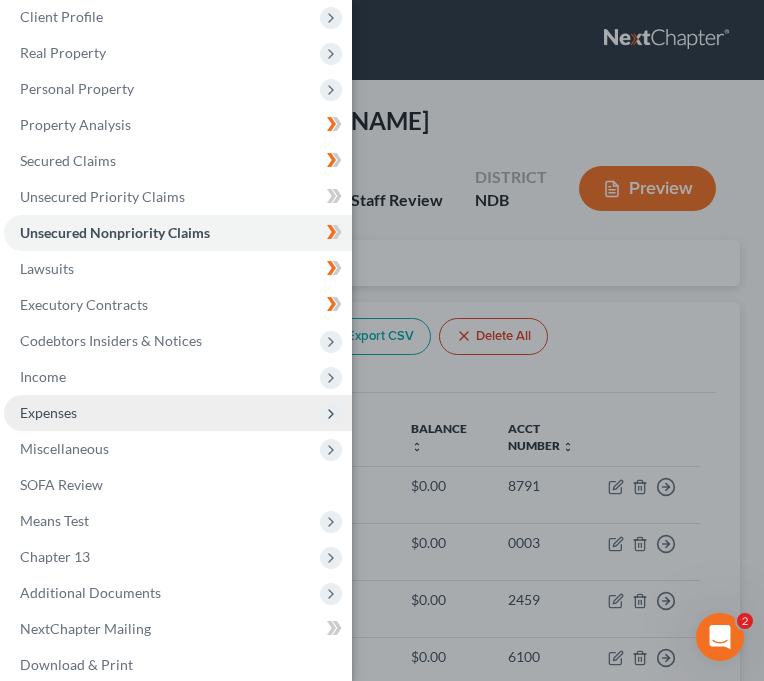 scroll, scrollTop: 0, scrollLeft: 0, axis: both 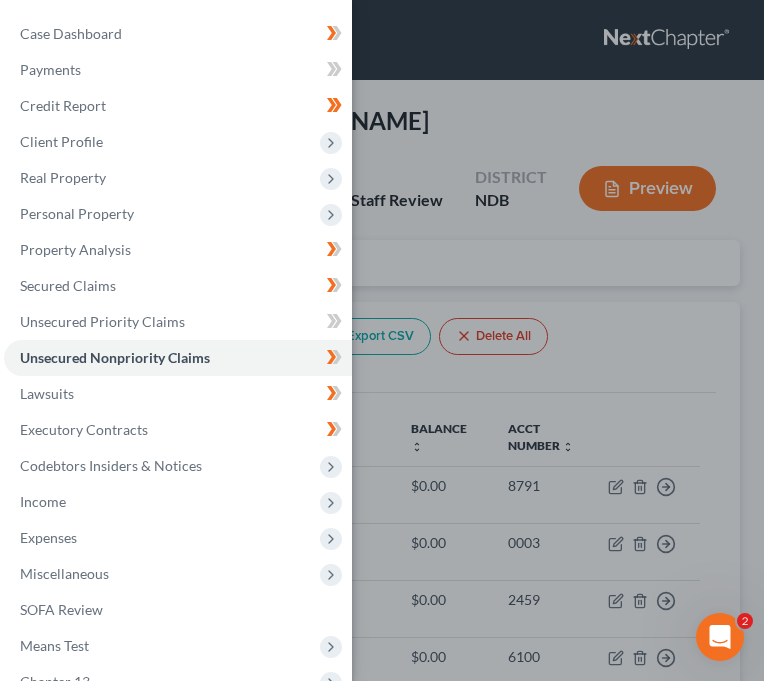 click on "Case Dashboard
Payments
Invoices
Payments
Payments
Credit Report
Client Profile" at bounding box center [382, 340] 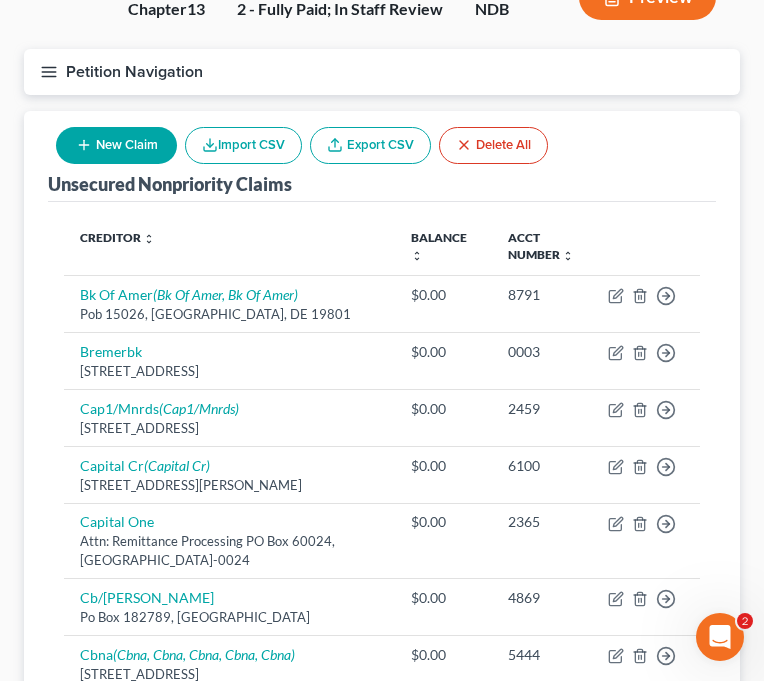 scroll, scrollTop: 198, scrollLeft: 0, axis: vertical 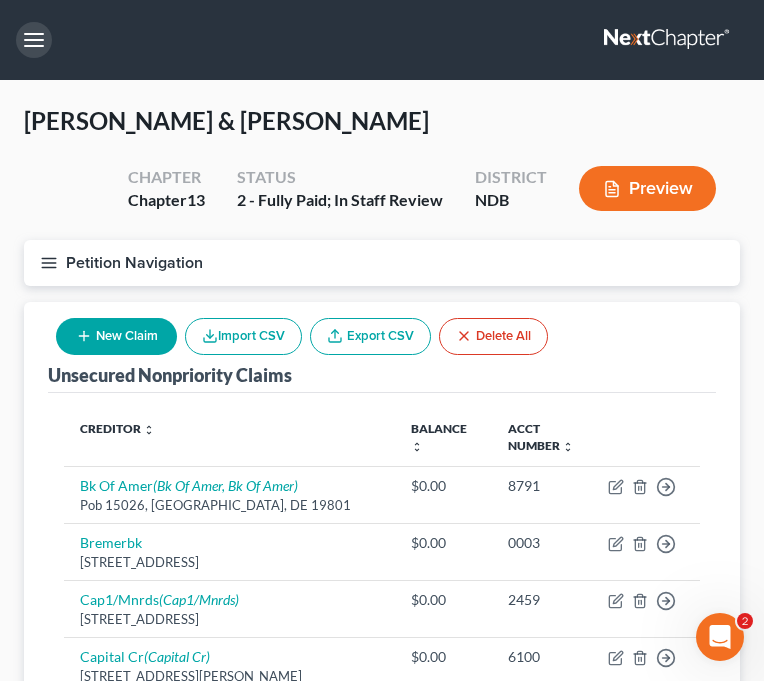 click at bounding box center (34, 40) 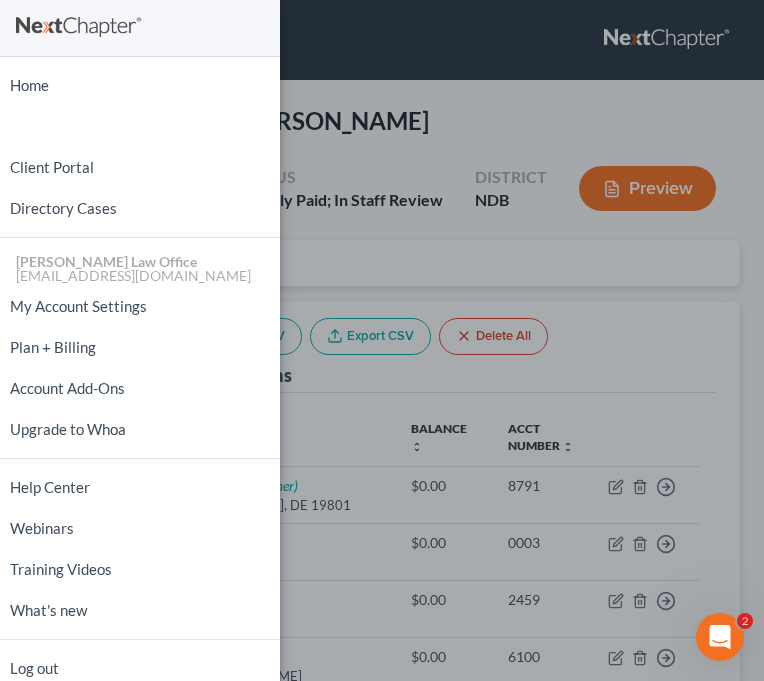click on "Home New Case Client Portal Directory Cases [PERSON_NAME] Law Office [EMAIL_ADDRESS][DOMAIN_NAME] My Account Settings Plan + Billing Account Add-Ons Upgrade to Whoa Help Center Webinars Training Videos What's new Log out" at bounding box center (382, 340) 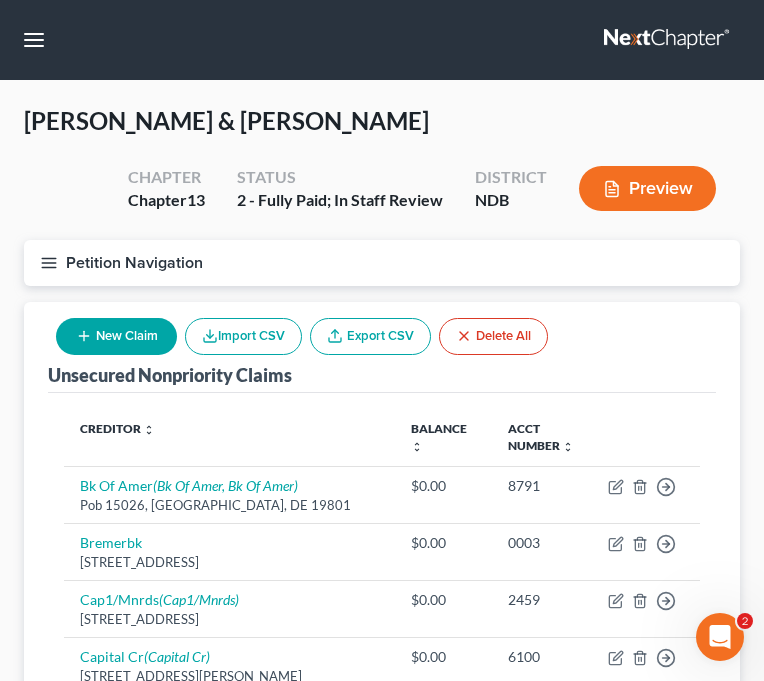 click 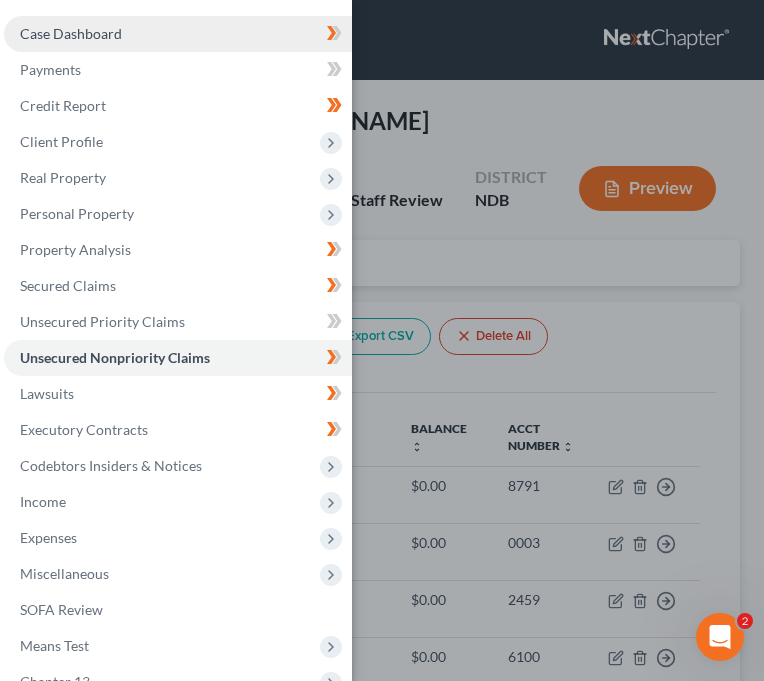 click on "Case Dashboard" at bounding box center [178, 34] 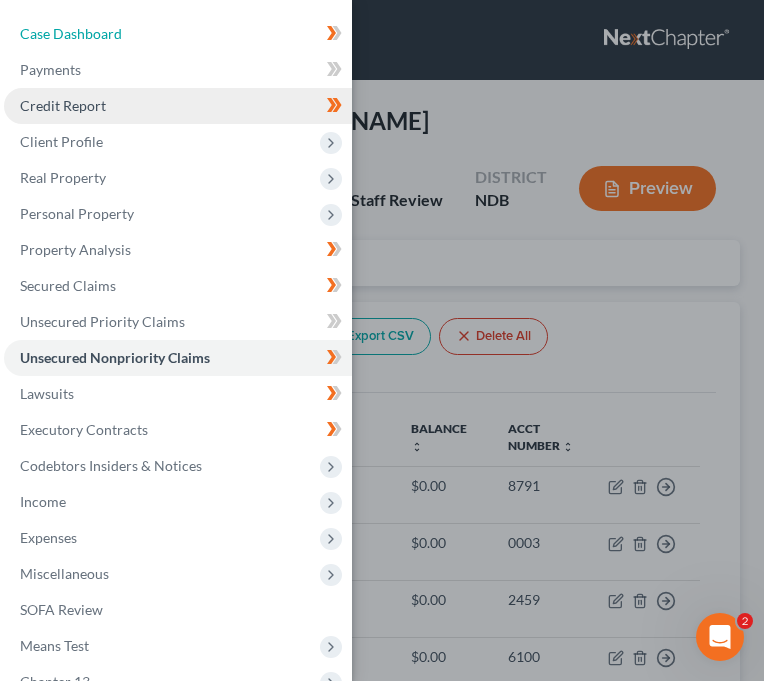 select on "1" 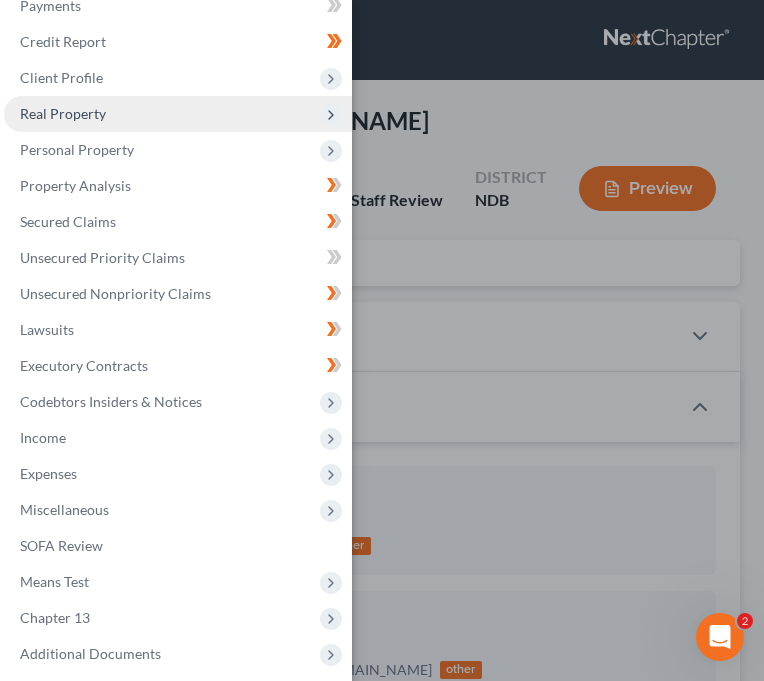 scroll, scrollTop: 87, scrollLeft: 0, axis: vertical 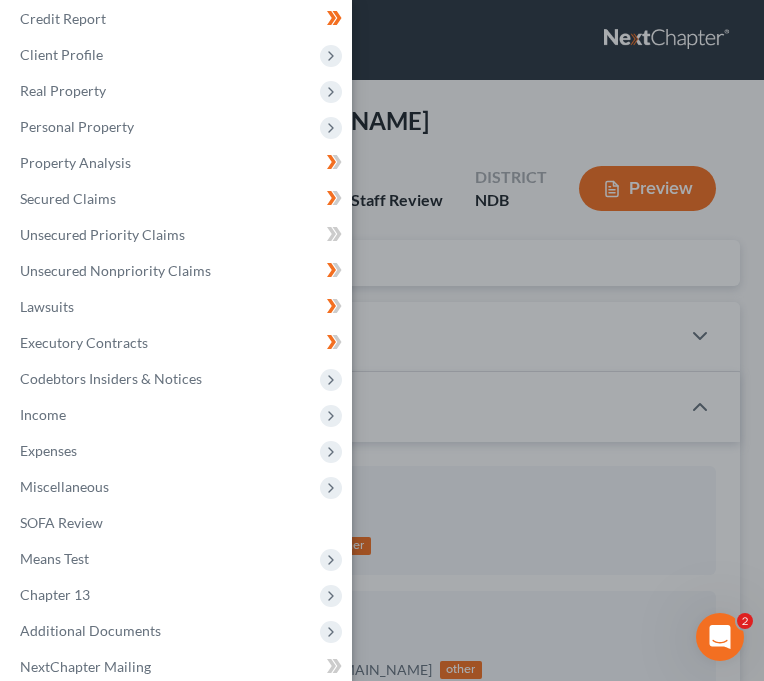 click on "Case Dashboard
Payments
Invoices
Payments
Payments
Credit Report
Client Profile" at bounding box center (382, 340) 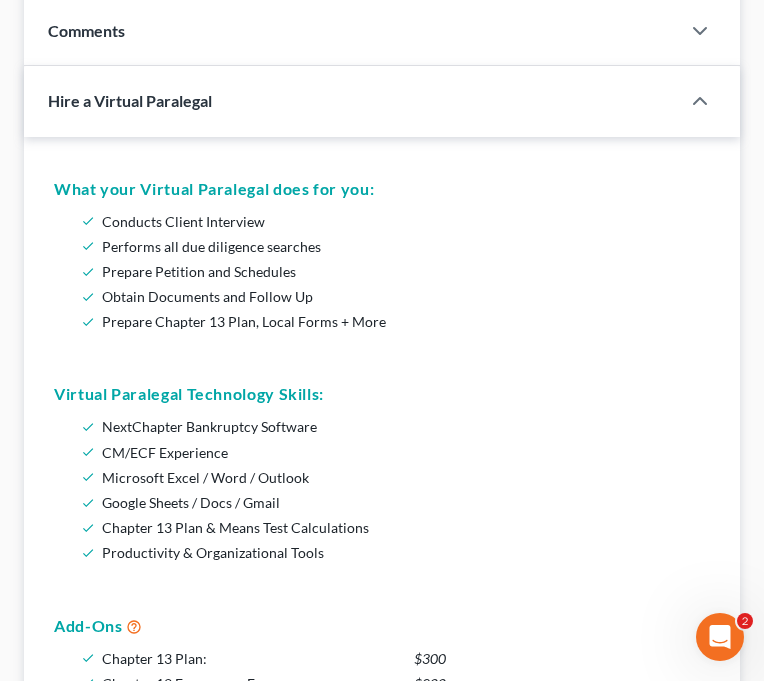 scroll, scrollTop: 0, scrollLeft: 0, axis: both 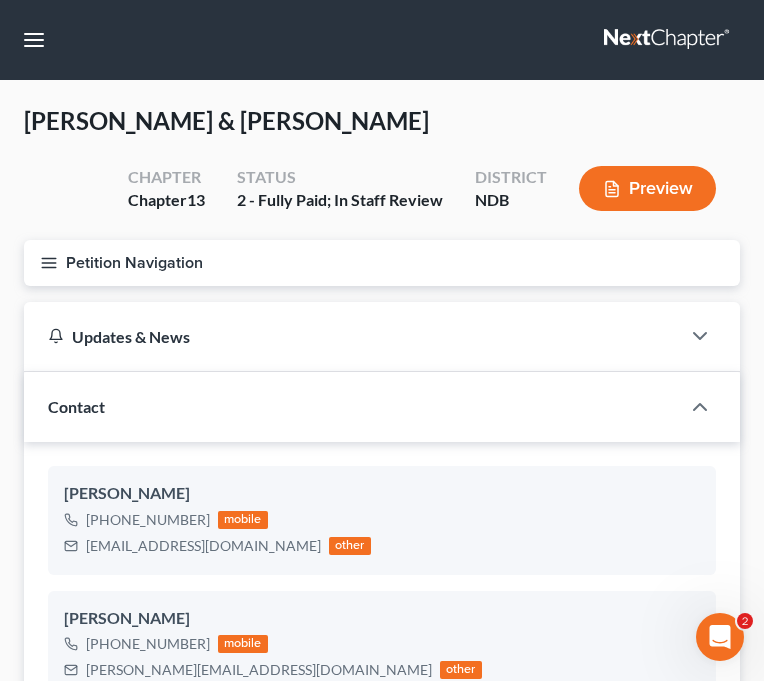 click on "Petition Navigation" at bounding box center (382, 263) 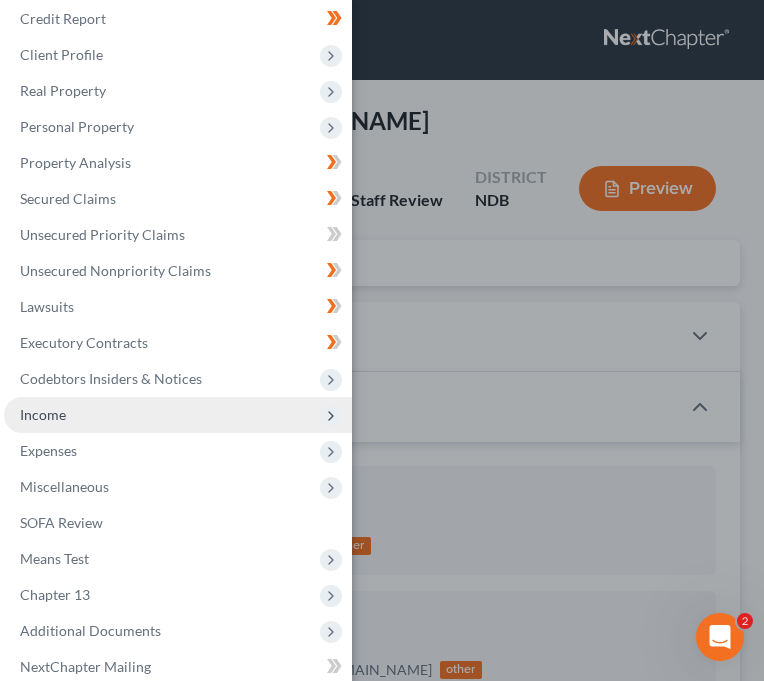 click on "Income" at bounding box center (178, 415) 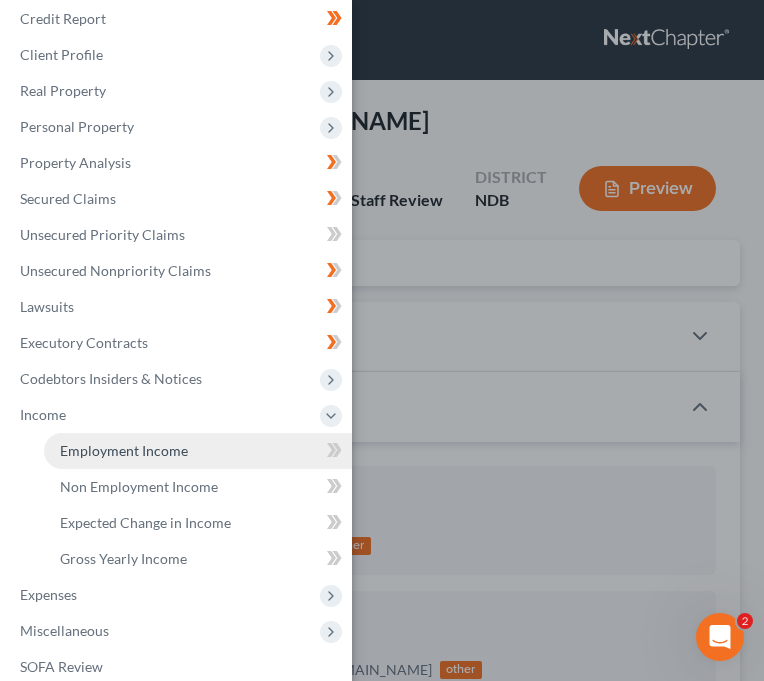 click on "Employment Income" at bounding box center (124, 450) 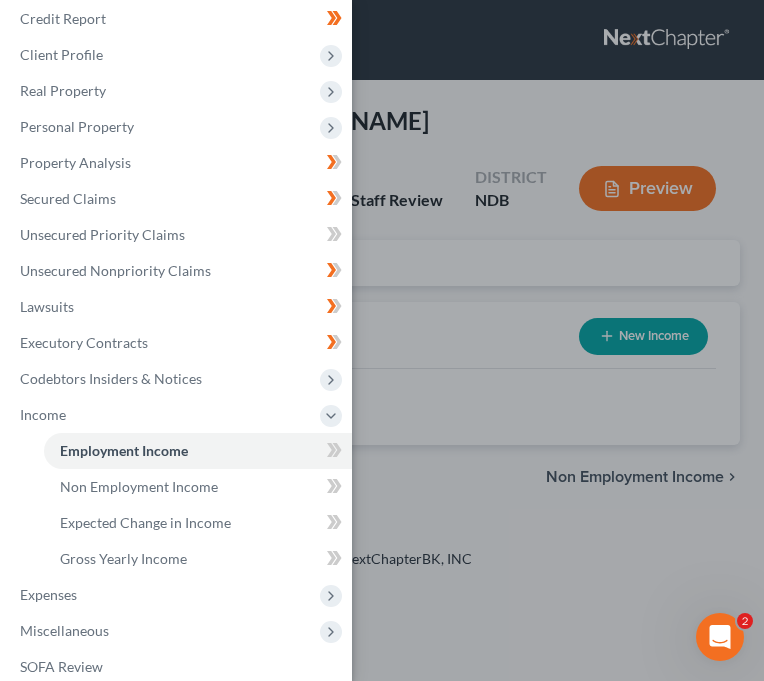 click on "Case Dashboard
Payments
Invoices
Payments
Payments
Credit Report
Client Profile" at bounding box center (382, 340) 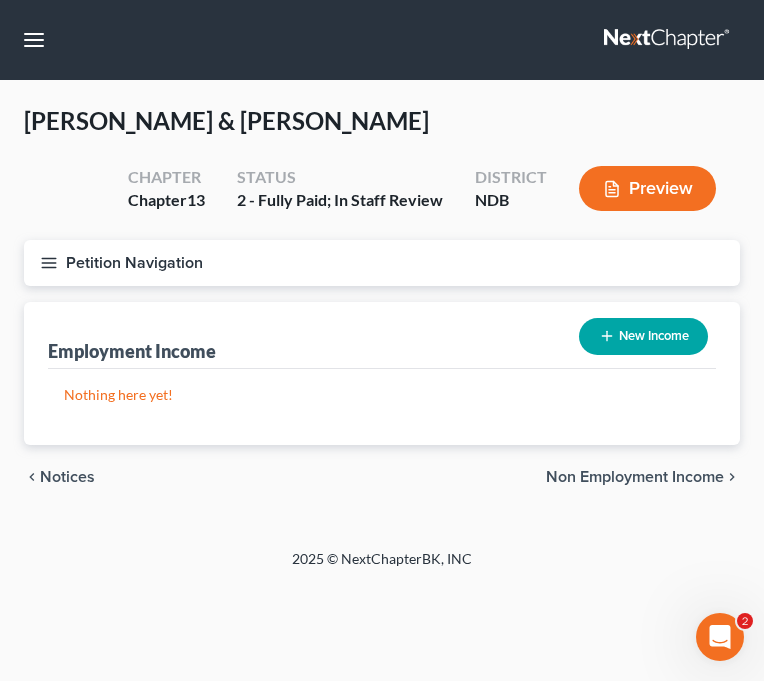 click 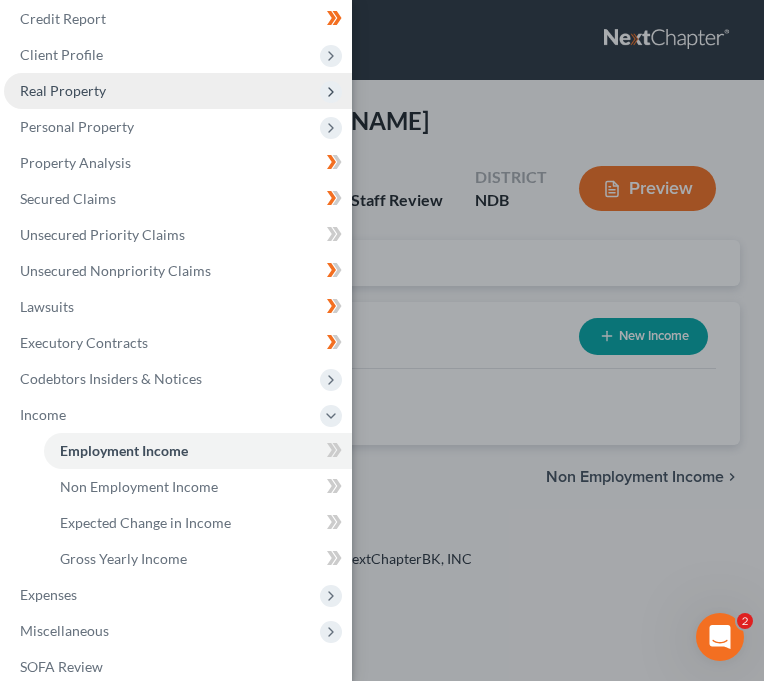 click on "Real Property" at bounding box center [178, 91] 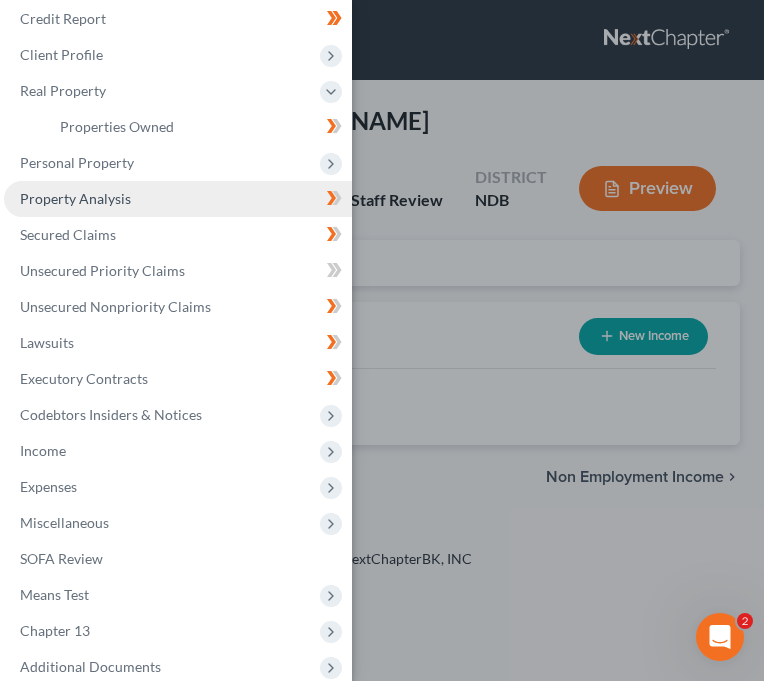 click on "Property Analysis" at bounding box center [178, 199] 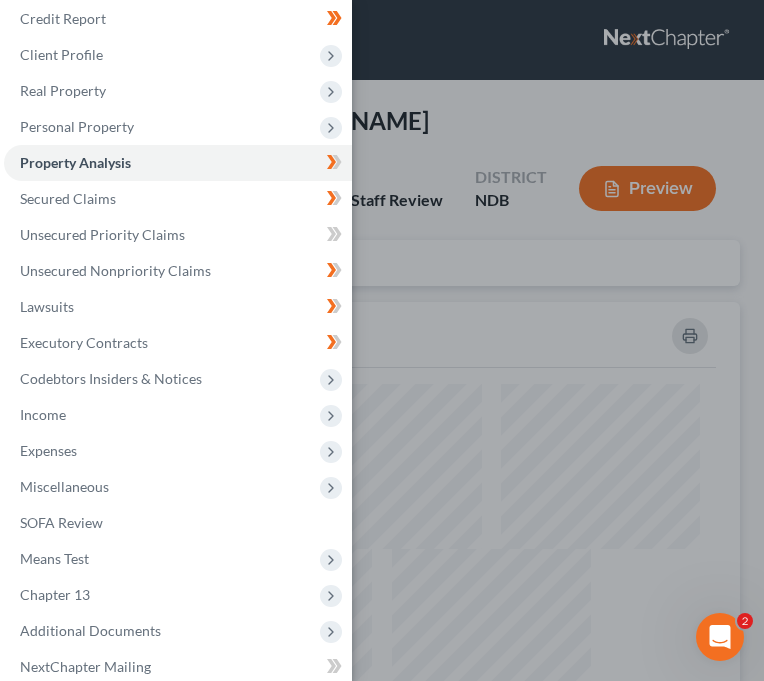scroll, scrollTop: 999488, scrollLeft: 999284, axis: both 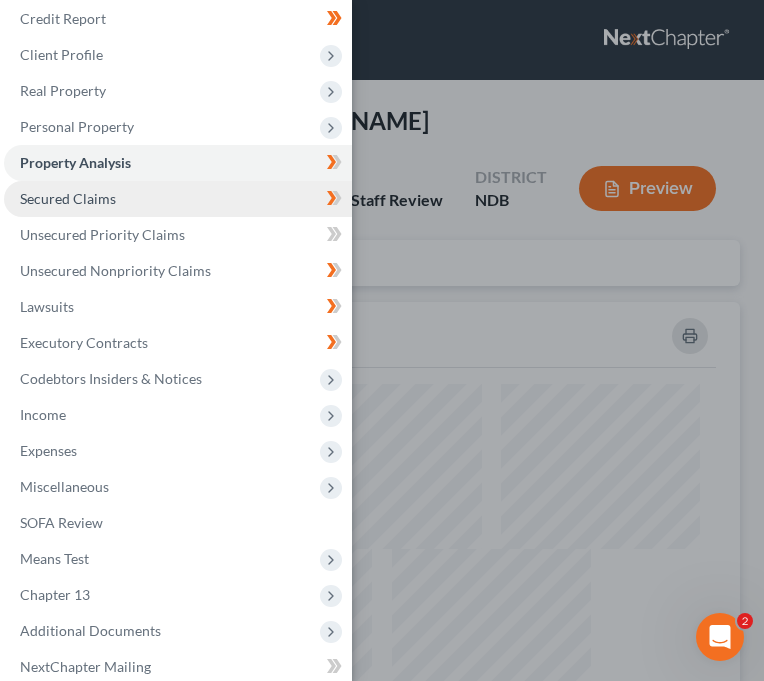 click on "Secured Claims" at bounding box center [178, 199] 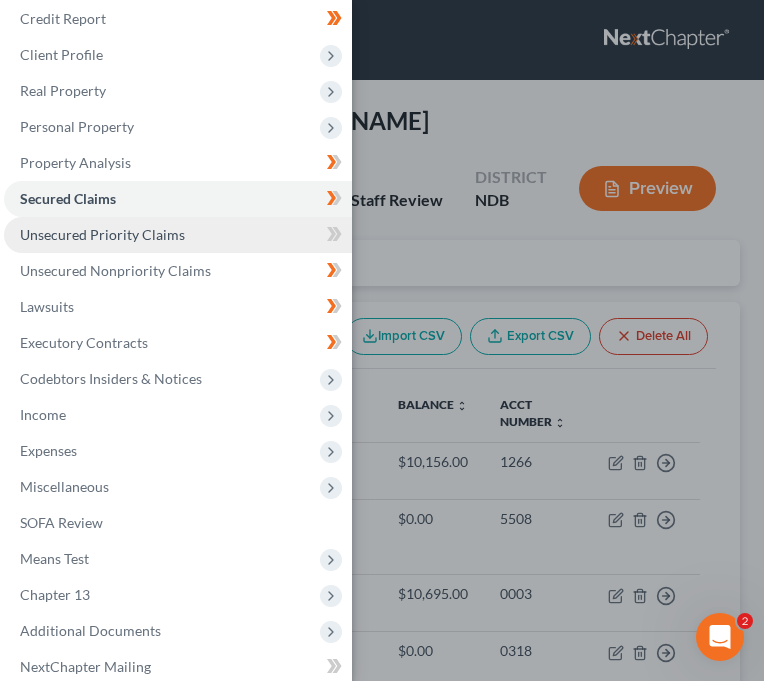 click on "Unsecured Priority Claims" at bounding box center [178, 235] 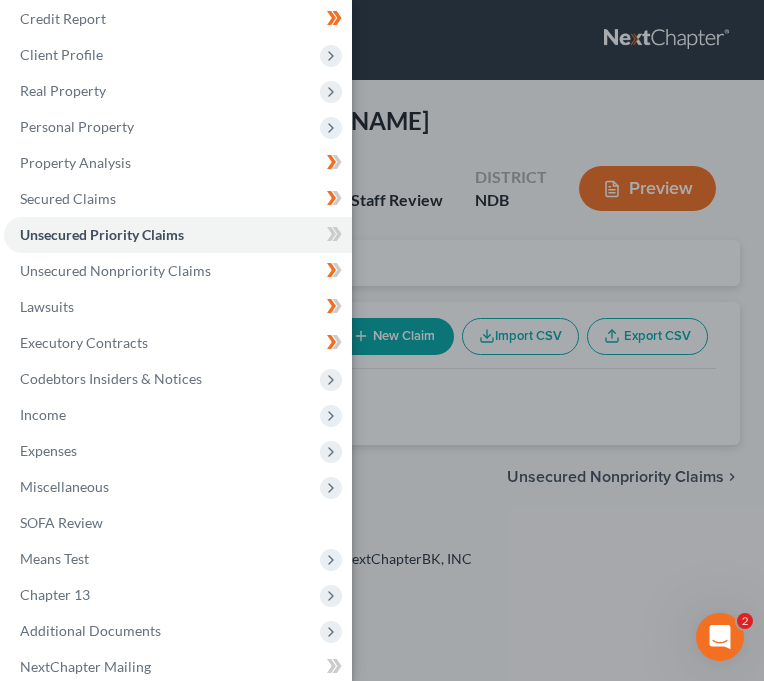 click on "Case Dashboard
Payments
Invoices
Payments
Payments
Credit Report
Client Profile" at bounding box center [382, 340] 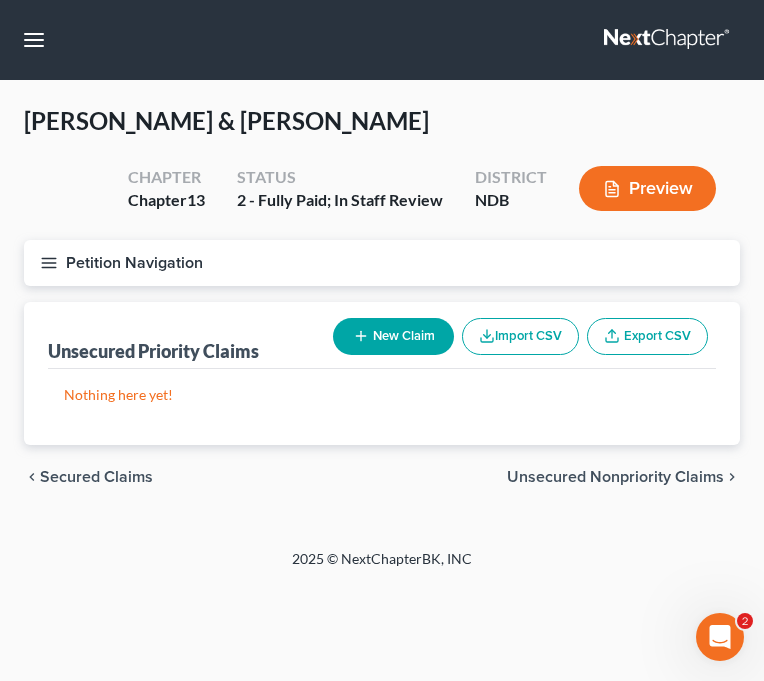 type 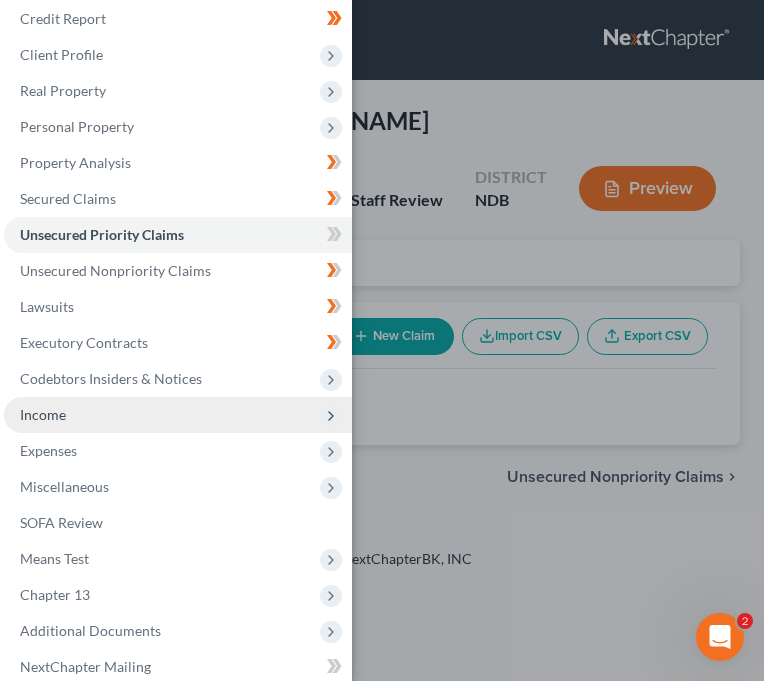 click on "Income" at bounding box center [178, 415] 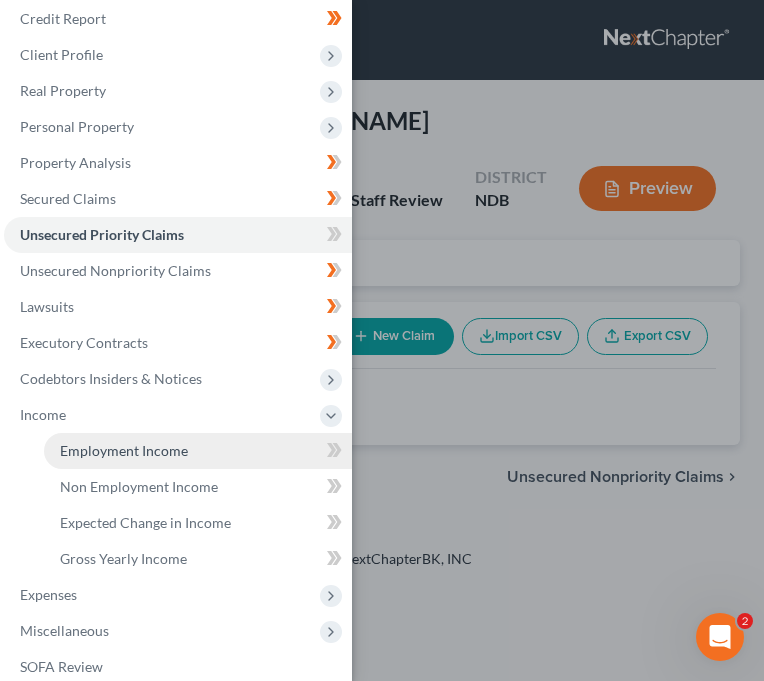 click on "Employment Income" at bounding box center (198, 451) 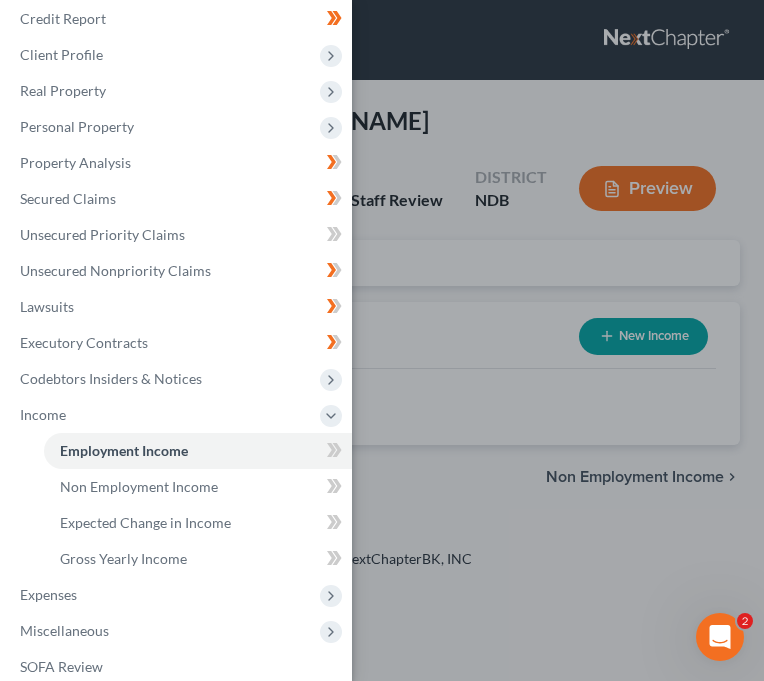click on "Case Dashboard
Payments
Invoices
Payments
Payments
Credit Report
Client Profile" at bounding box center [382, 340] 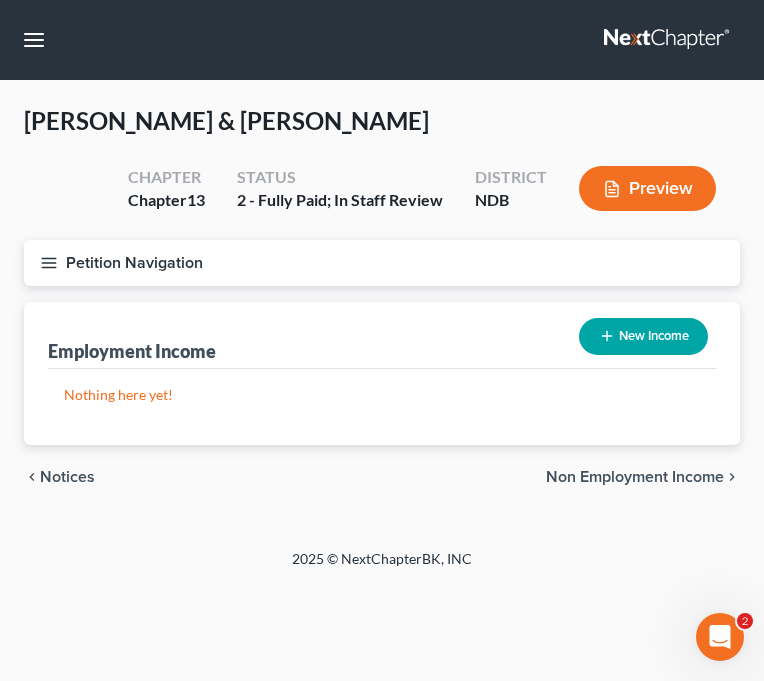 click on "Petition Navigation" at bounding box center [382, 263] 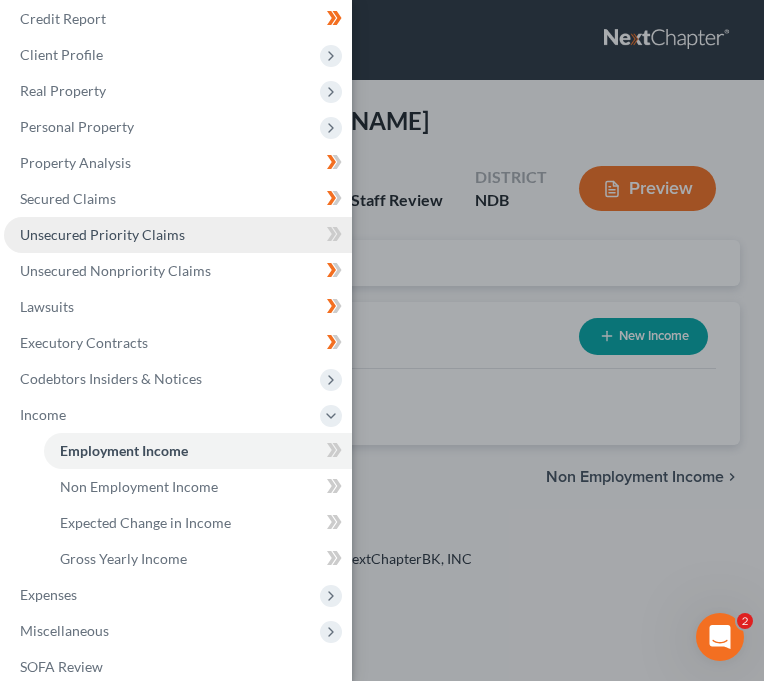 click on "Unsecured Priority Claims" at bounding box center (178, 235) 